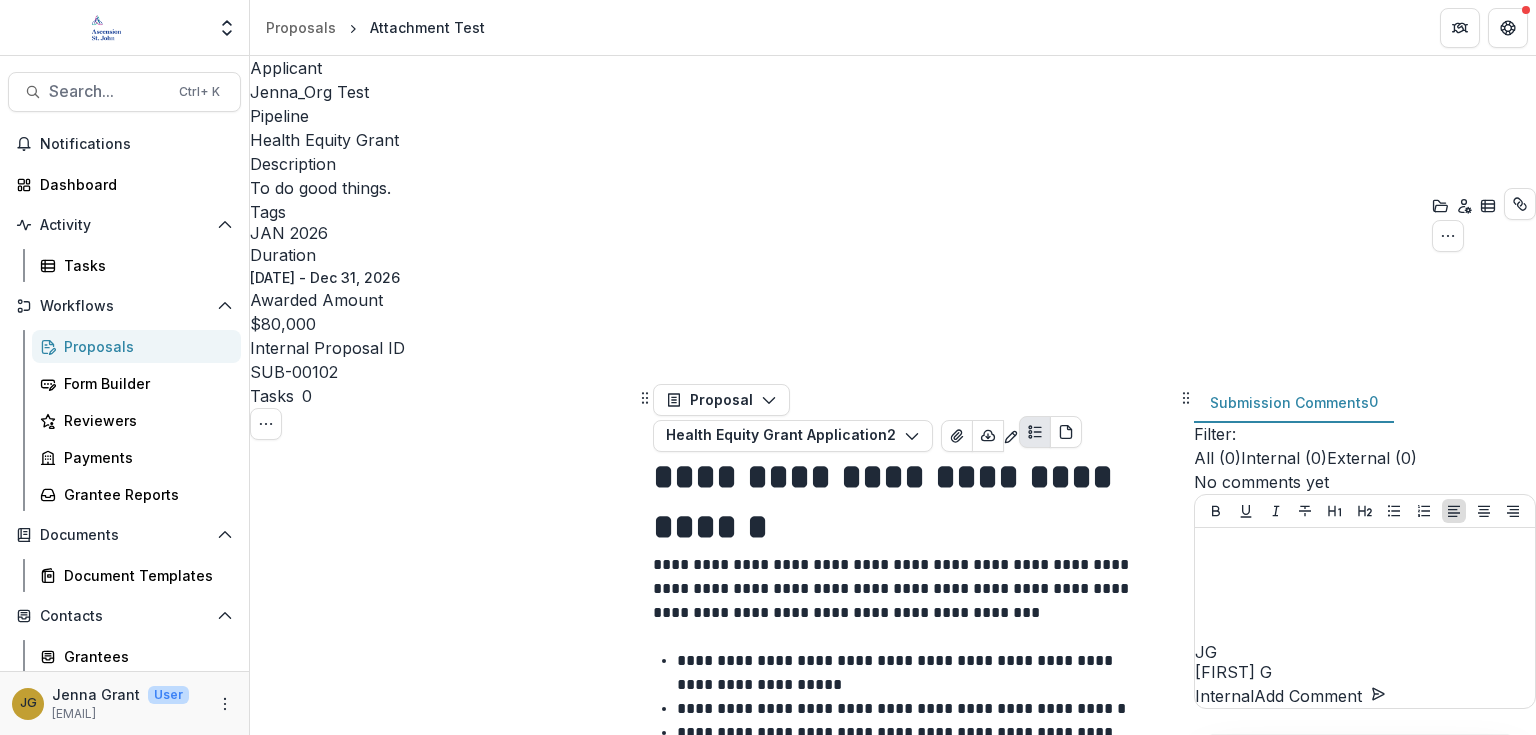 scroll, scrollTop: 0, scrollLeft: 0, axis: both 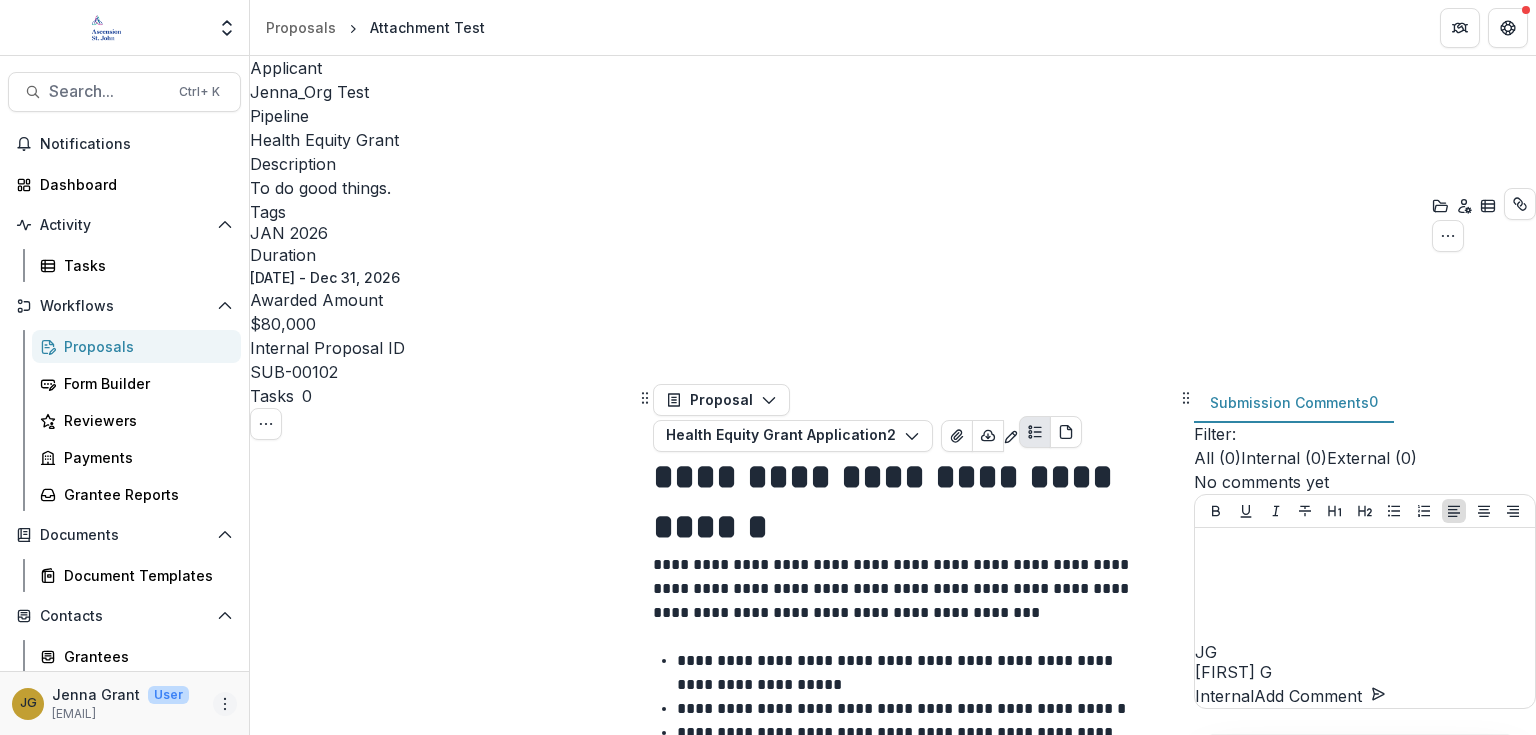 click 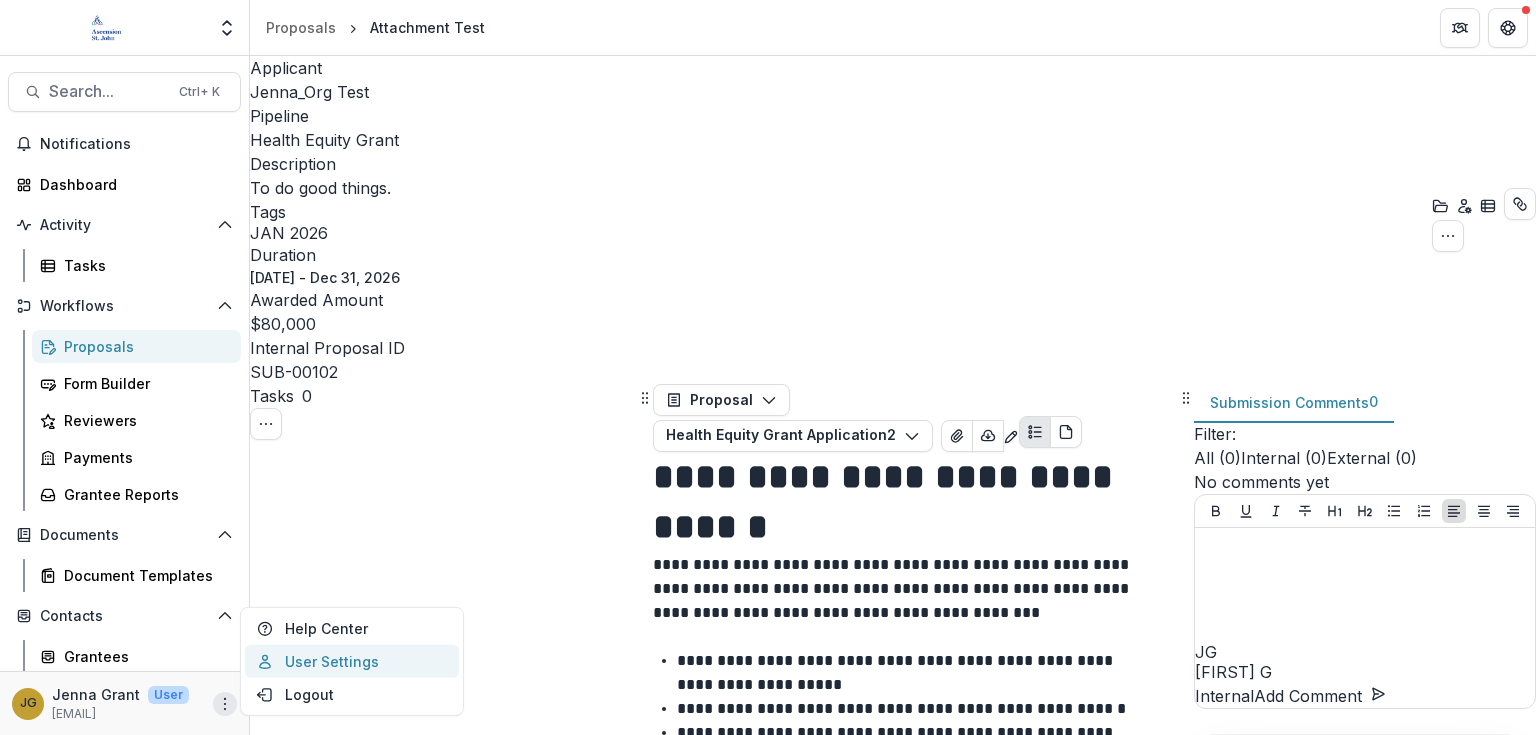 click on "User Settings" at bounding box center [352, 661] 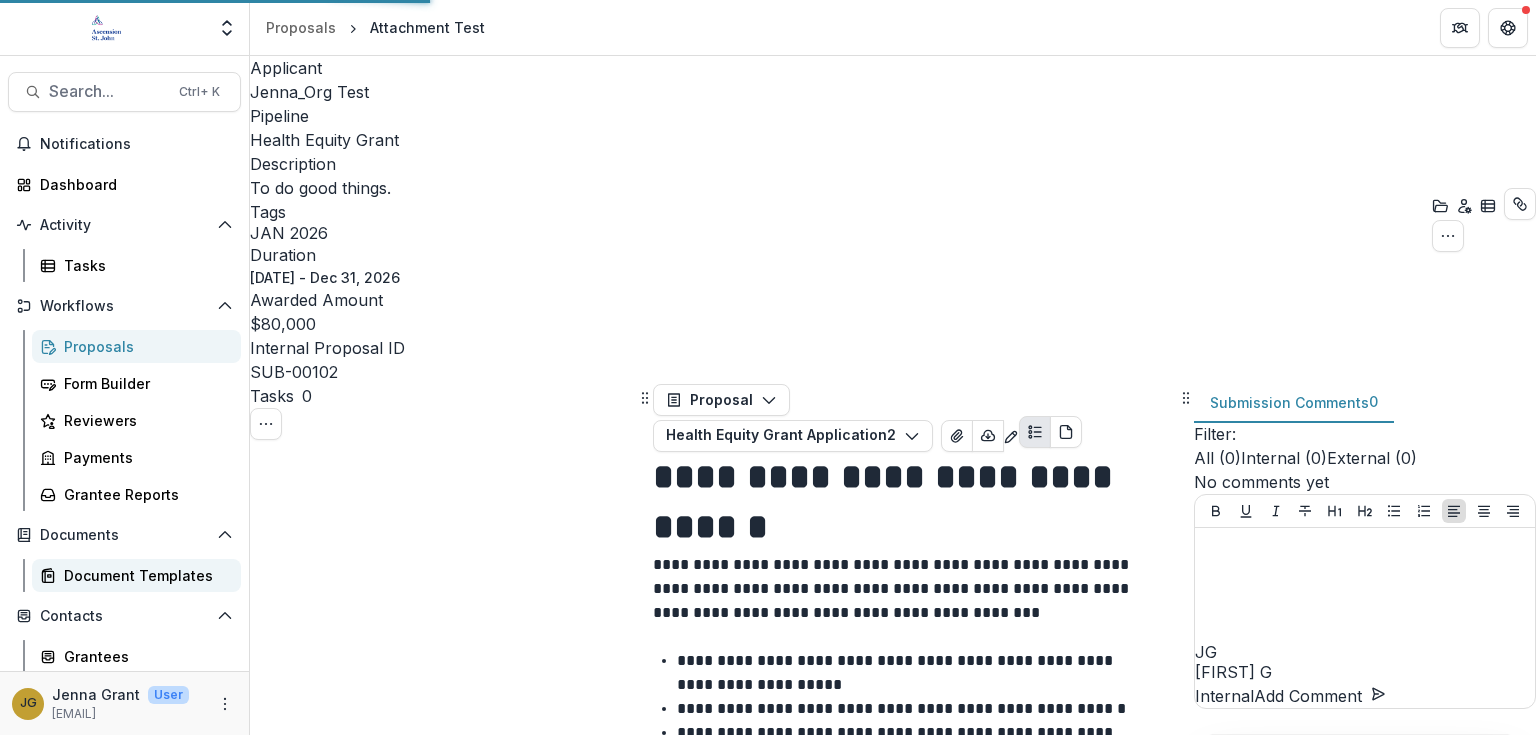 select on "****" 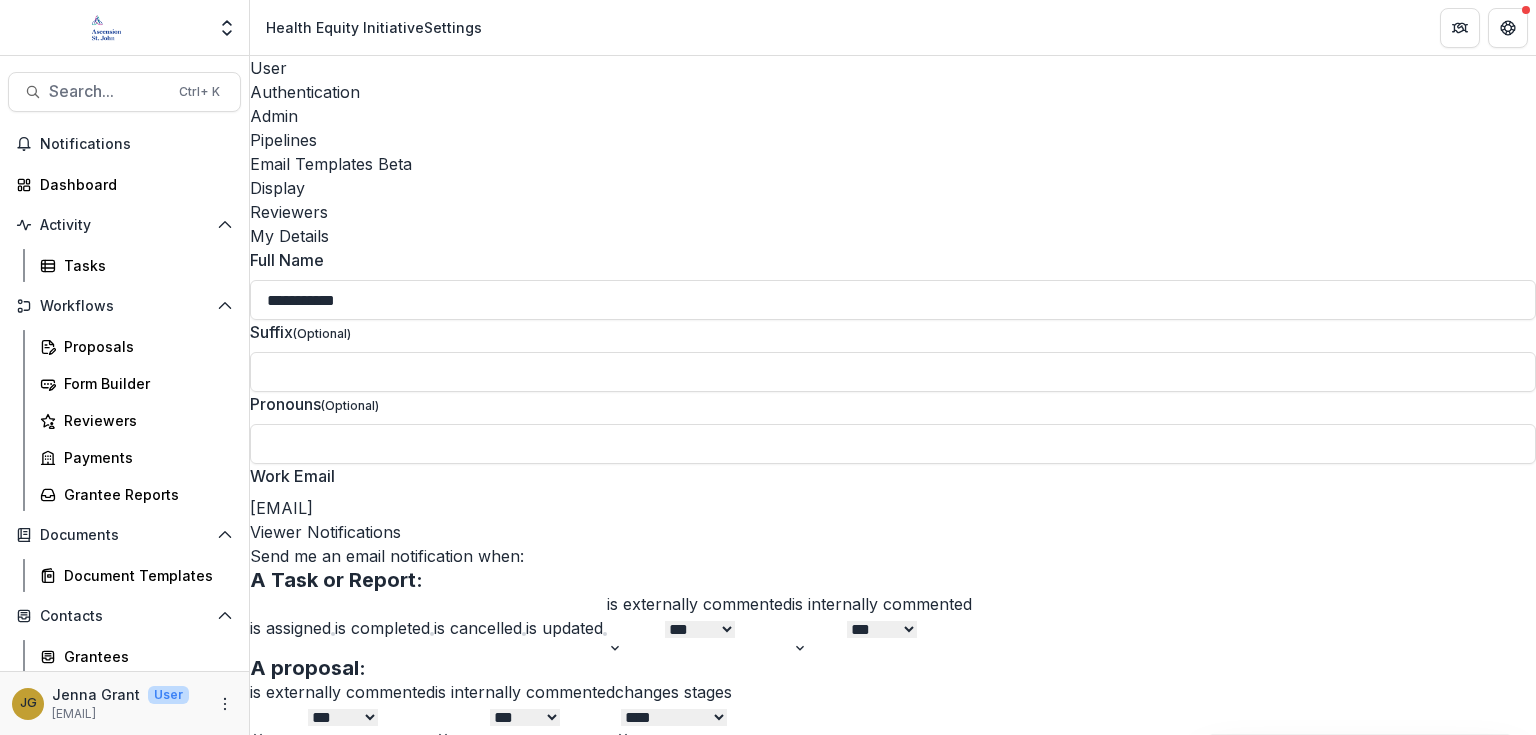 click on "Pipelines" at bounding box center [893, 140] 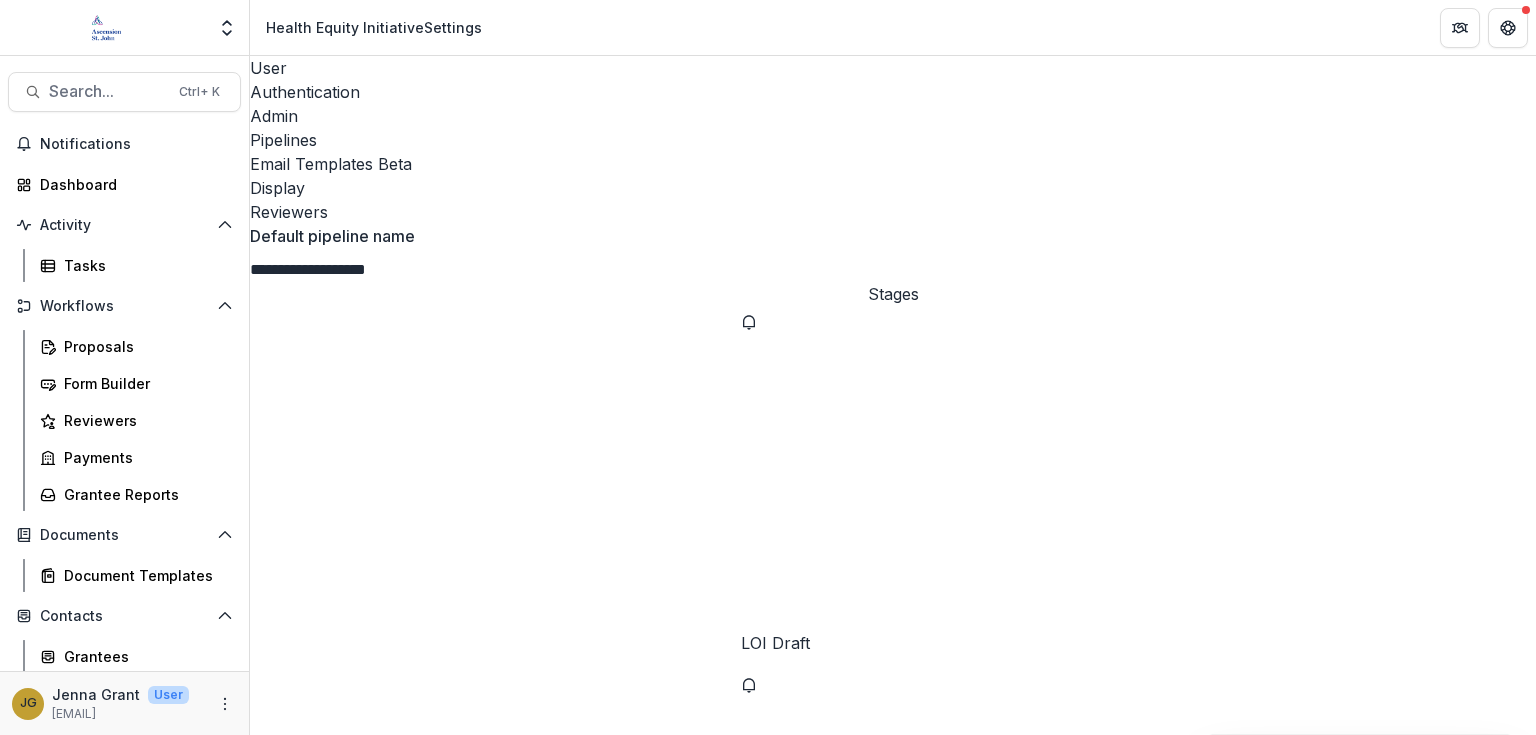 scroll, scrollTop: 1492, scrollLeft: 0, axis: vertical 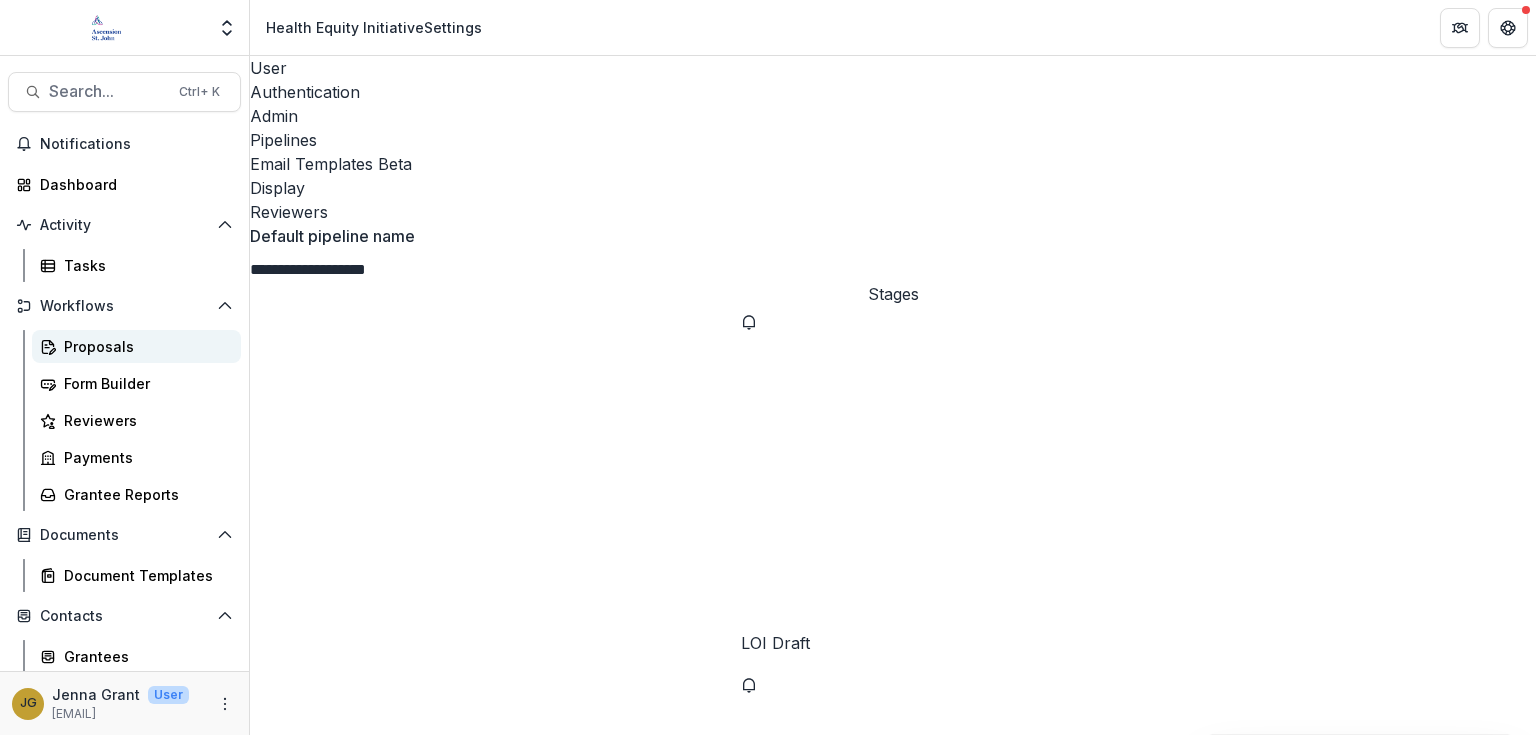 click on "Proposals" at bounding box center (144, 346) 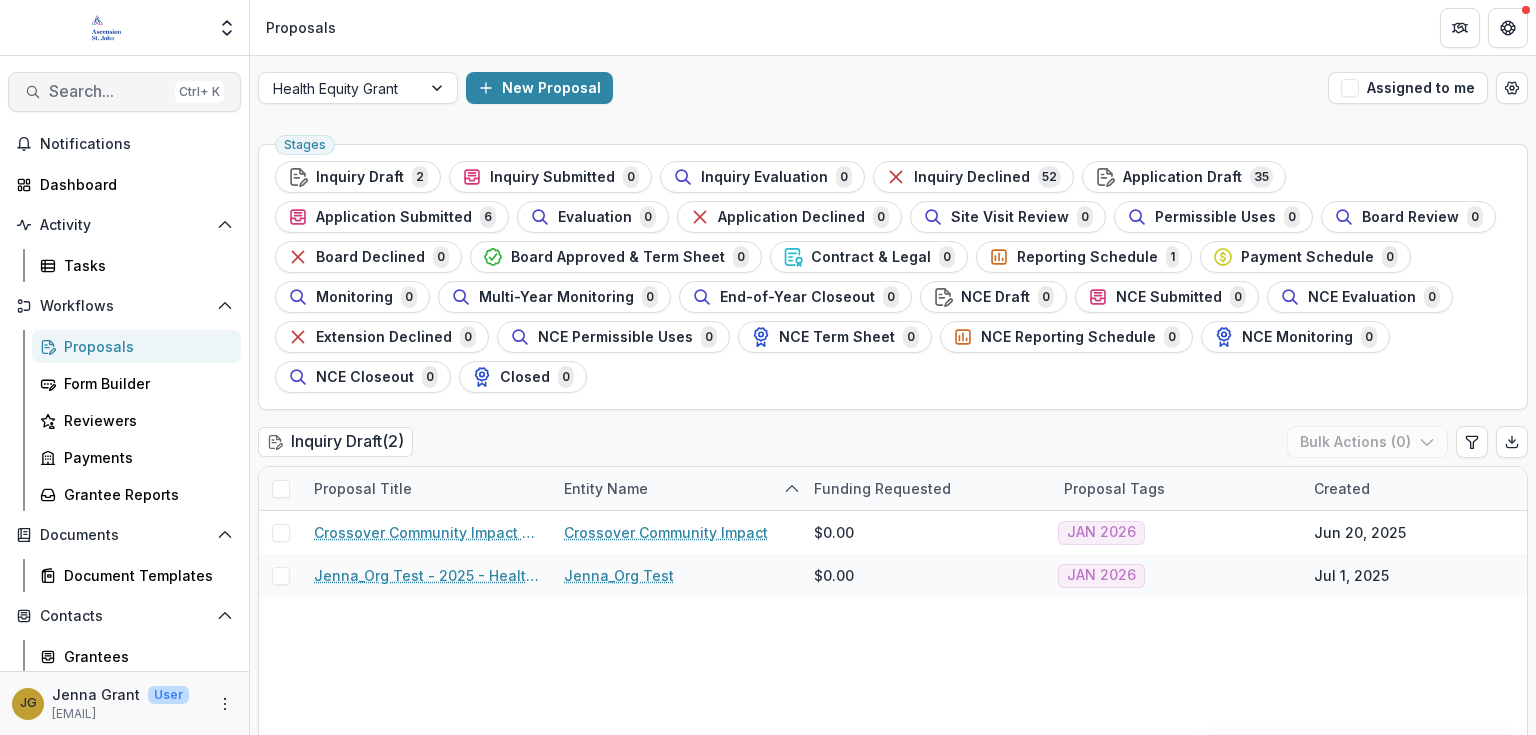 click on "Search..." at bounding box center [108, 91] 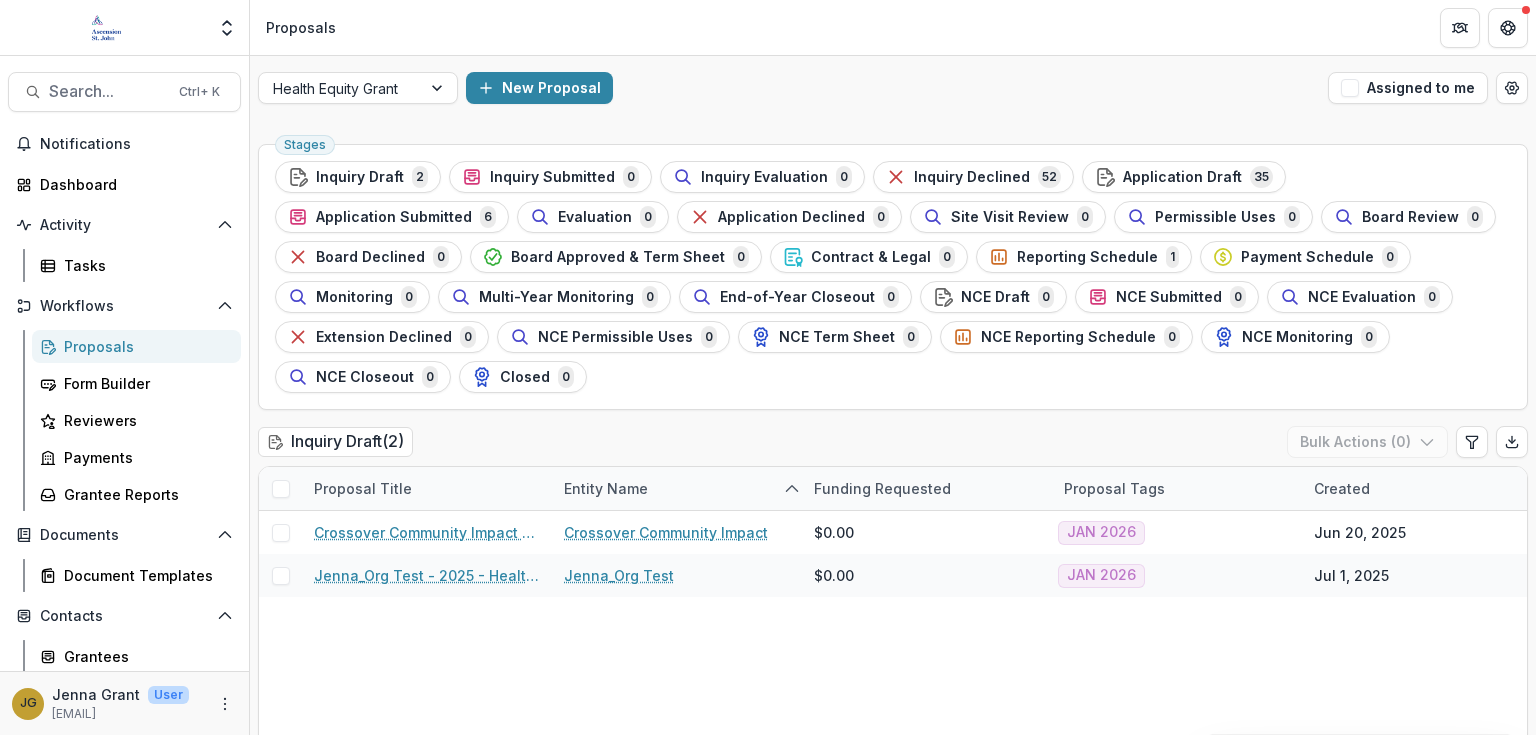 type on "*****" 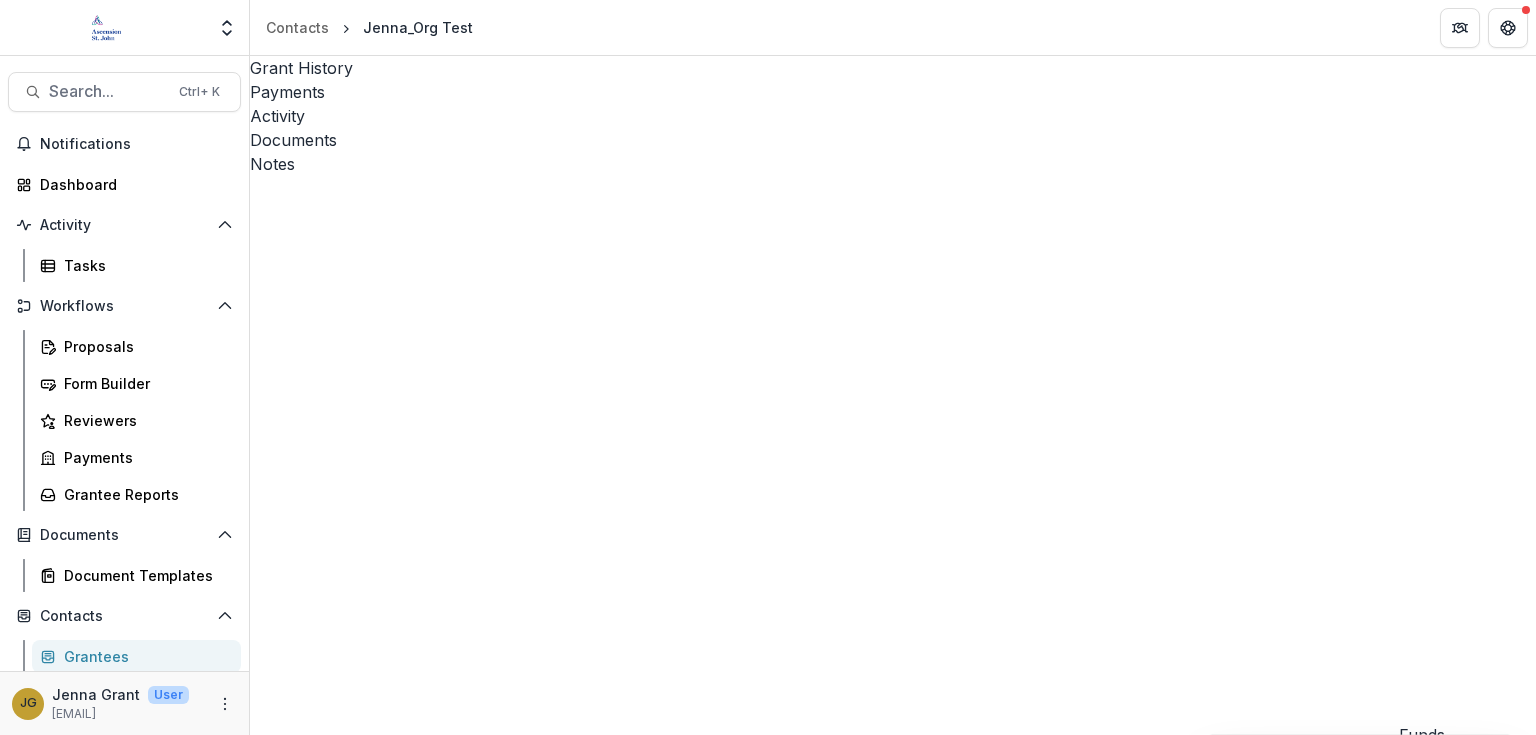 click on "Attachment Test" at bounding box center (400, 5169) 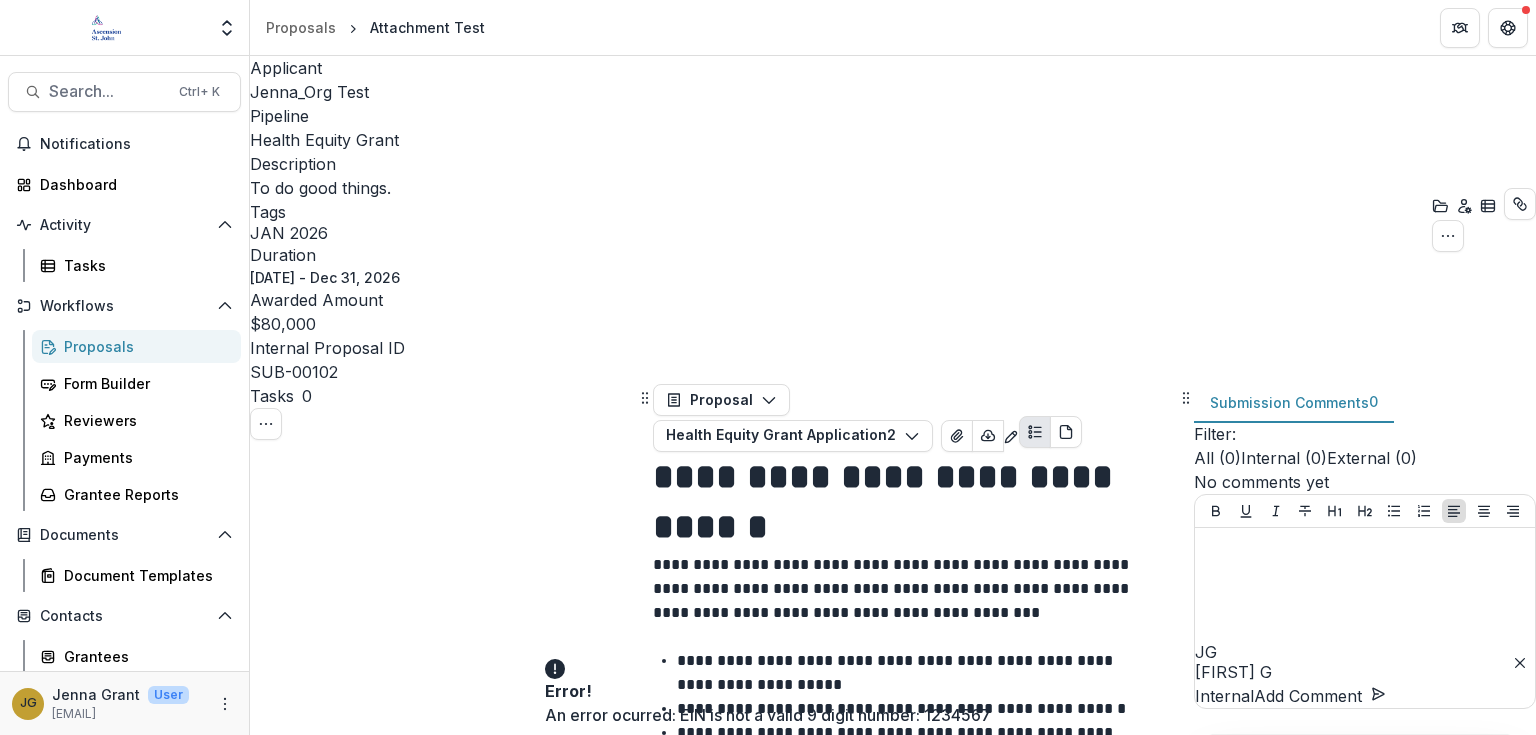 click on "Expand Previous 14 Stages & Other Tasks" at bounding box center [423, 868] 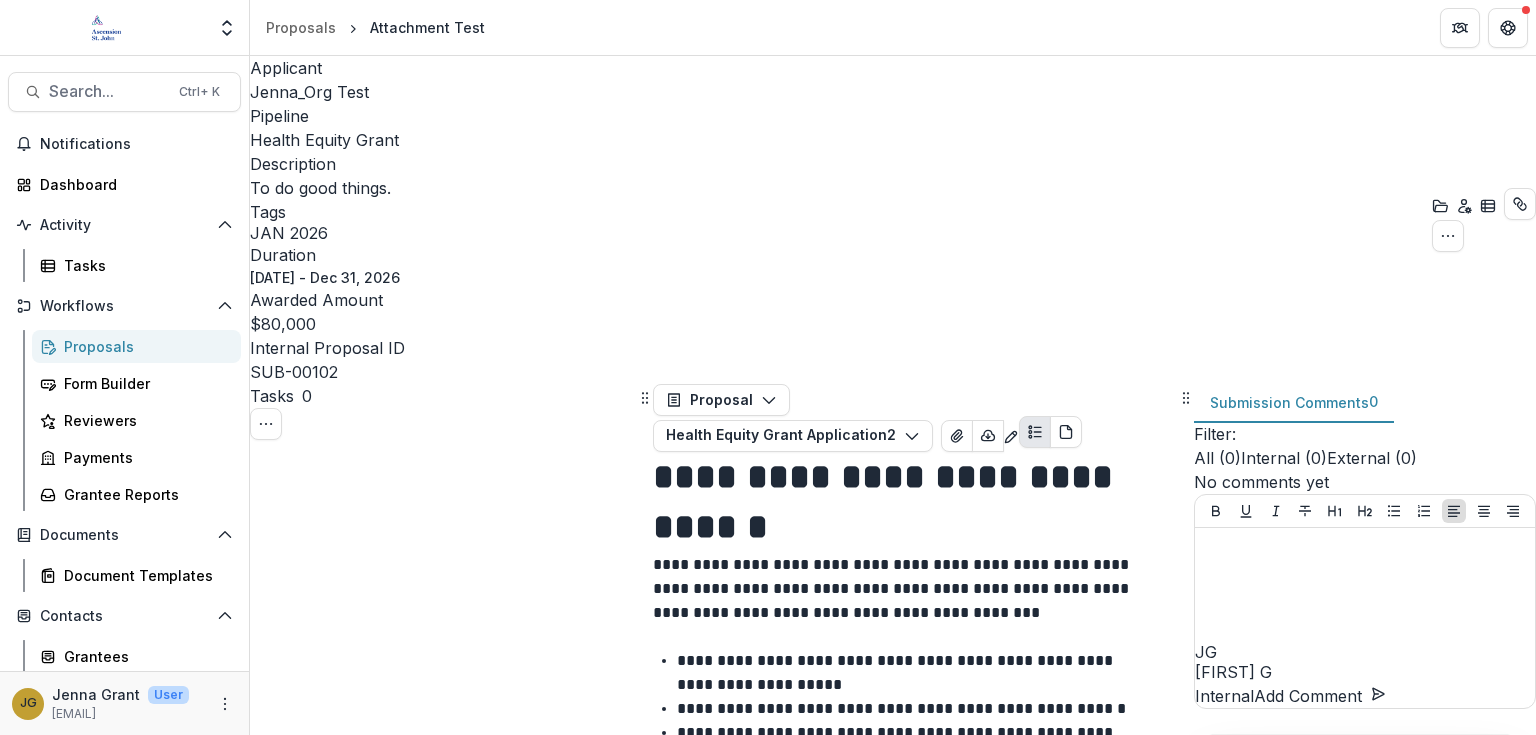 scroll, scrollTop: 1119, scrollLeft: 0, axis: vertical 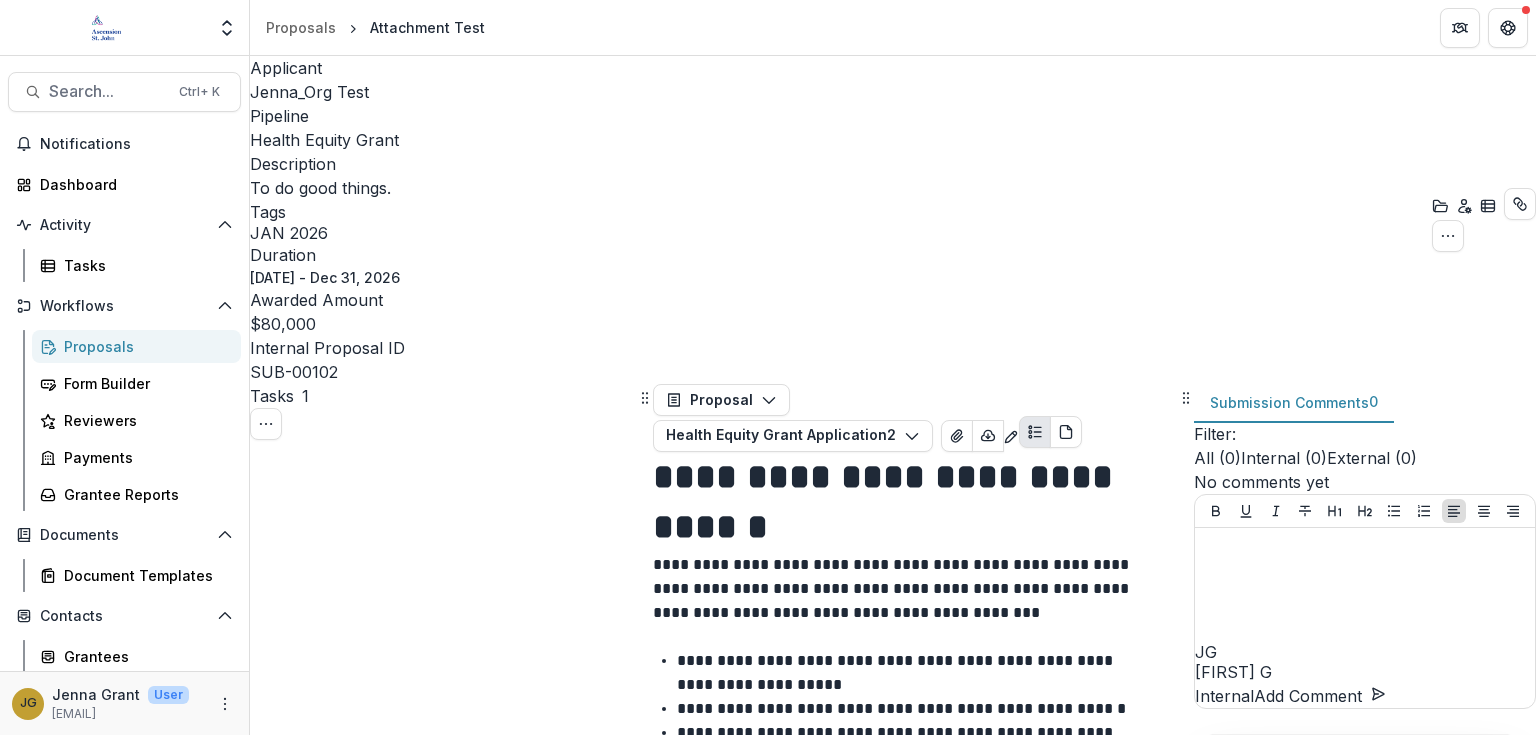 click on "Complete Task" at bounding box center (318, 6207) 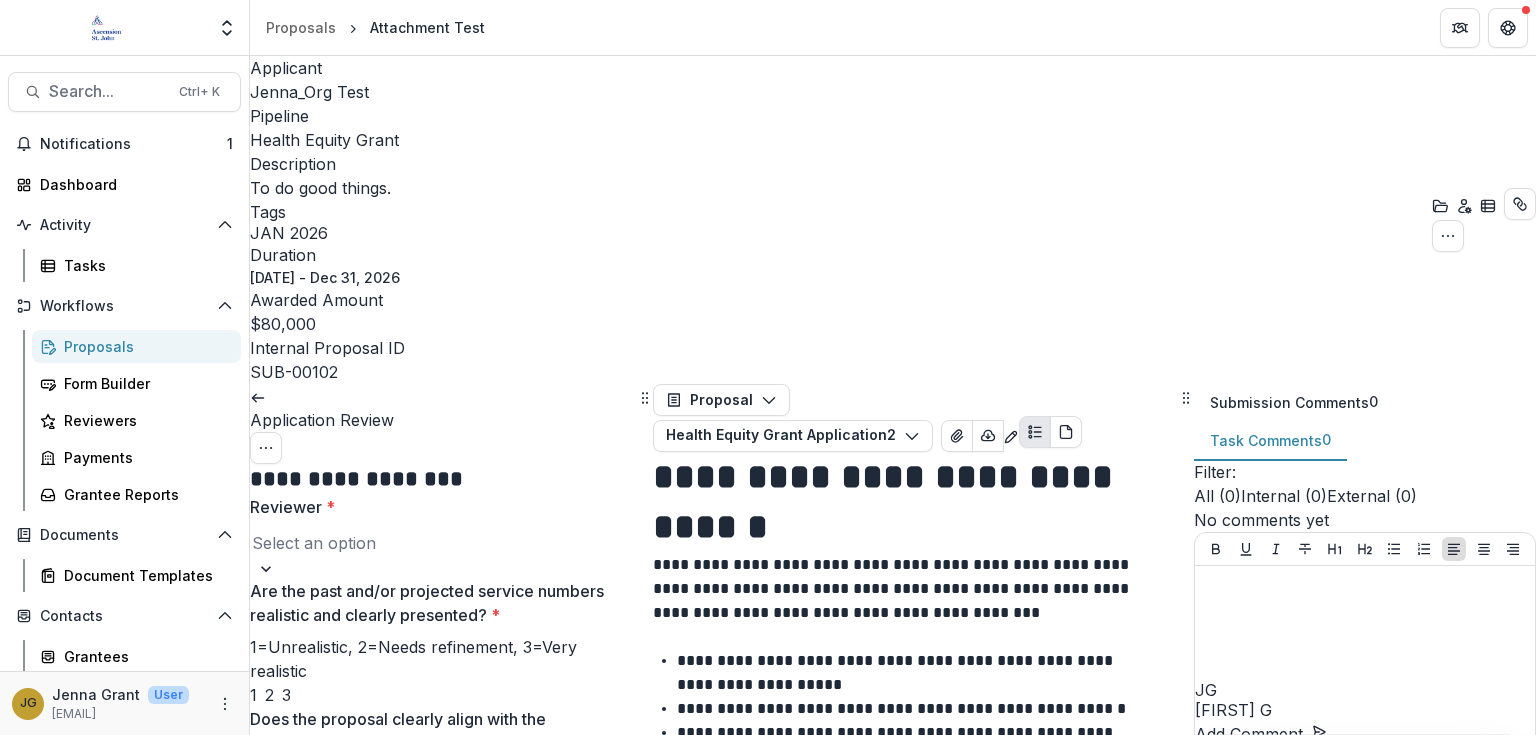 click at bounding box center [443, 543] 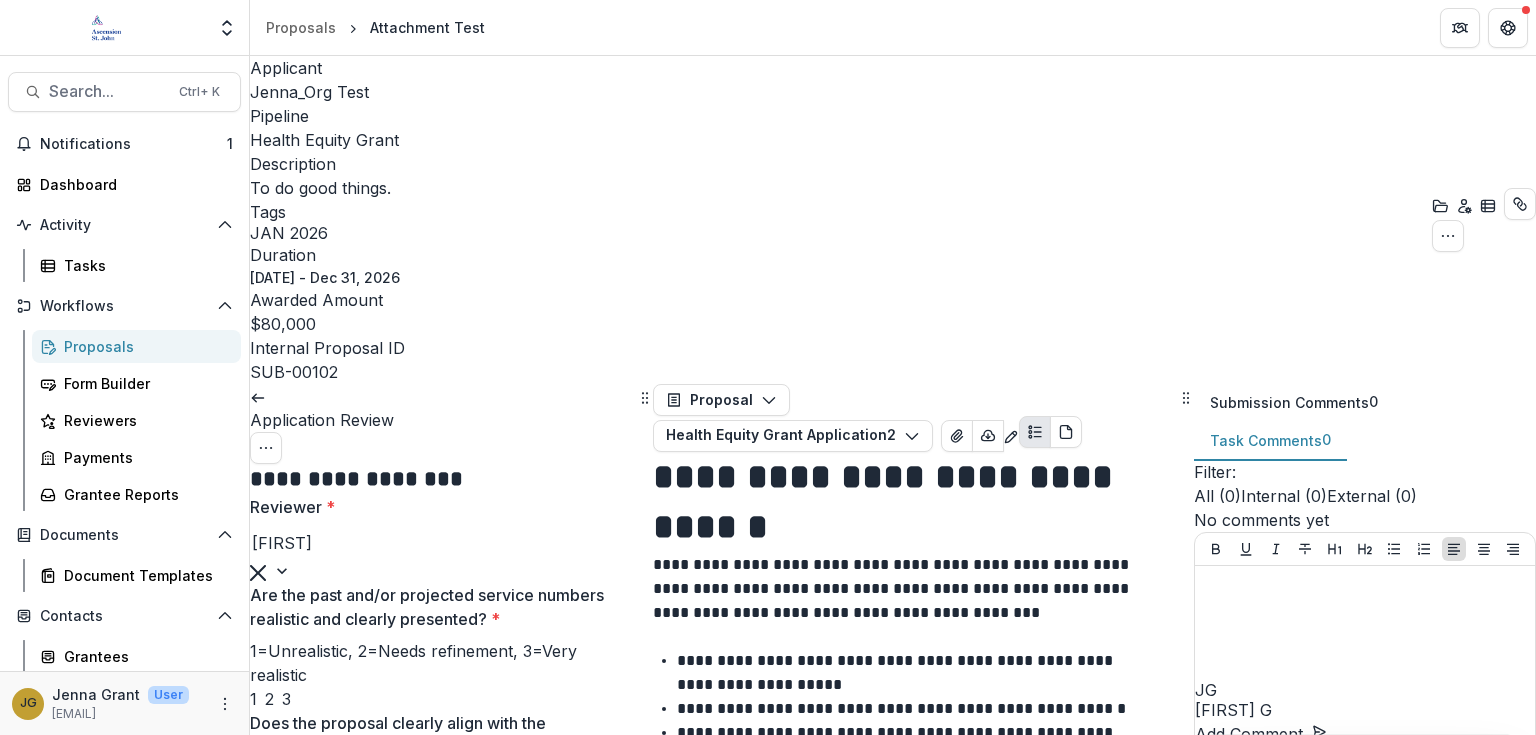 click on "1" at bounding box center (253, 699) 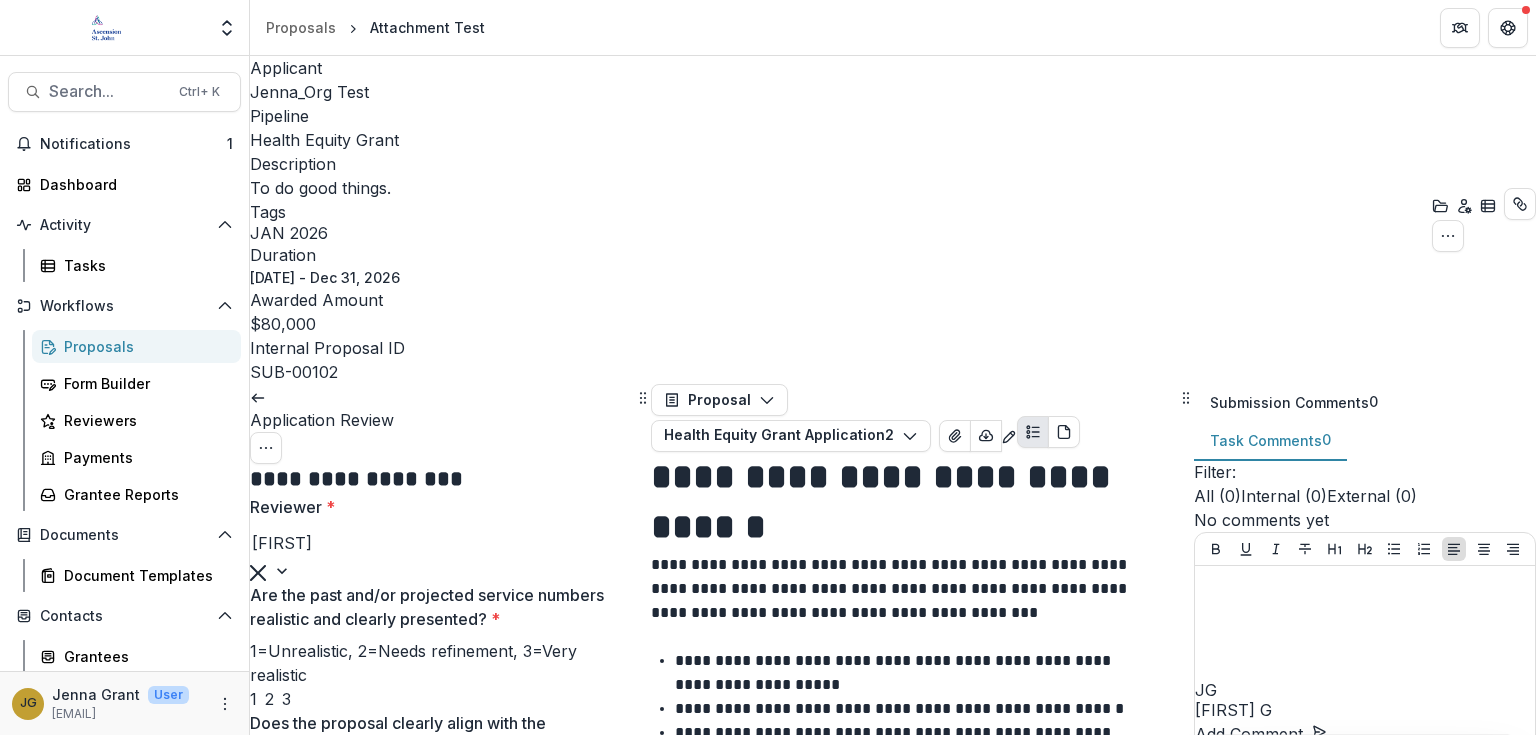 click at bounding box center [643, 5168] 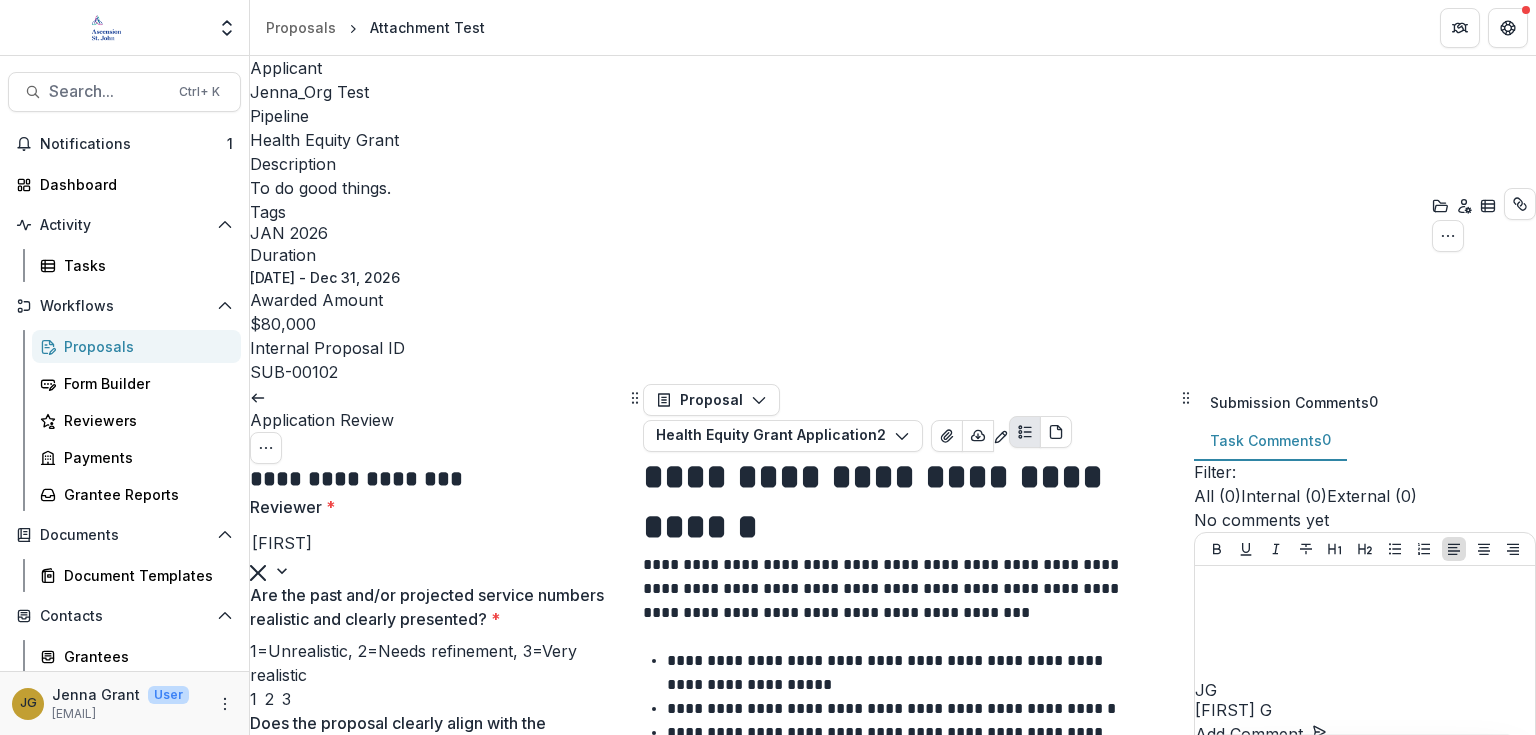 click on "**********" at bounding box center [893, 5156] 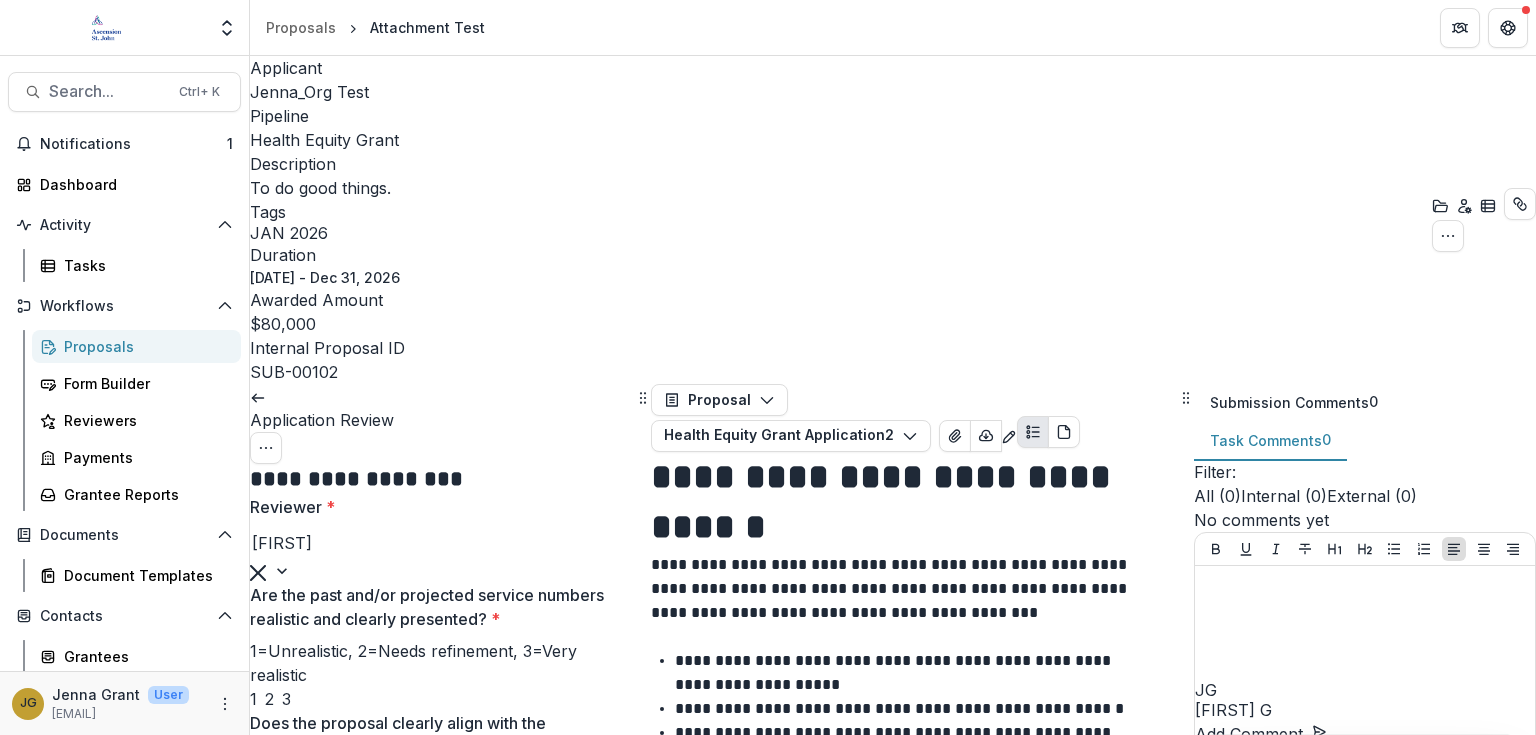 click at bounding box center [643, 5168] 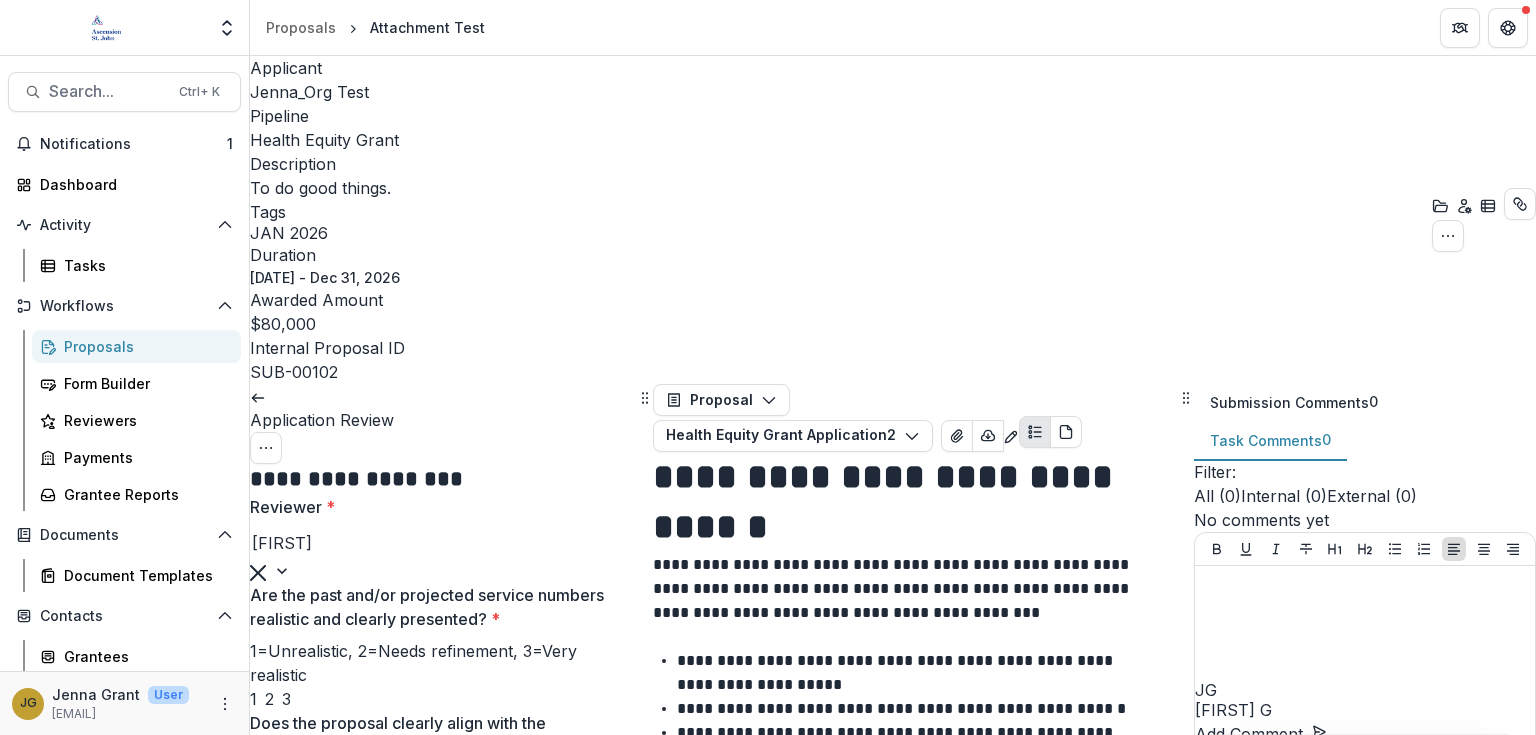 scroll, scrollTop: 432, scrollLeft: 0, axis: vertical 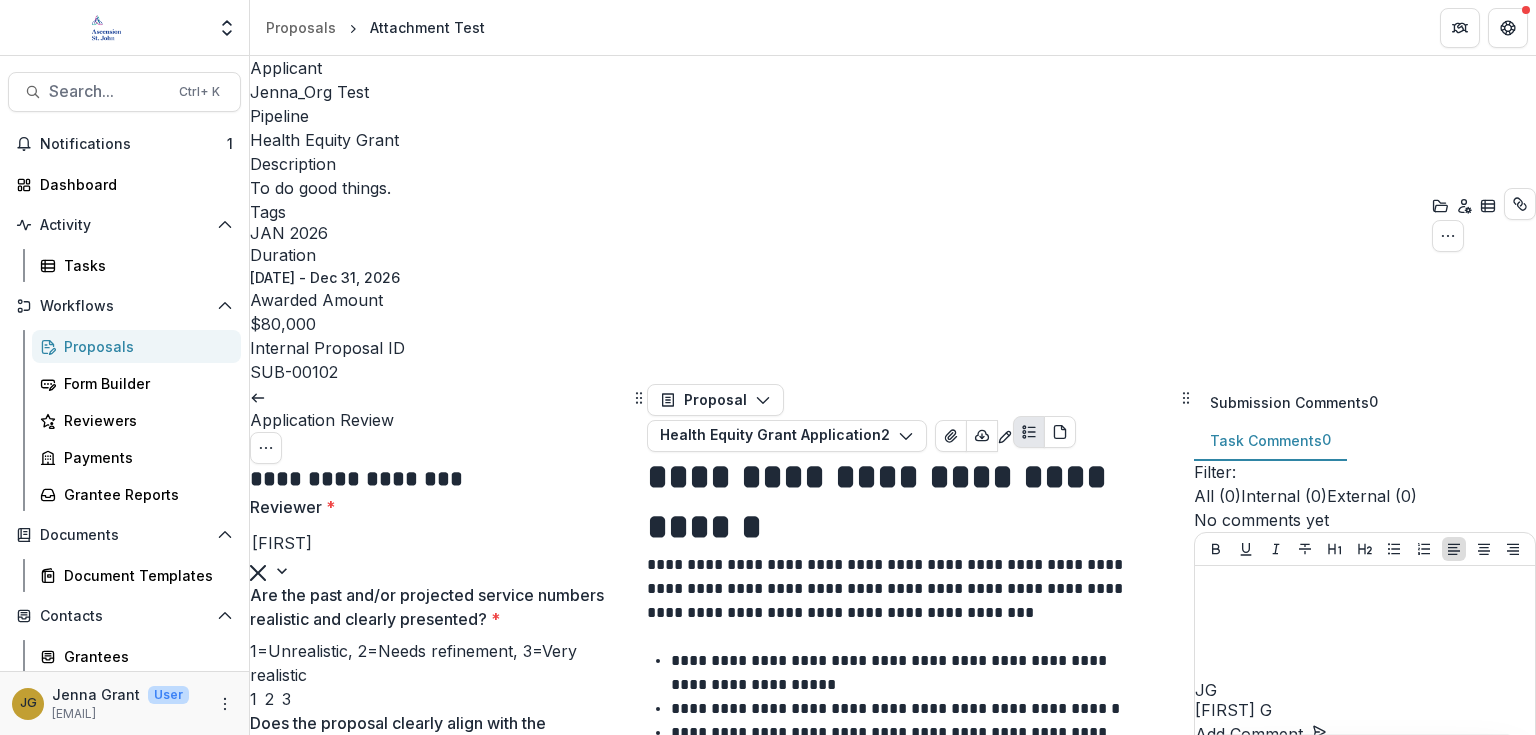 click at bounding box center (639, 5156) 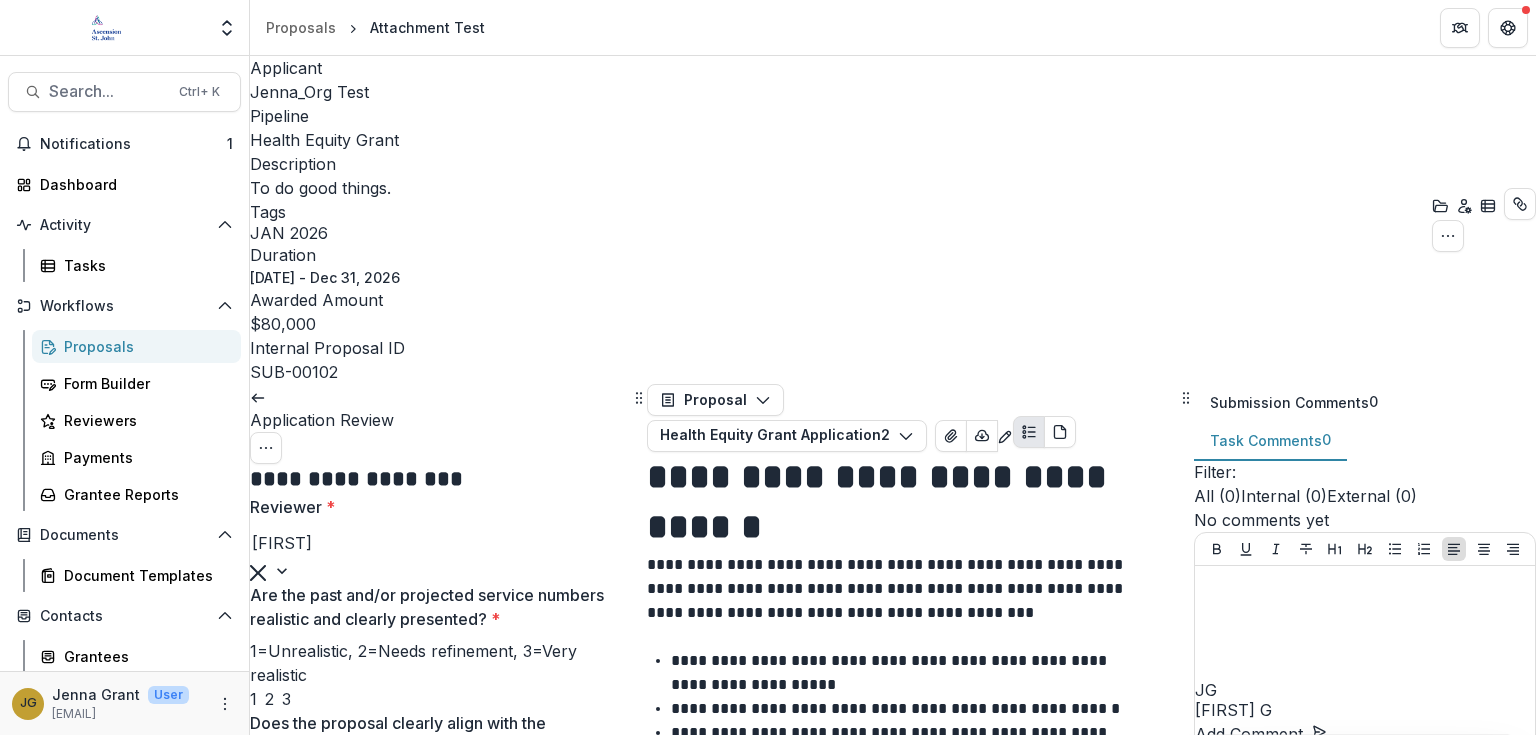 click on "**********" at bounding box center (893, 5156) 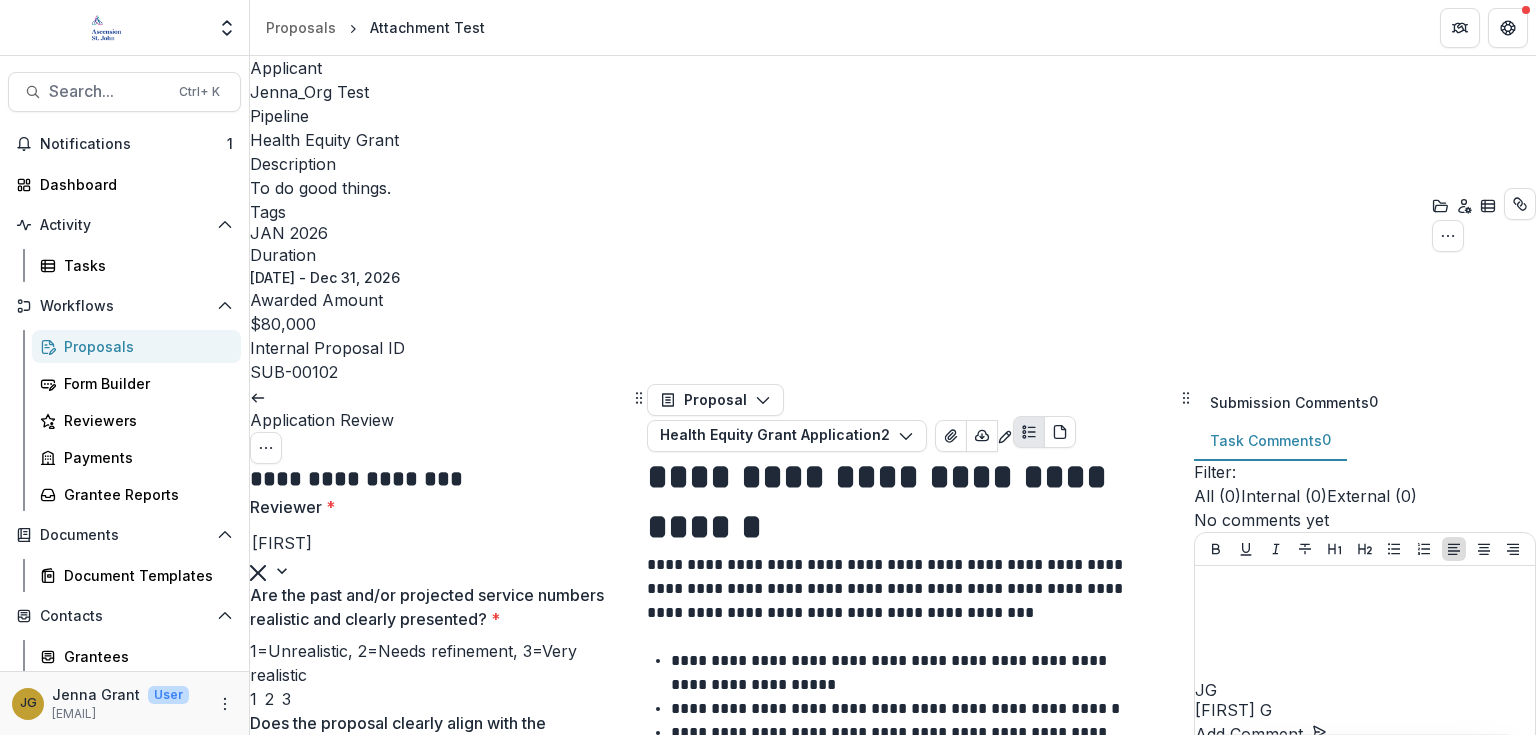 click at bounding box center (639, 5156) 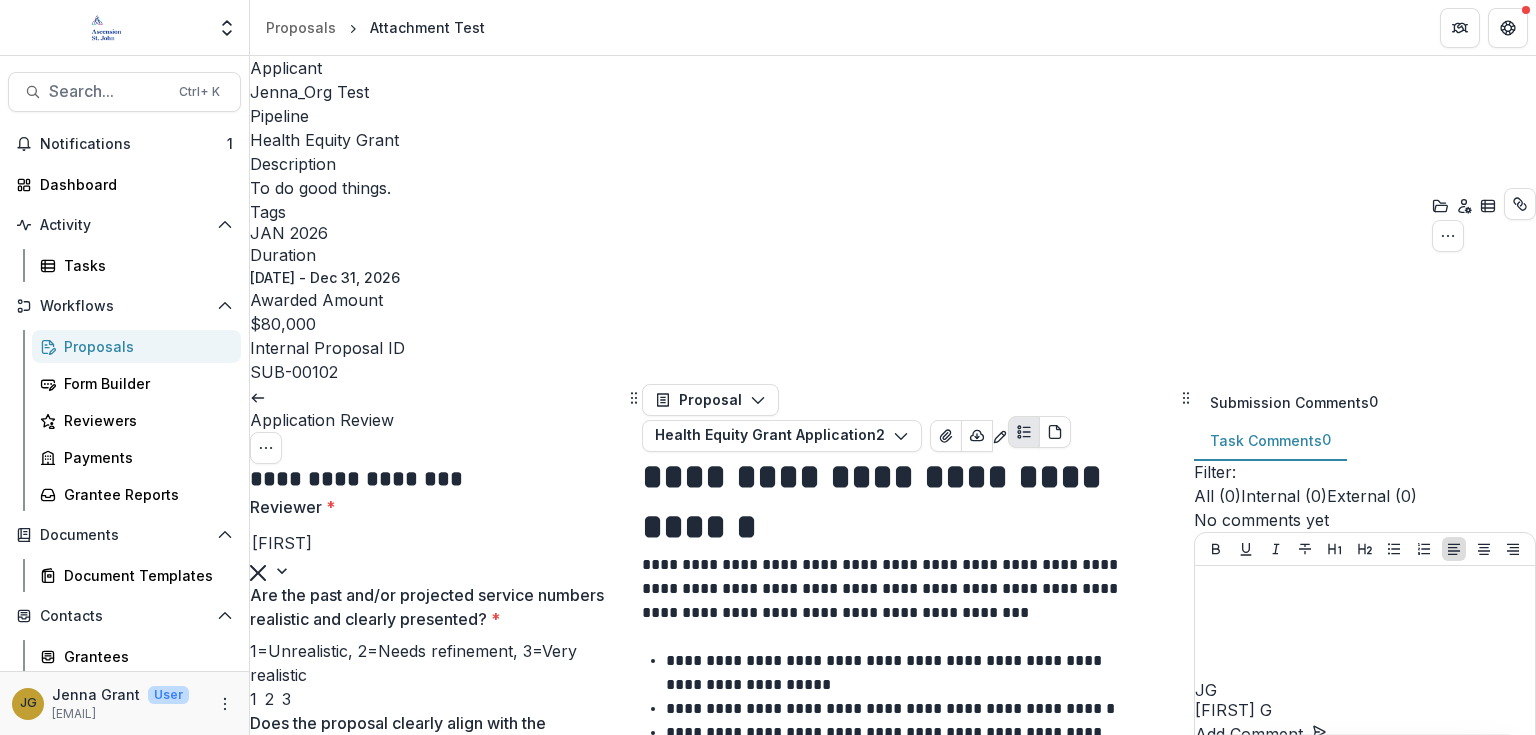 click on "**********" at bounding box center (893, 5156) 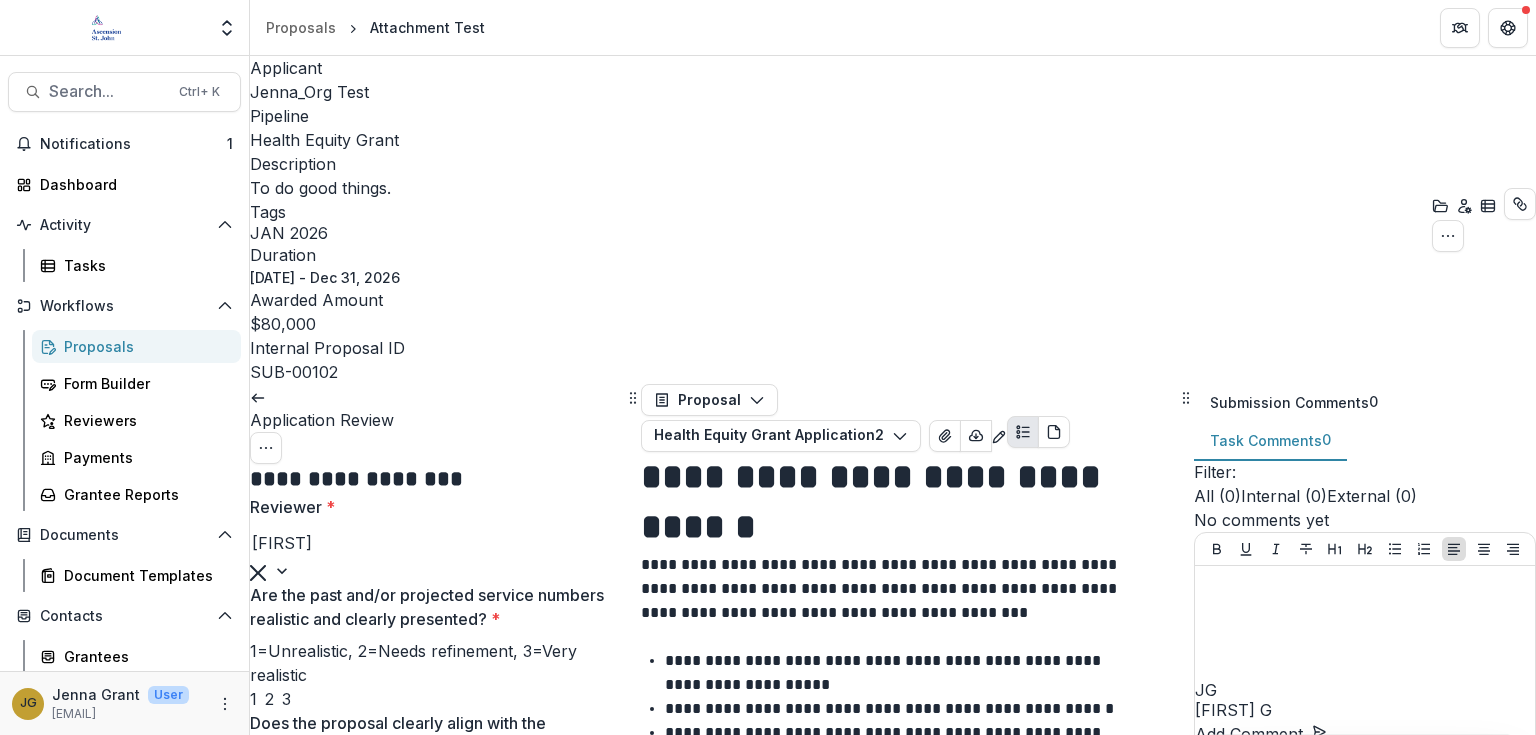 click at bounding box center [633, 5156] 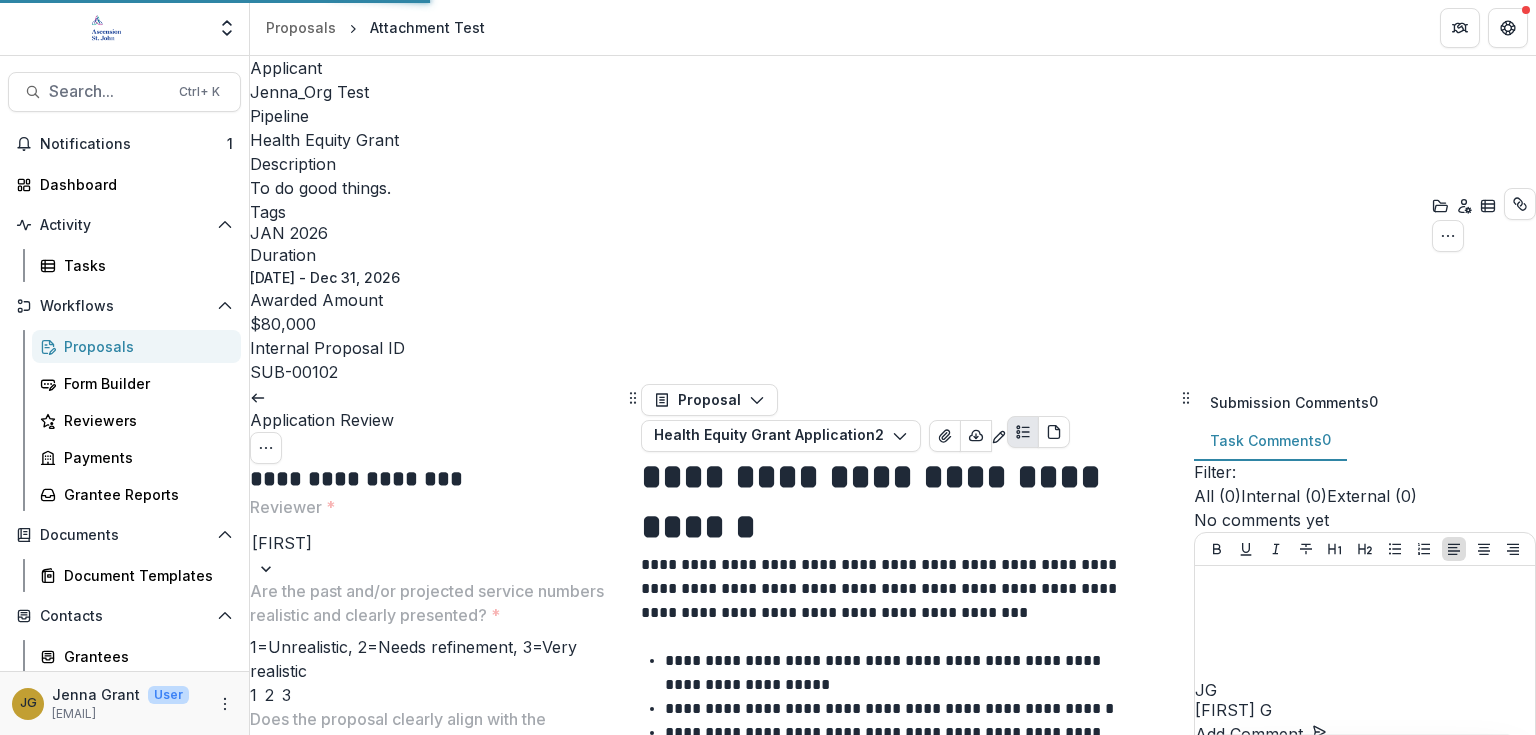 scroll, scrollTop: 3274, scrollLeft: 0, axis: vertical 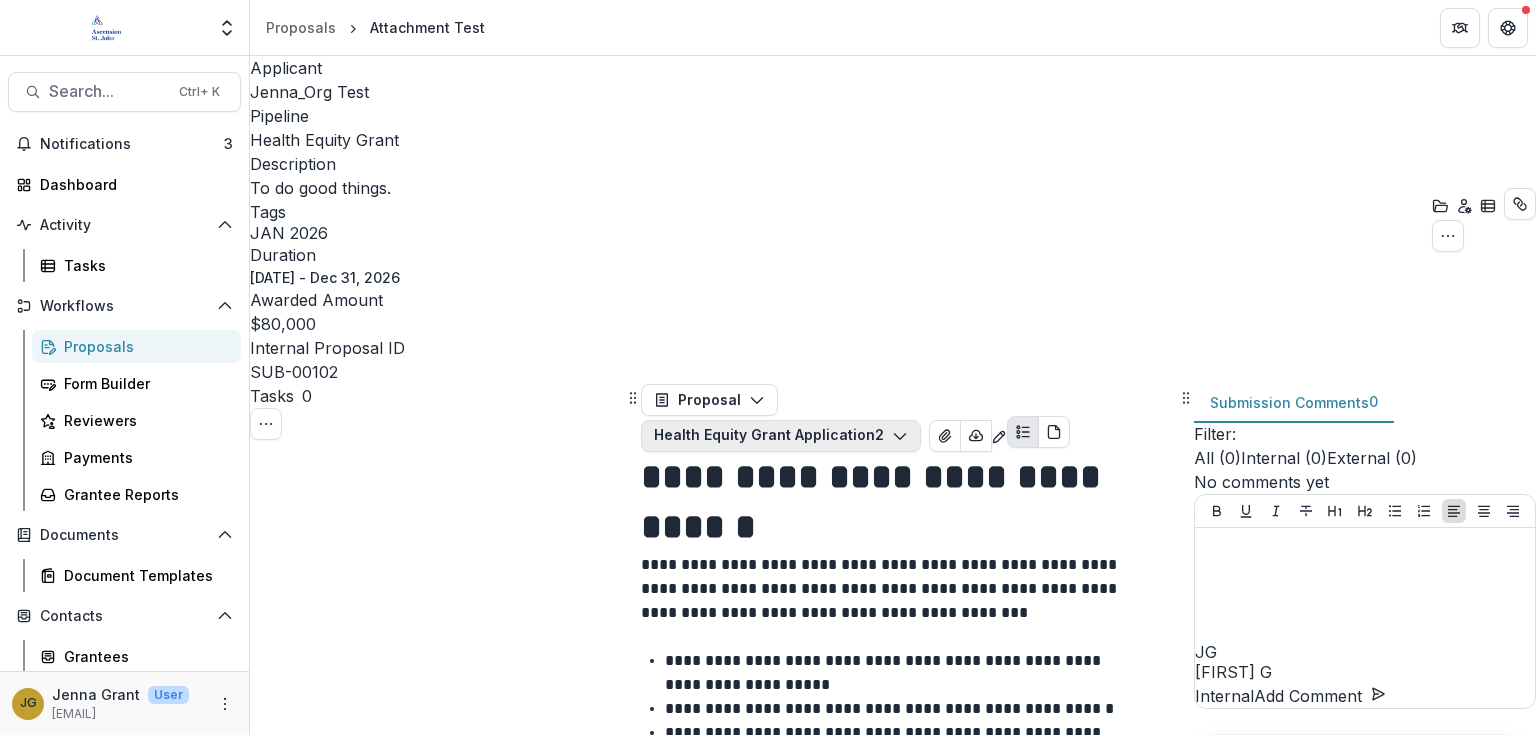 click 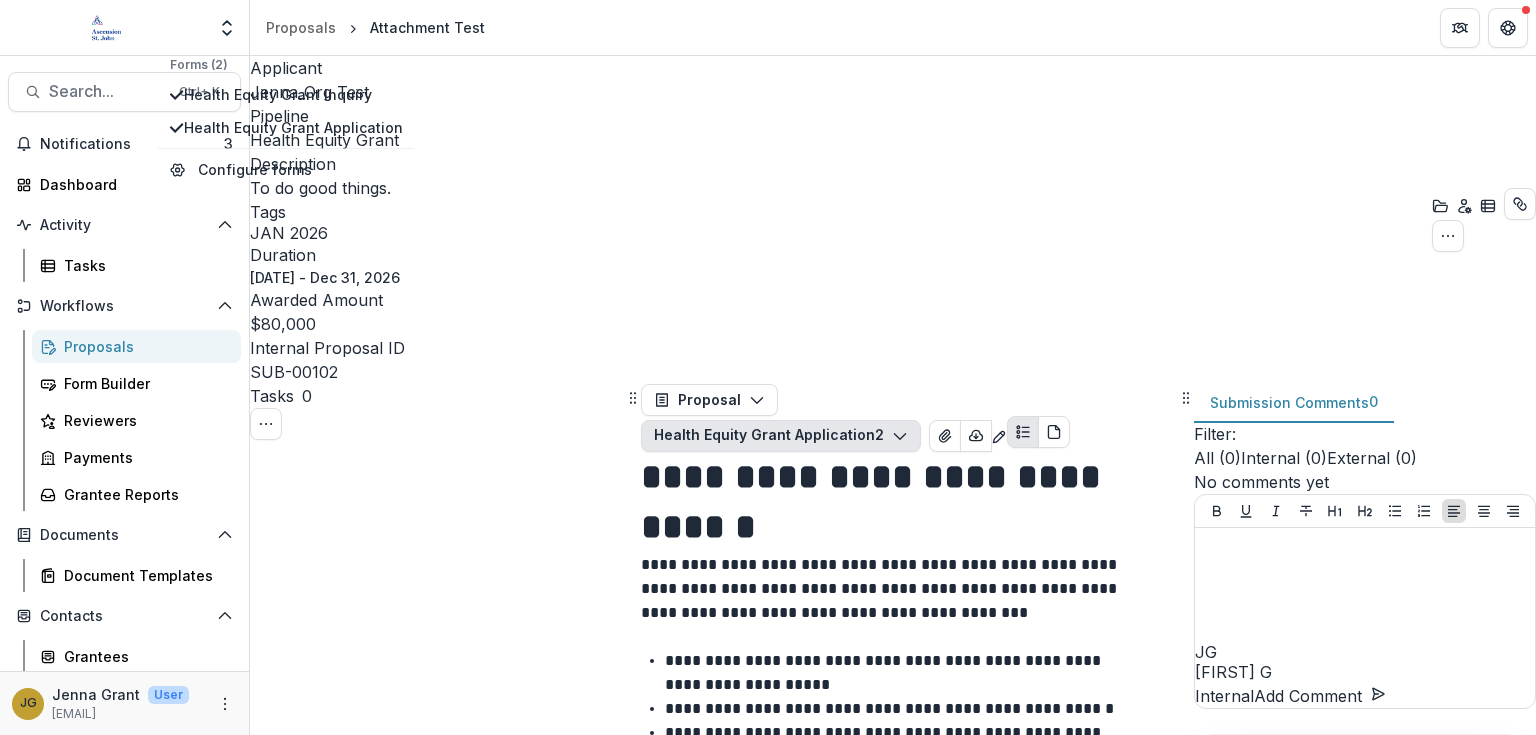click 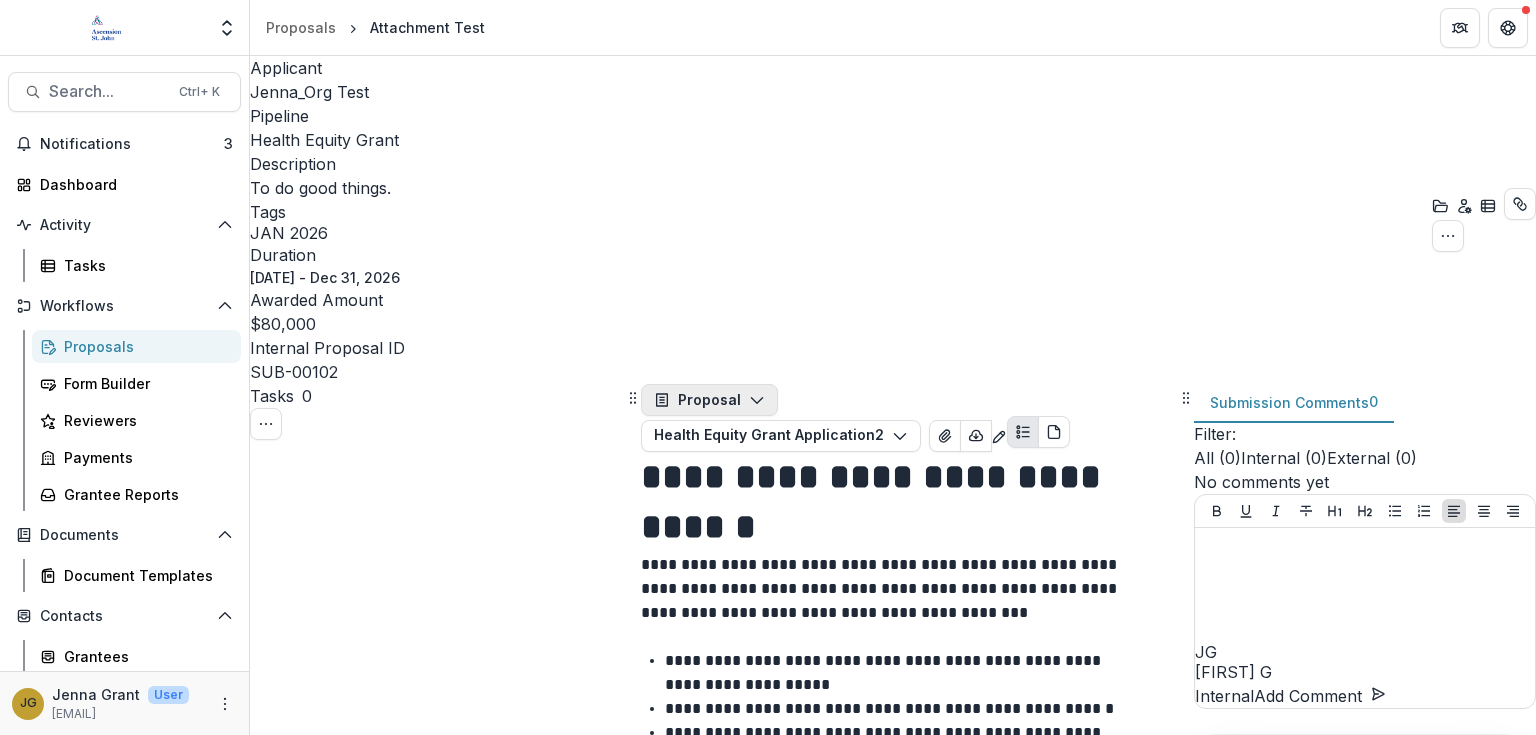 click 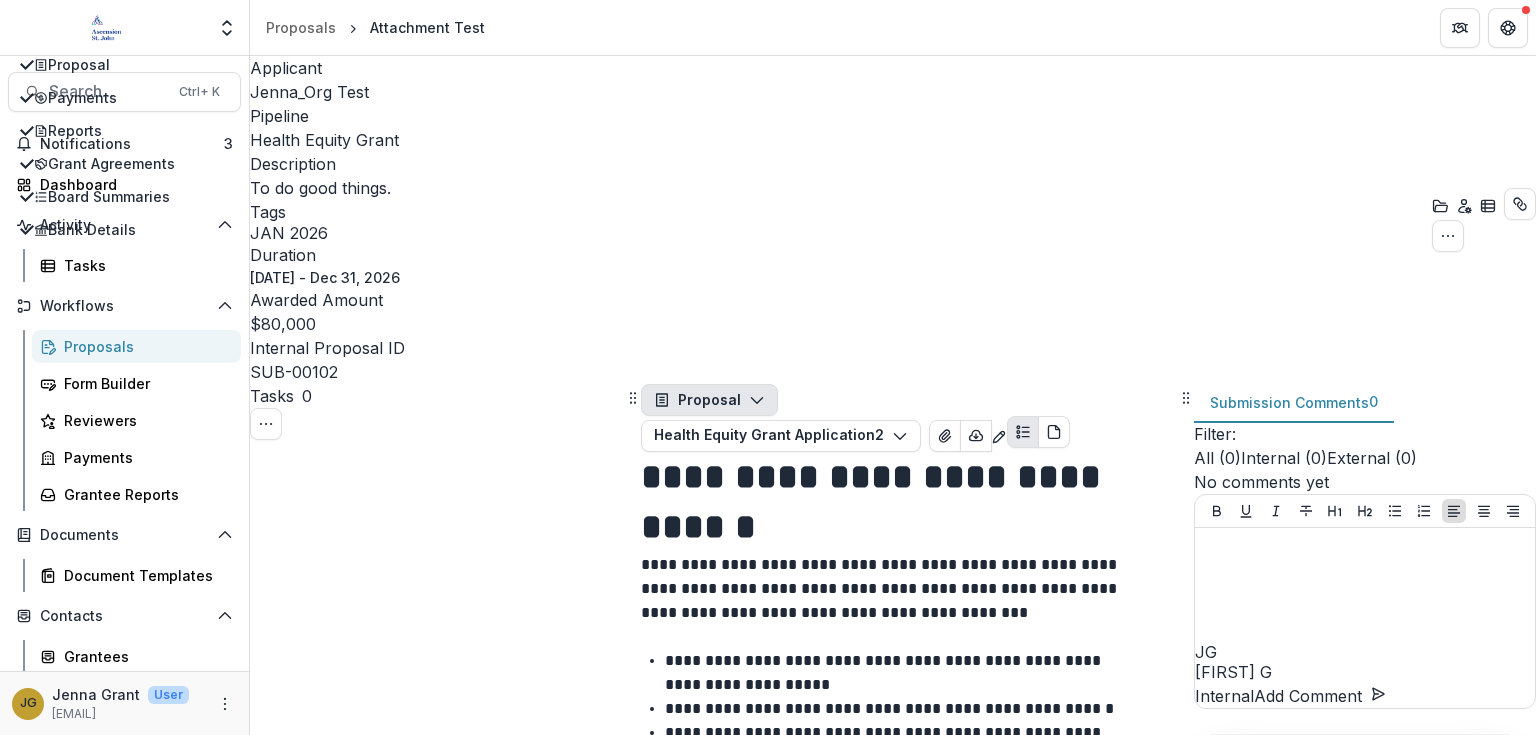 click on "Jenna_Org Test" at bounding box center [309, 92] 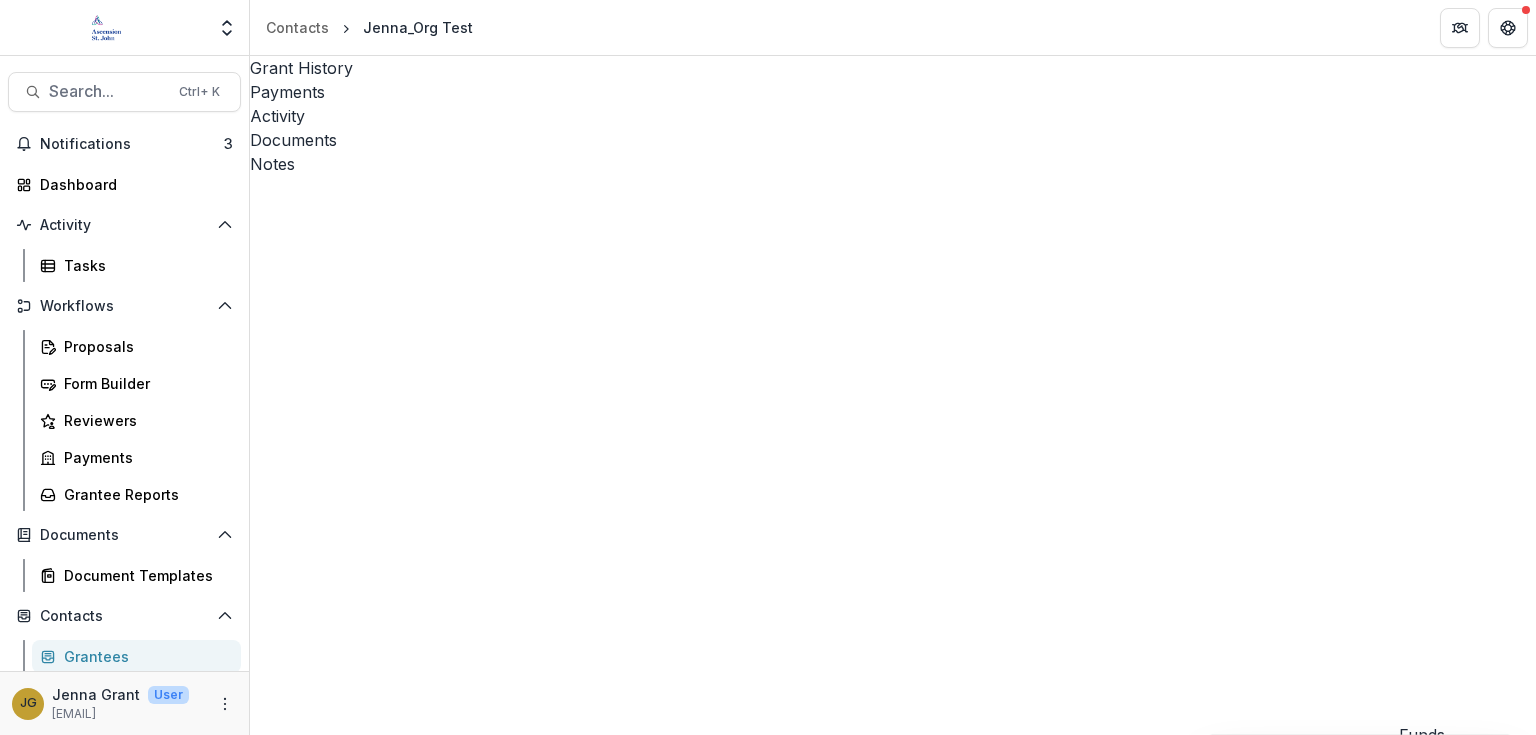 click on "Documents" at bounding box center [893, 140] 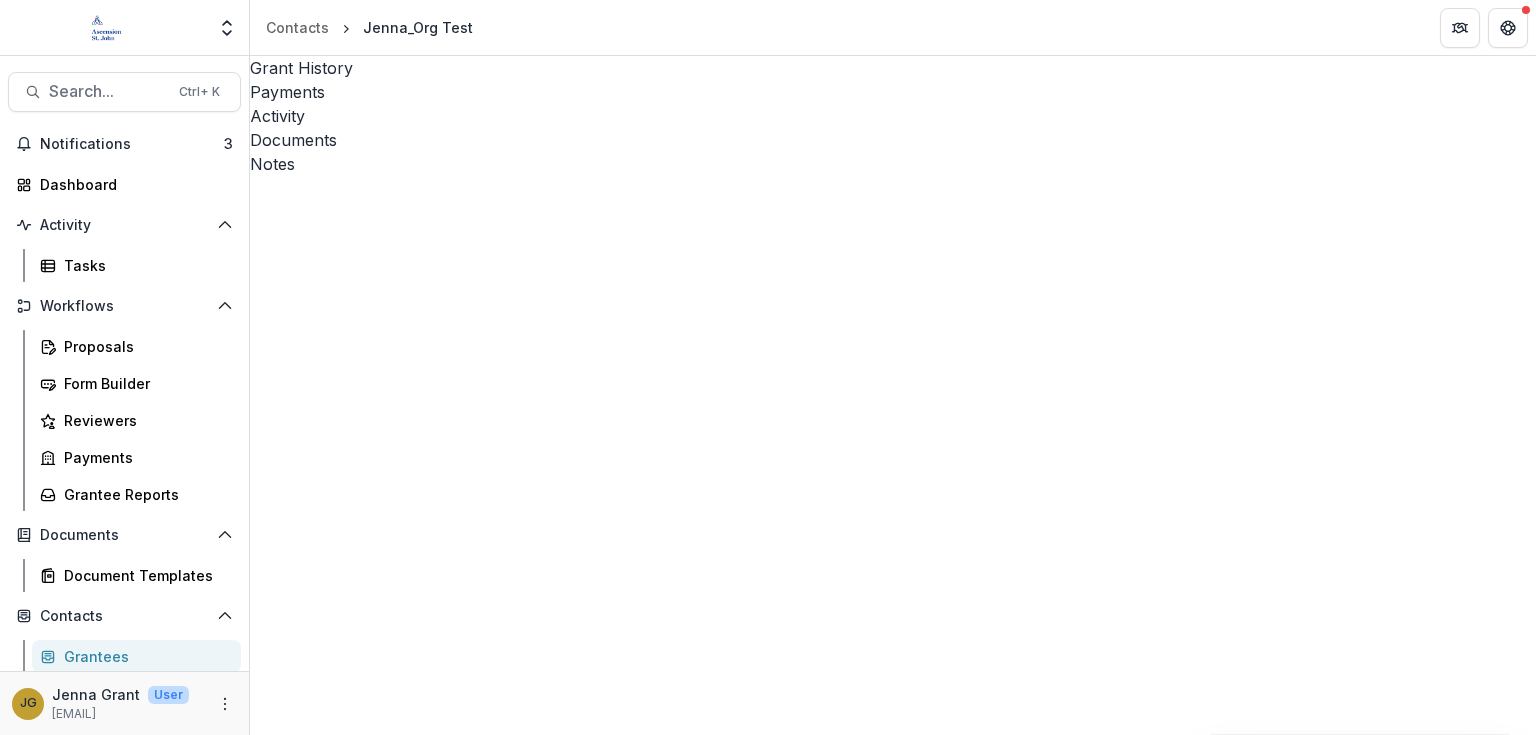 click 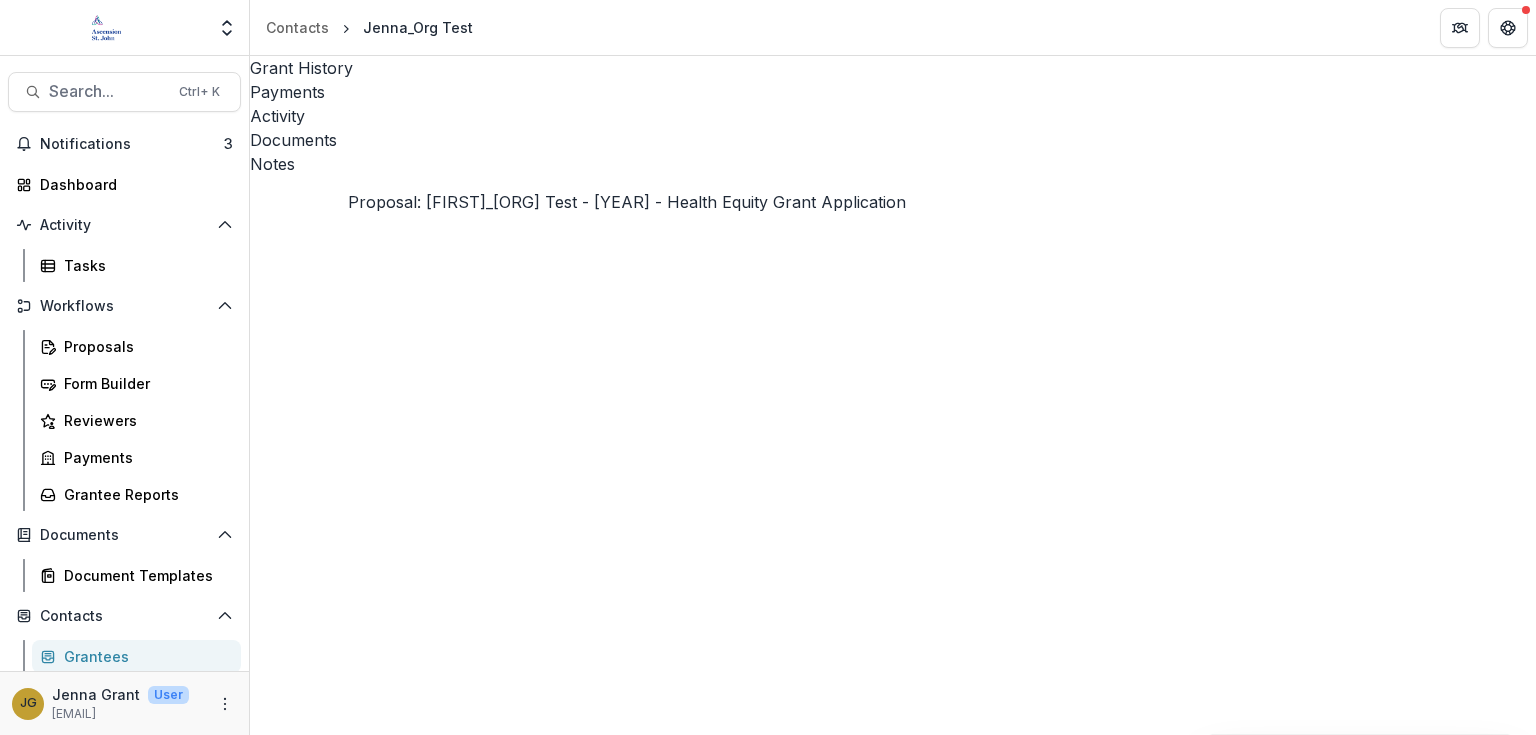 click on "Proposal: Jenna_Org Test - 2025 - Health Equity Grant Application" at bounding box center [529, 2914] 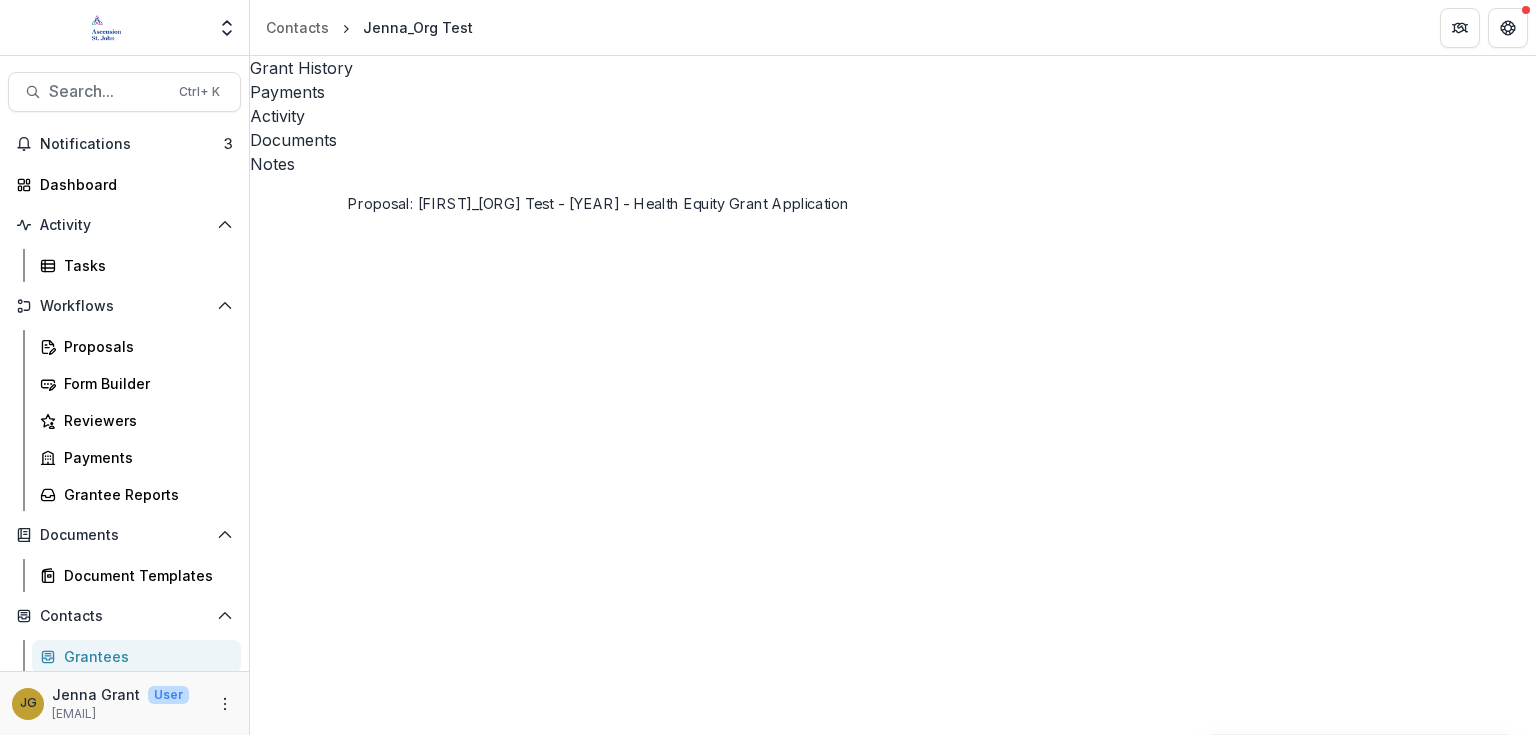 click on "Loading..." at bounding box center (767, 783) 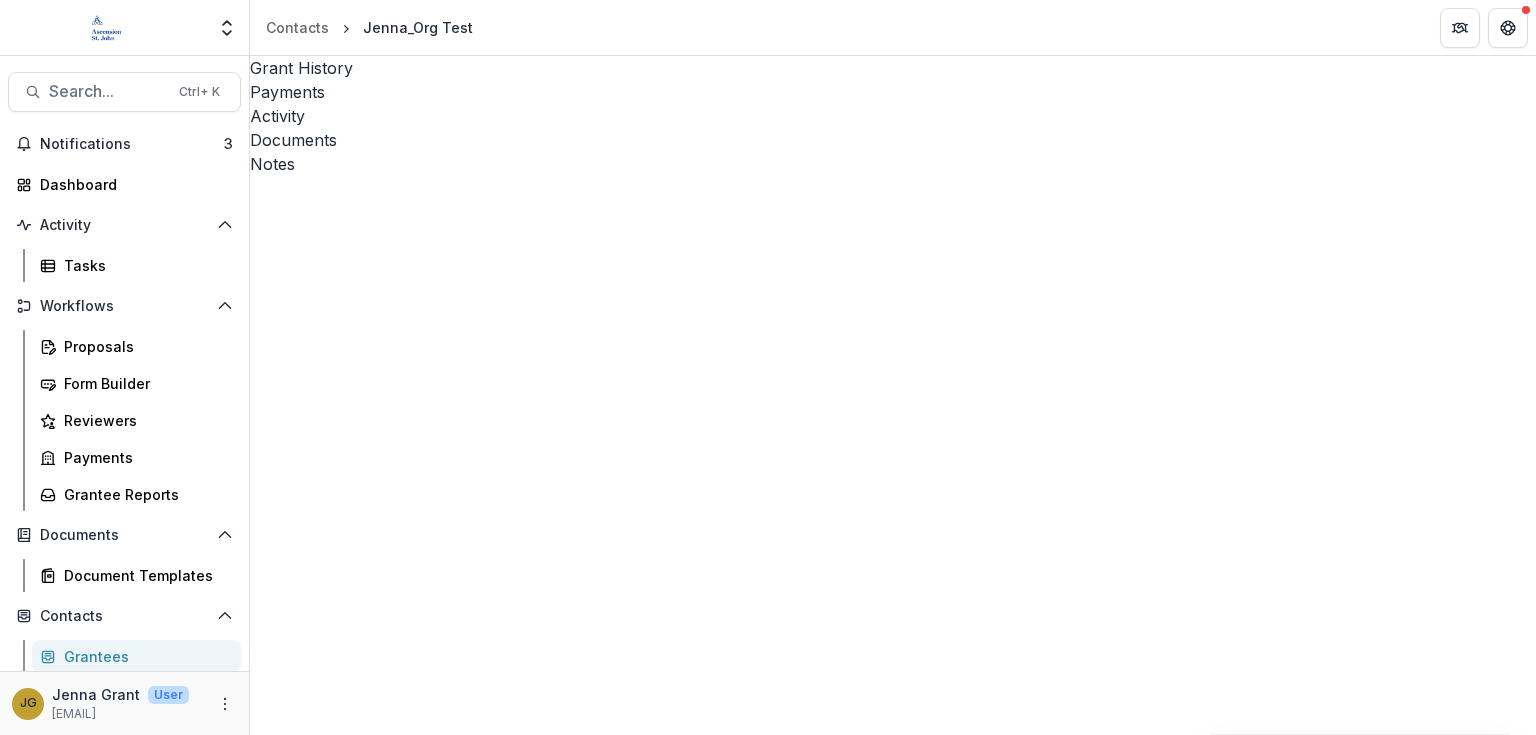 click 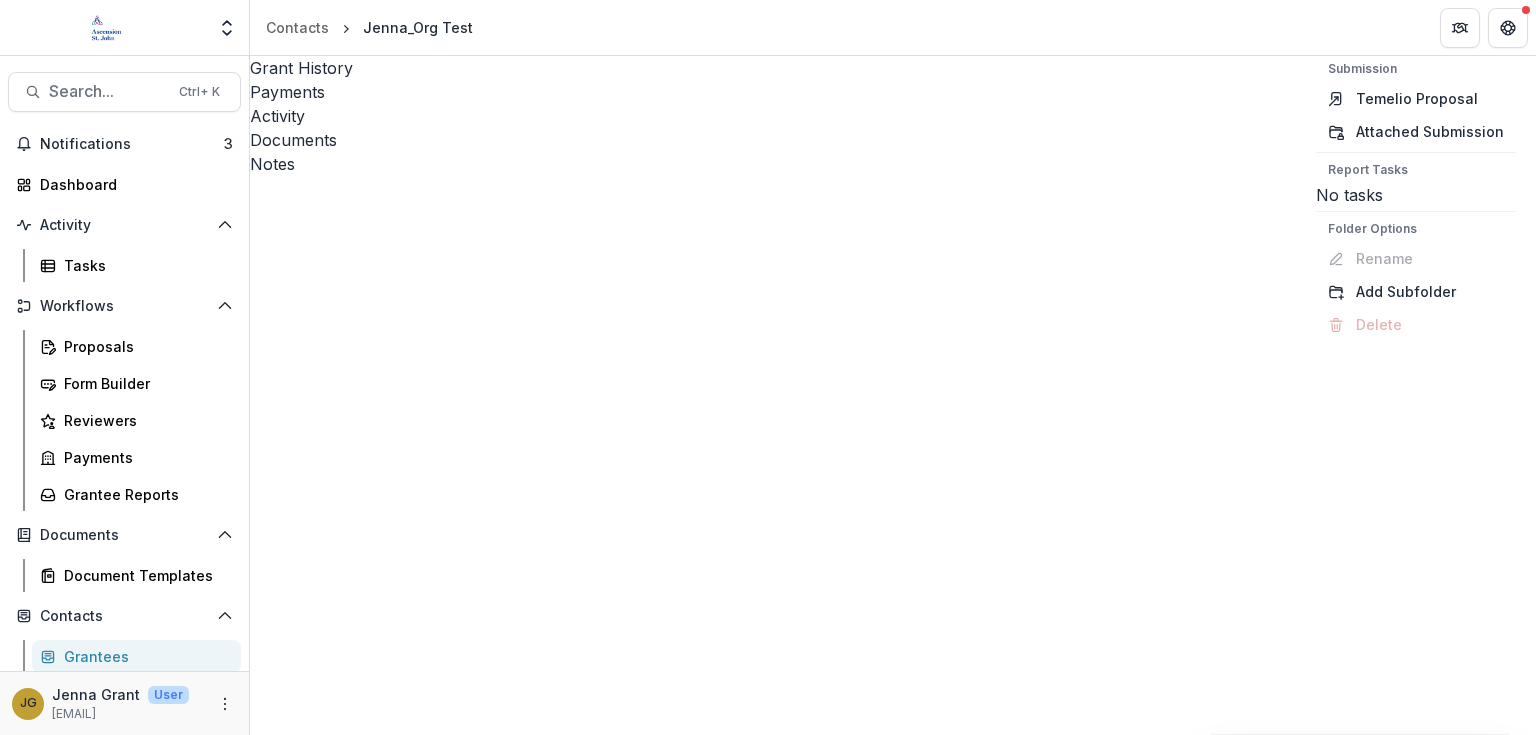 click on "Jenna_Org Test - 2025 - Health Equity Grant Application Submission Temelio Proposal Attached Submission Report Tasks No tasks Folder Options Rename Add Subfolder Delete Proposal: Jenna_Org Test - 2025 - Health Equity Grant Application File Options Download Rename Delete Jenna_Org Test - 2024 - Beacon Invitational Grant LOI Submission Temelio Proposal Attached Submission Report Tasks MAP Performance Report 2 Folder Options Rename Add Subfolder Delete Jenna_Org Test - 2025 - Health Equity Grant Inquiry Submission Temelio Proposal Attached Submission Report Tasks 2026 Health Equity Performance Report 1 Folder Options Rename Add Subfolder Delete" at bounding box center (893, 3601) 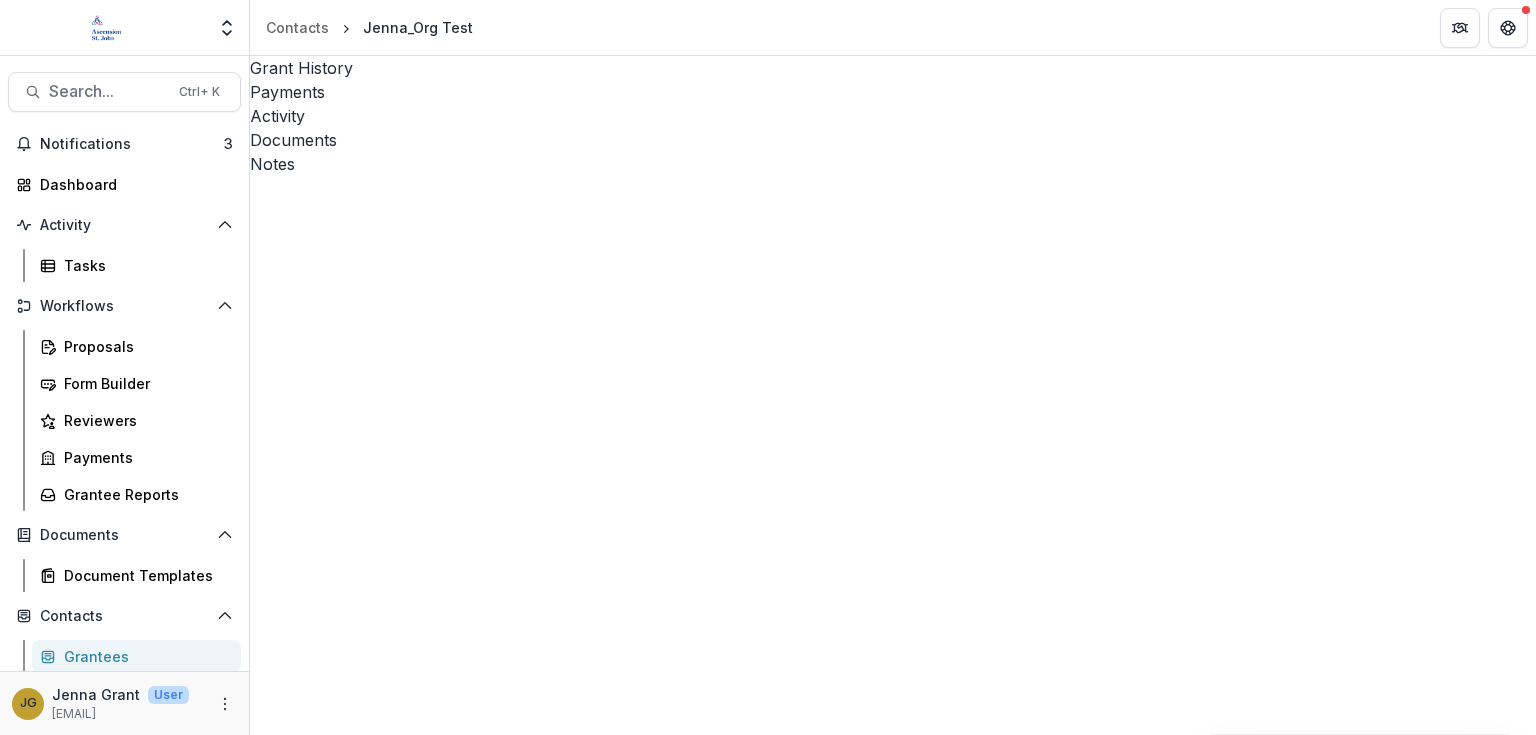 click 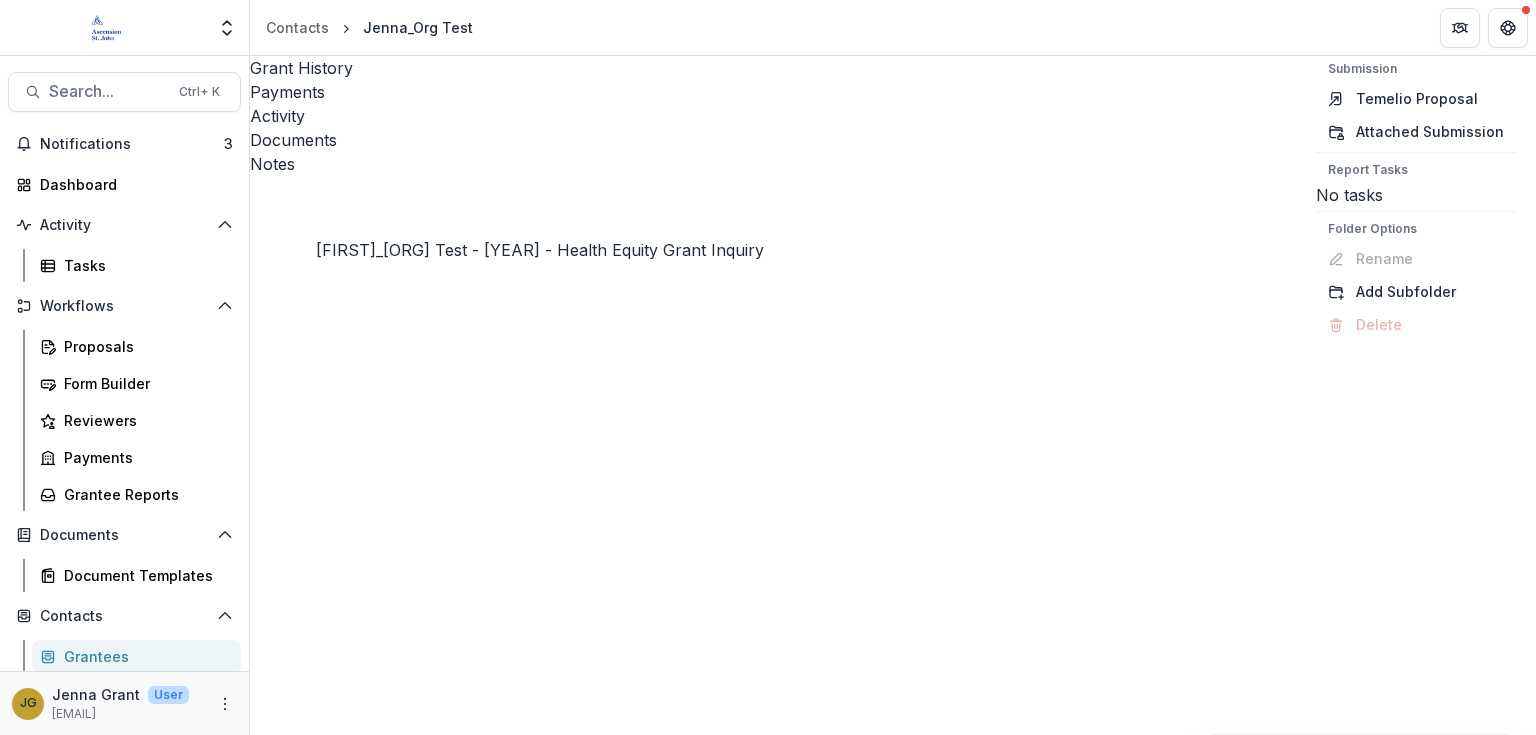 click on "Jenna_Org Test - 2025 - Health Equity Grant Inquiry" at bounding box center [474, 5566] 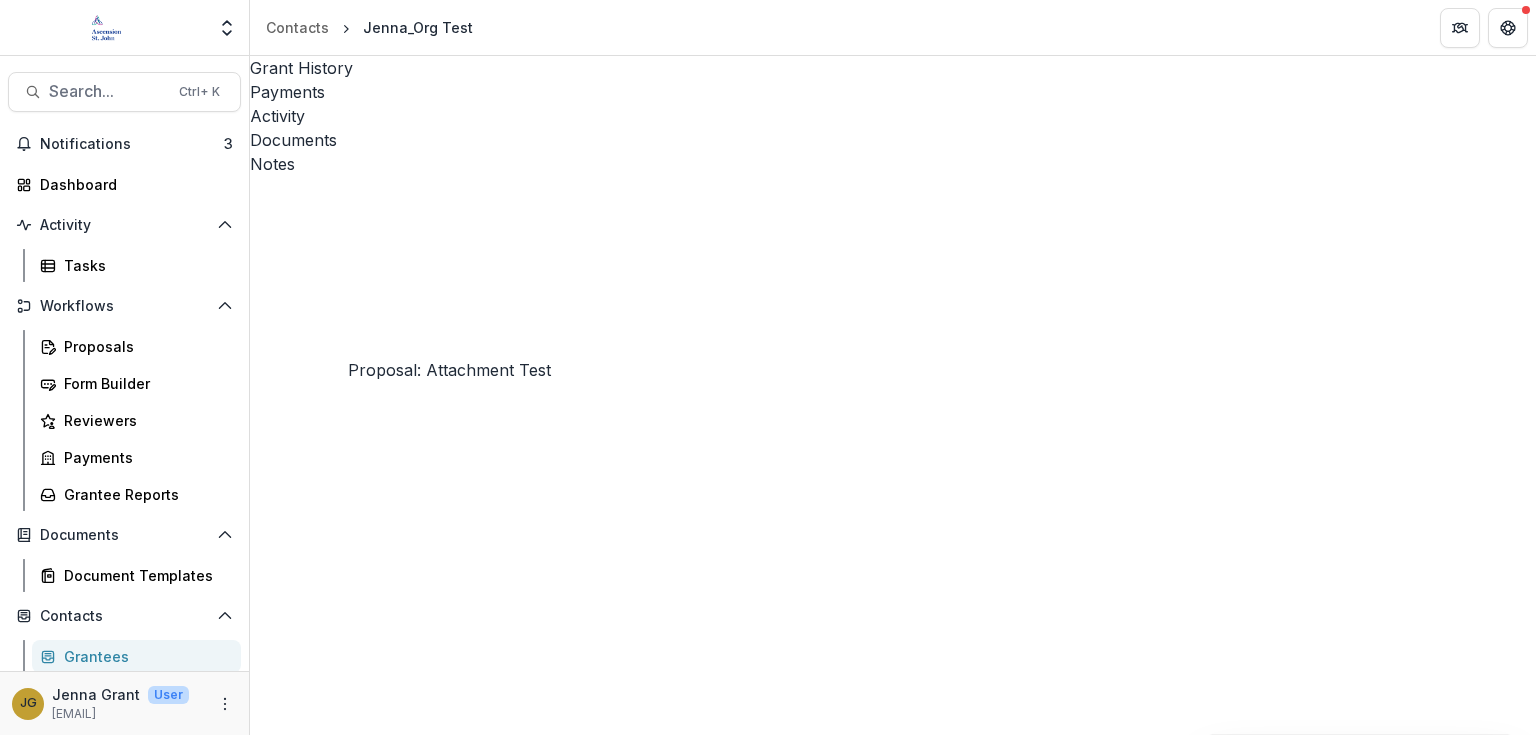 click on "Proposal: Attachment Test" at bounding box center (351, 5806) 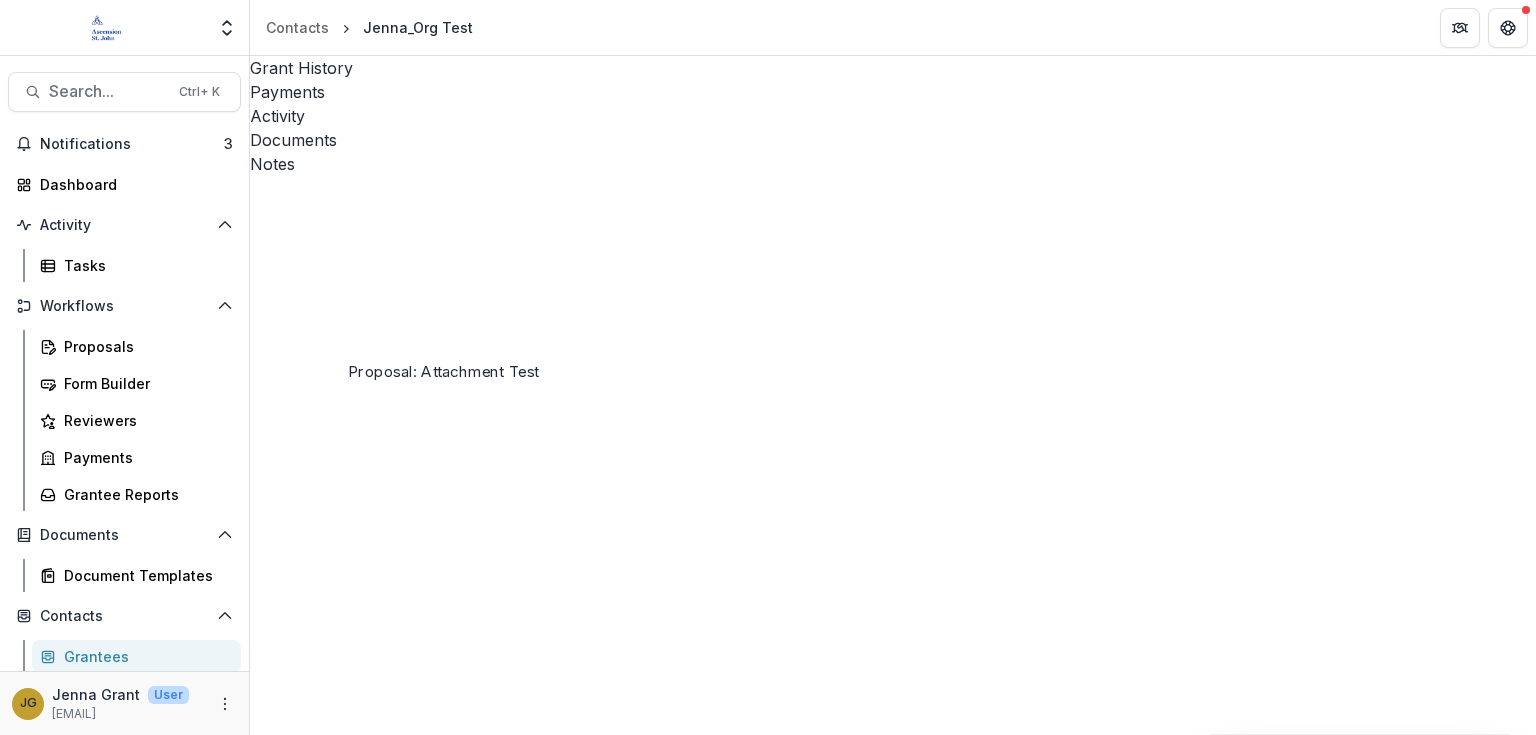 click on "Loading..." at bounding box center (768, 783) 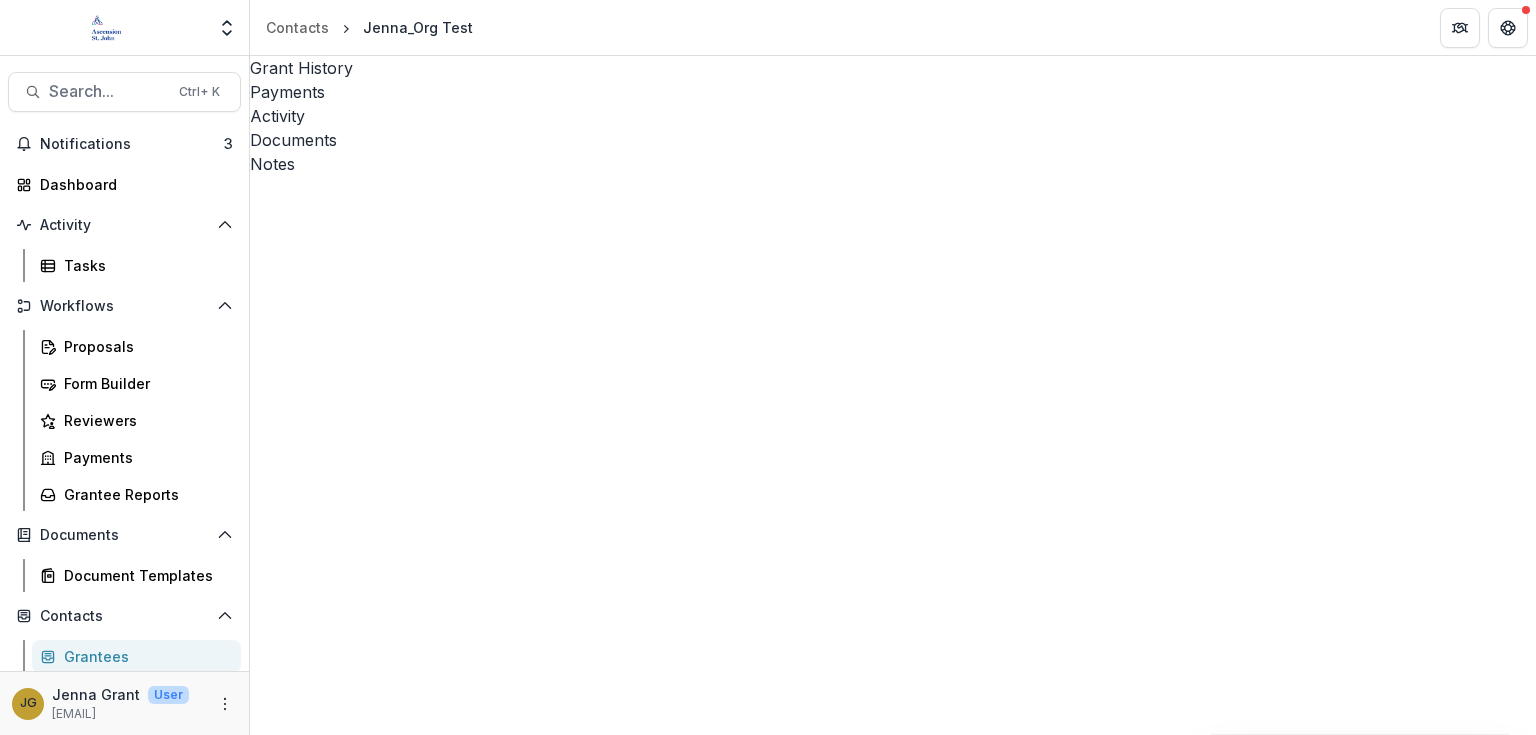 click 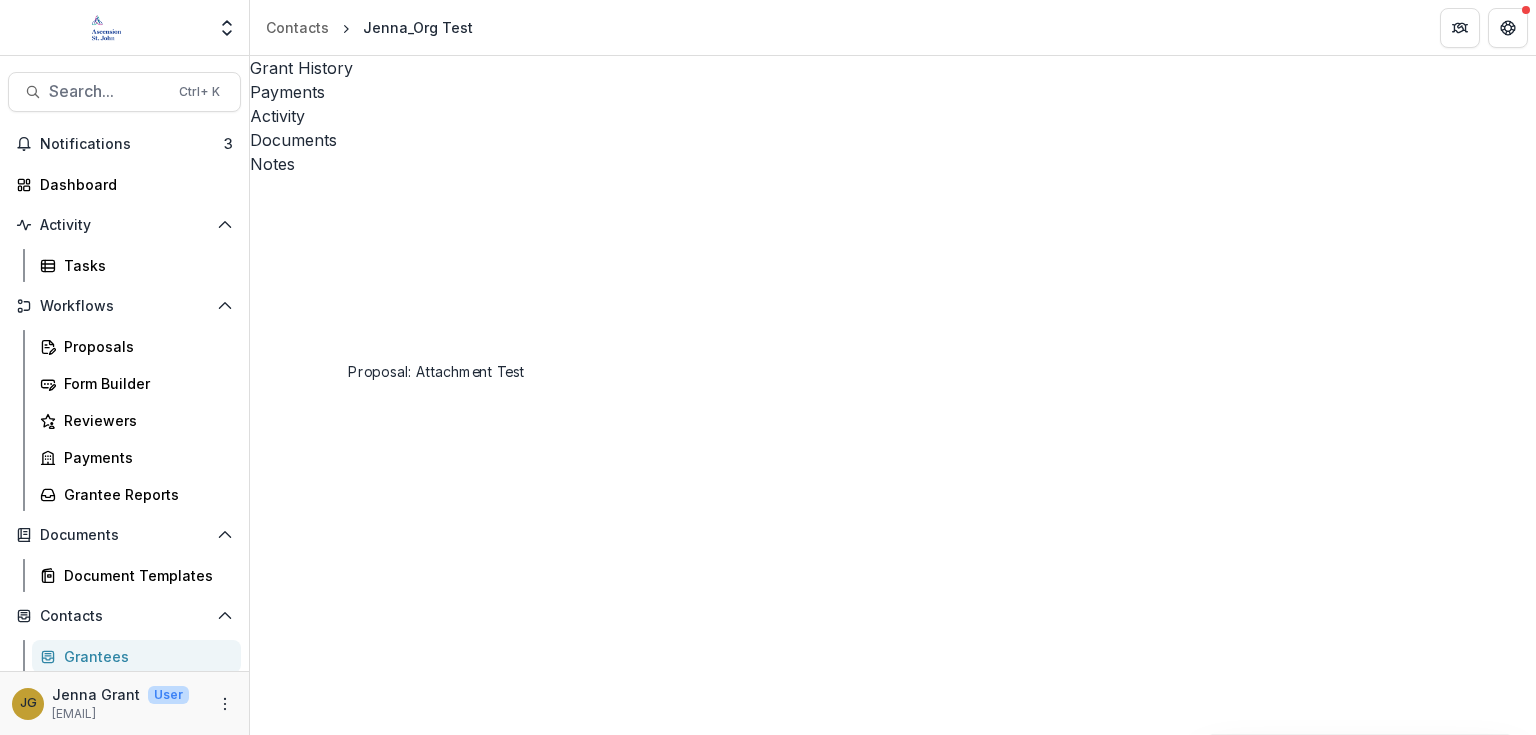click 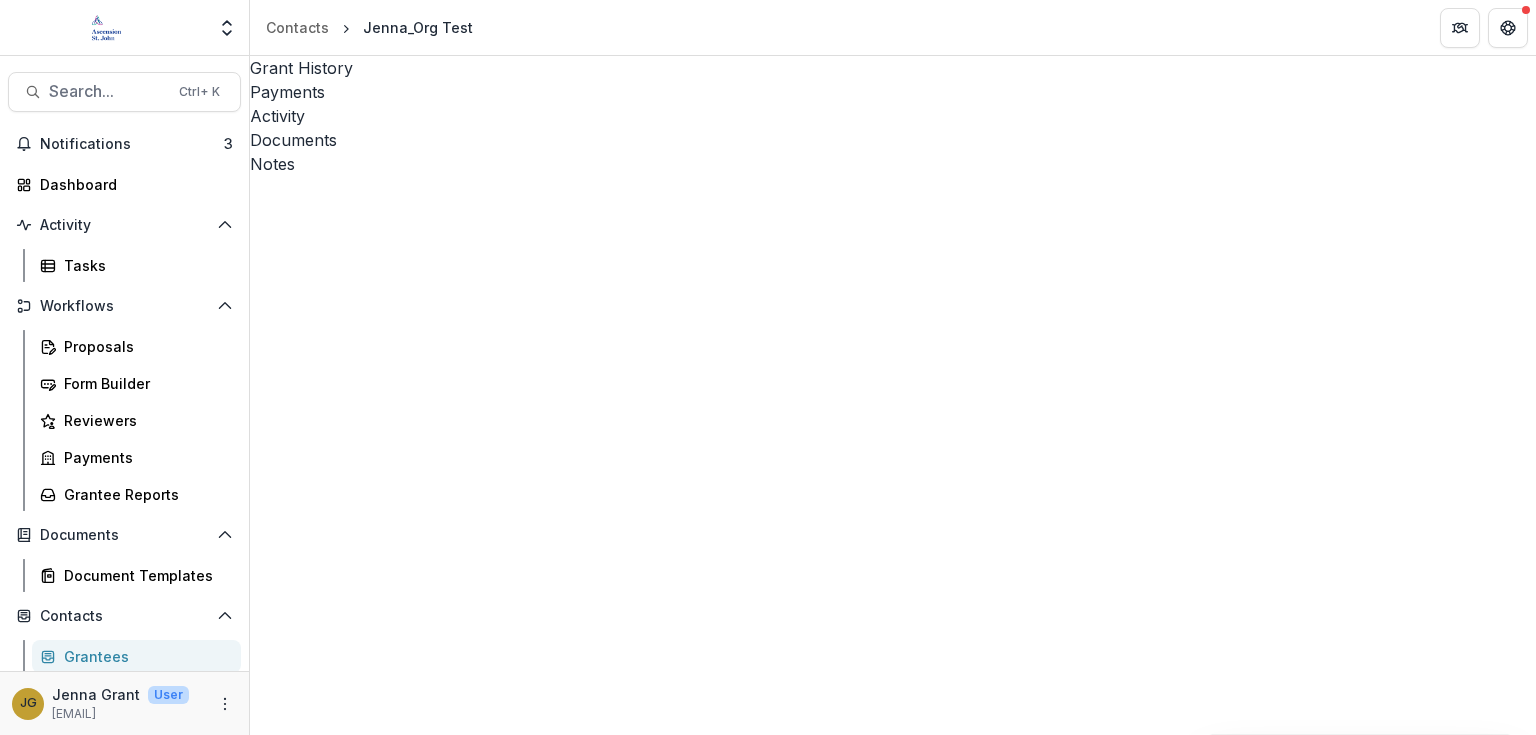 click on "Grant History" at bounding box center (893, 68) 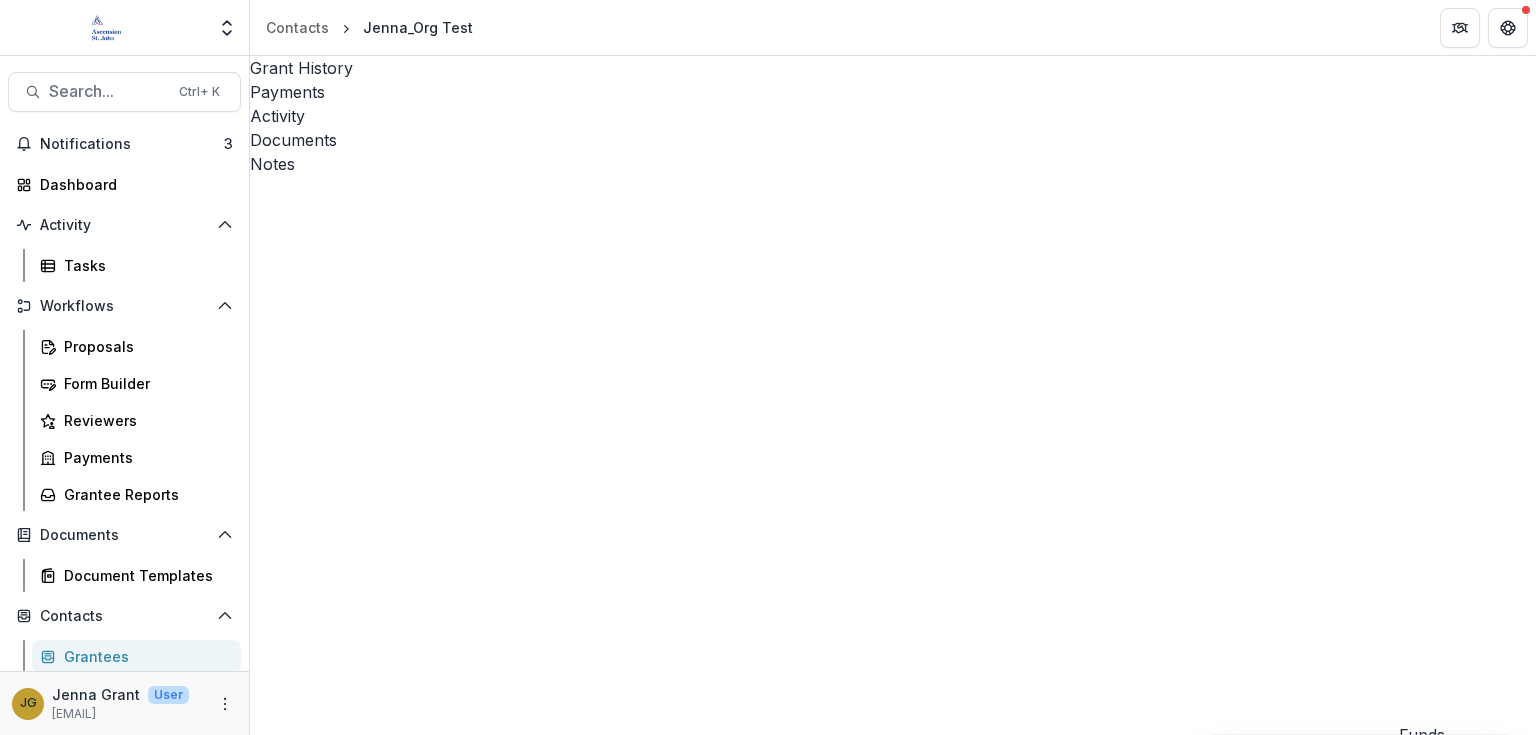 click on "Attachment Test" at bounding box center (400, 5169) 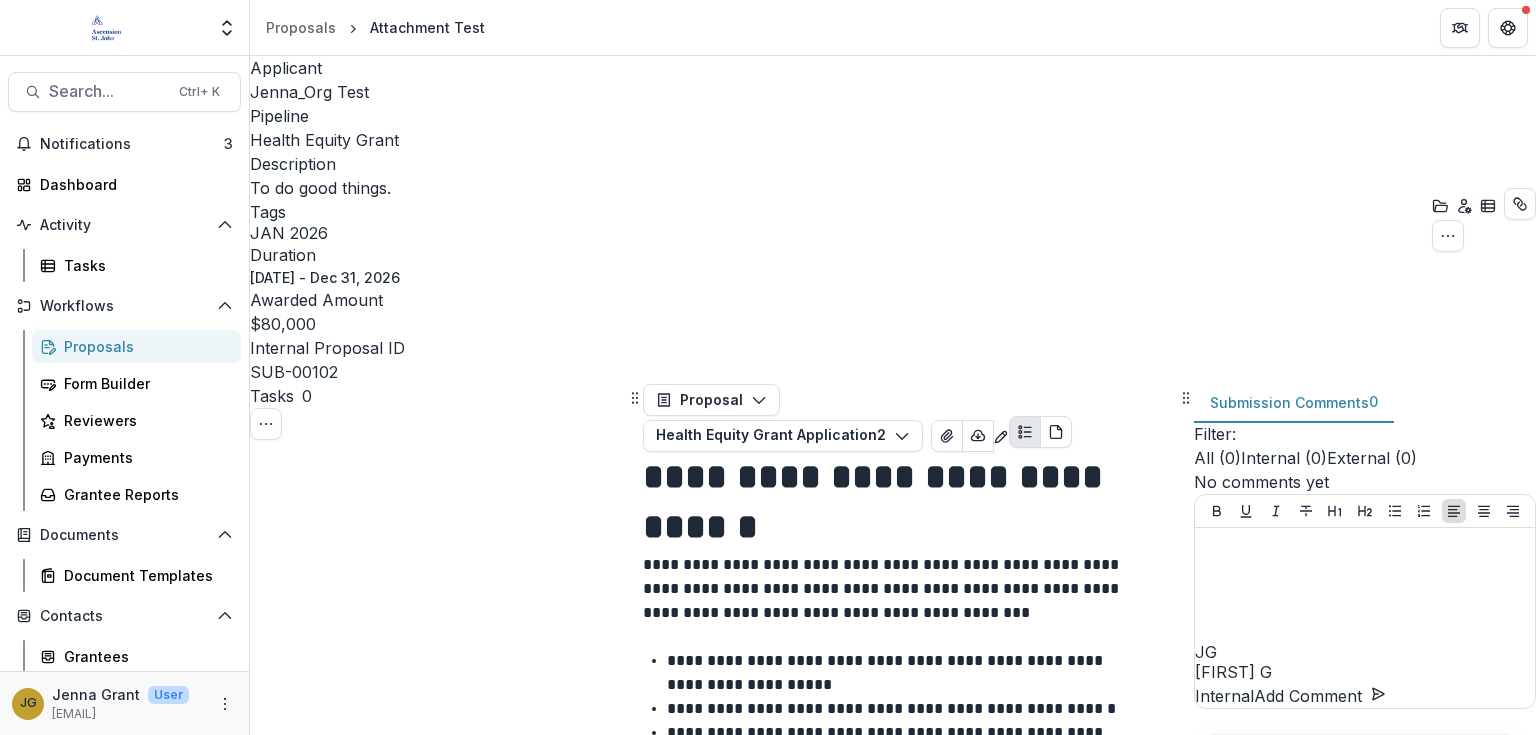 click on "Tasks 0 Show Cancelled Tasks Previous Stages & Other Tasks Expand Previous 6 Stages & Other Tasks Evaluation Application Review Assigned 07/17/2025 Deadline 07/20/2025 Assignees Jenna Grant Type INTERNAL Review Task Application Review Assigned 06/19/2025 Deadline 06/22/2025 Assignees Jenna Grant Type INTERNAL Review Task Add Internal Reviewer Add External Reviewers Move to Site Visit Review Application Declined Move here Site Visit Review Move here Site Visit Review Incomplete Permissible Uses Move here Permissible Uses Complete? Incomplete Jenna PU Approval Incomplete Board Review Move here Board Outcome Incomplete Board Declined Move here Board Approved & Term Sheet Move here Terms Sheet Signature Assigned 06/19/2025 Deadline 06/22/2025 Assignees Jenna Grant Type INTERNAL Review Task Contract & Legal Move here Upload Signed Grant Agreements Incomplete Reporting Schedule Move here Dynamic Reporting Schedule Assigned 07/14/2025 Deadline 07/29/2025 Assignees Jenna Grant Type INTERNAL Review Task Move here 2" at bounding box center [893, 17873] 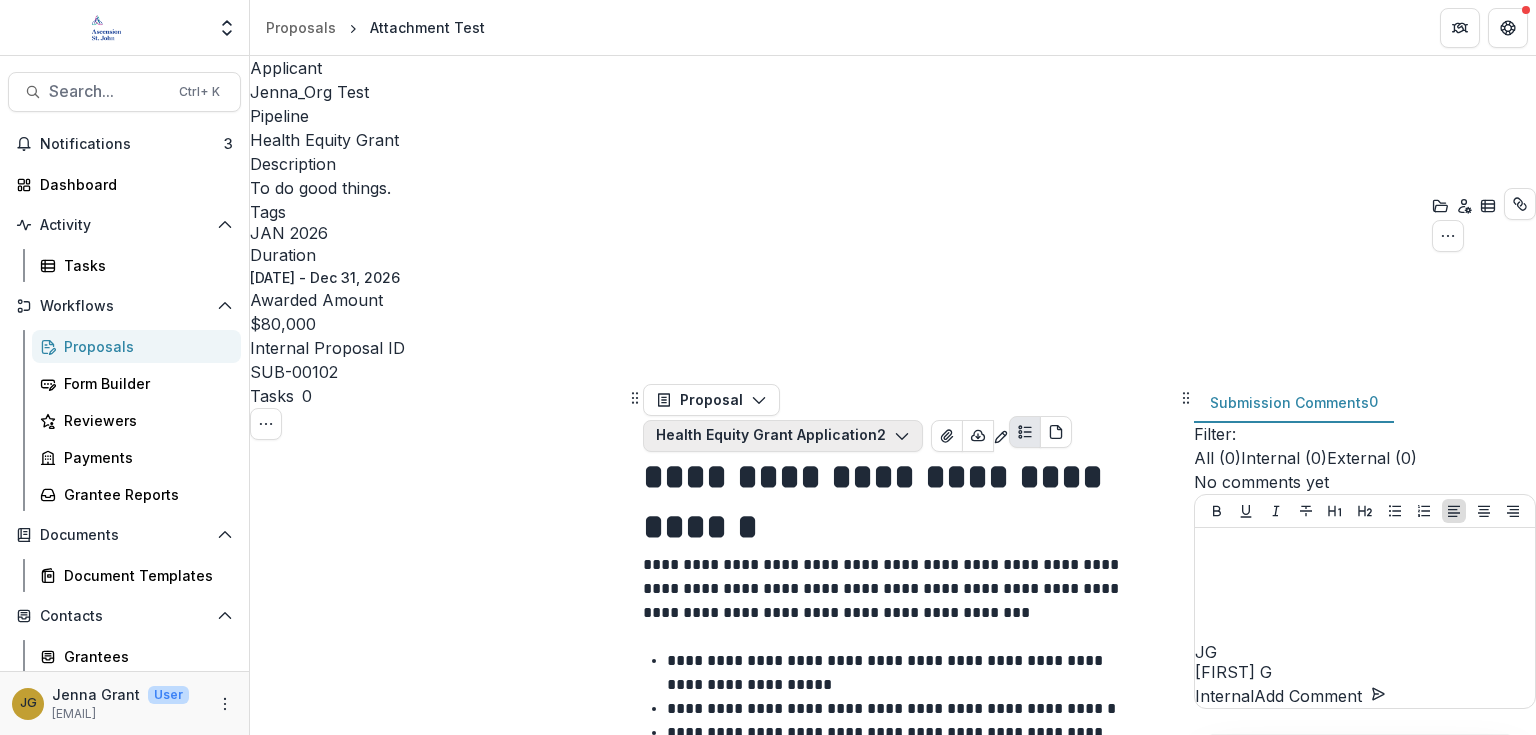click 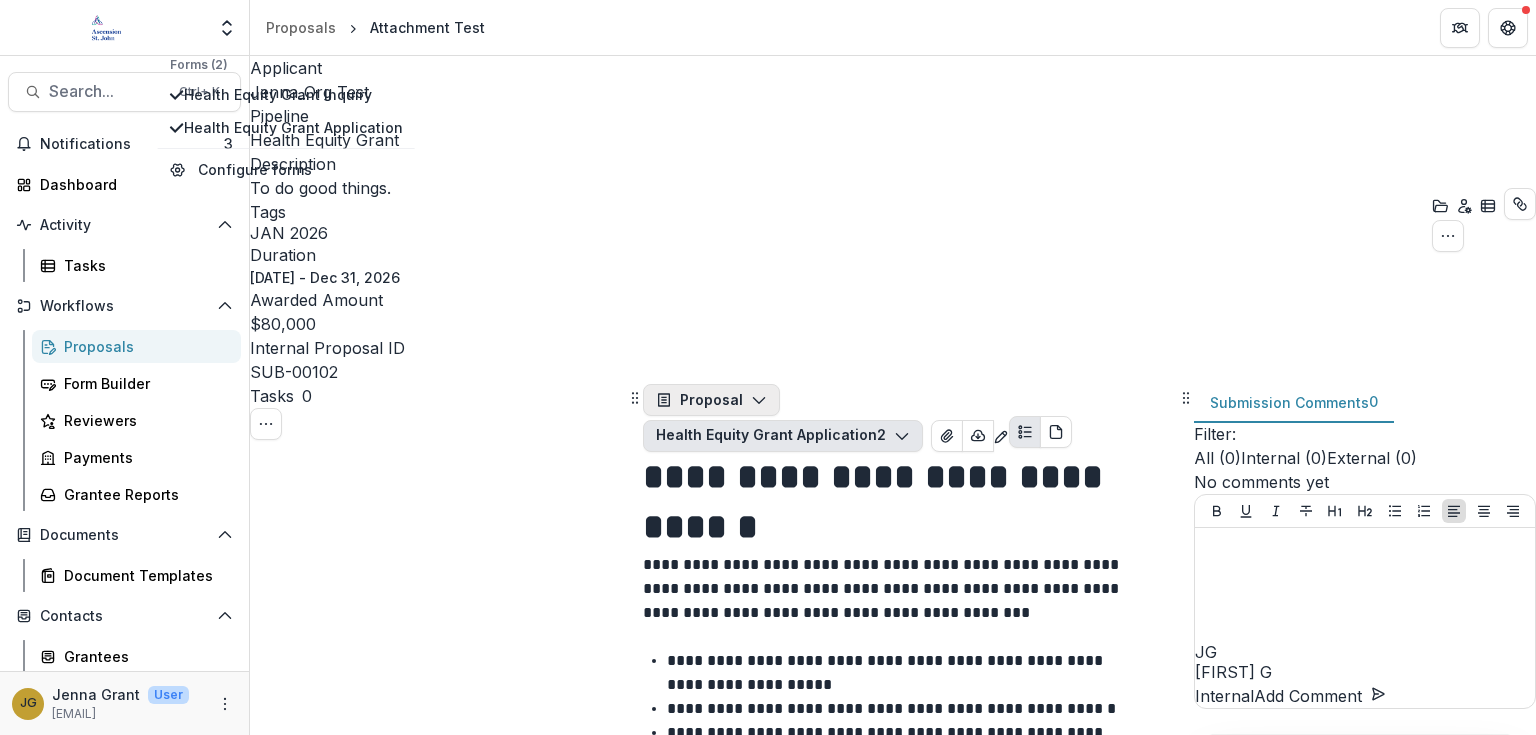click 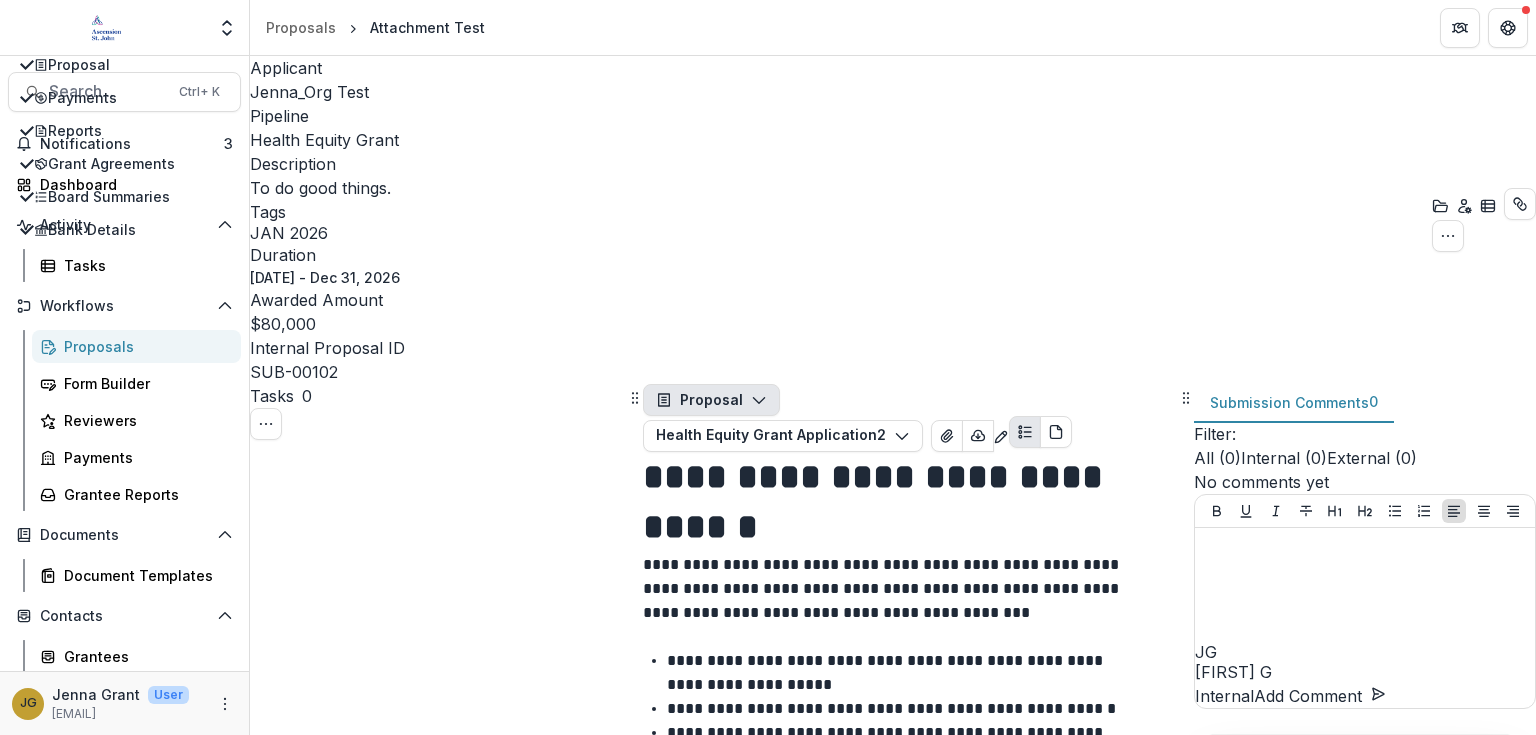 click on "No comments yet" at bounding box center (1365, 482) 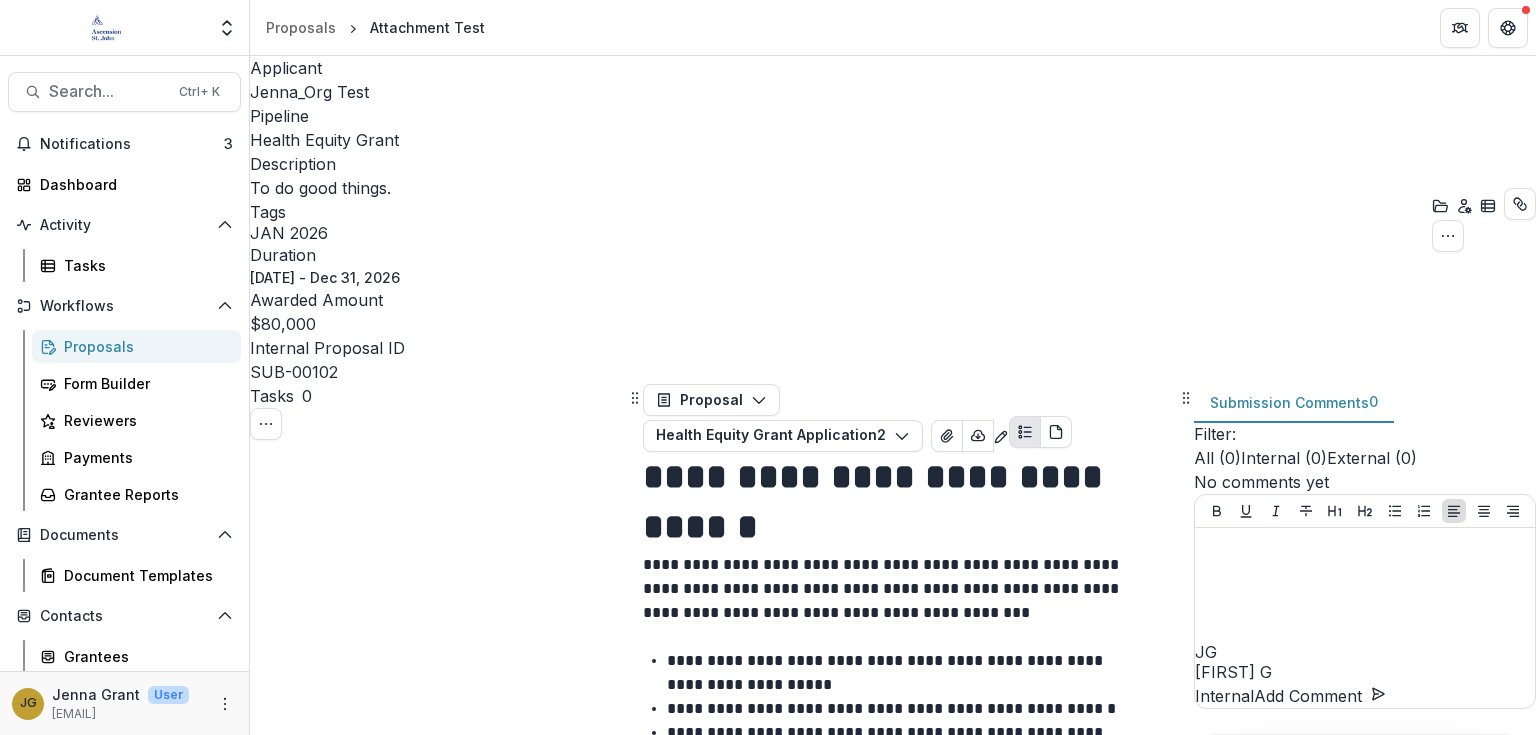 click at bounding box center (635, 17873) 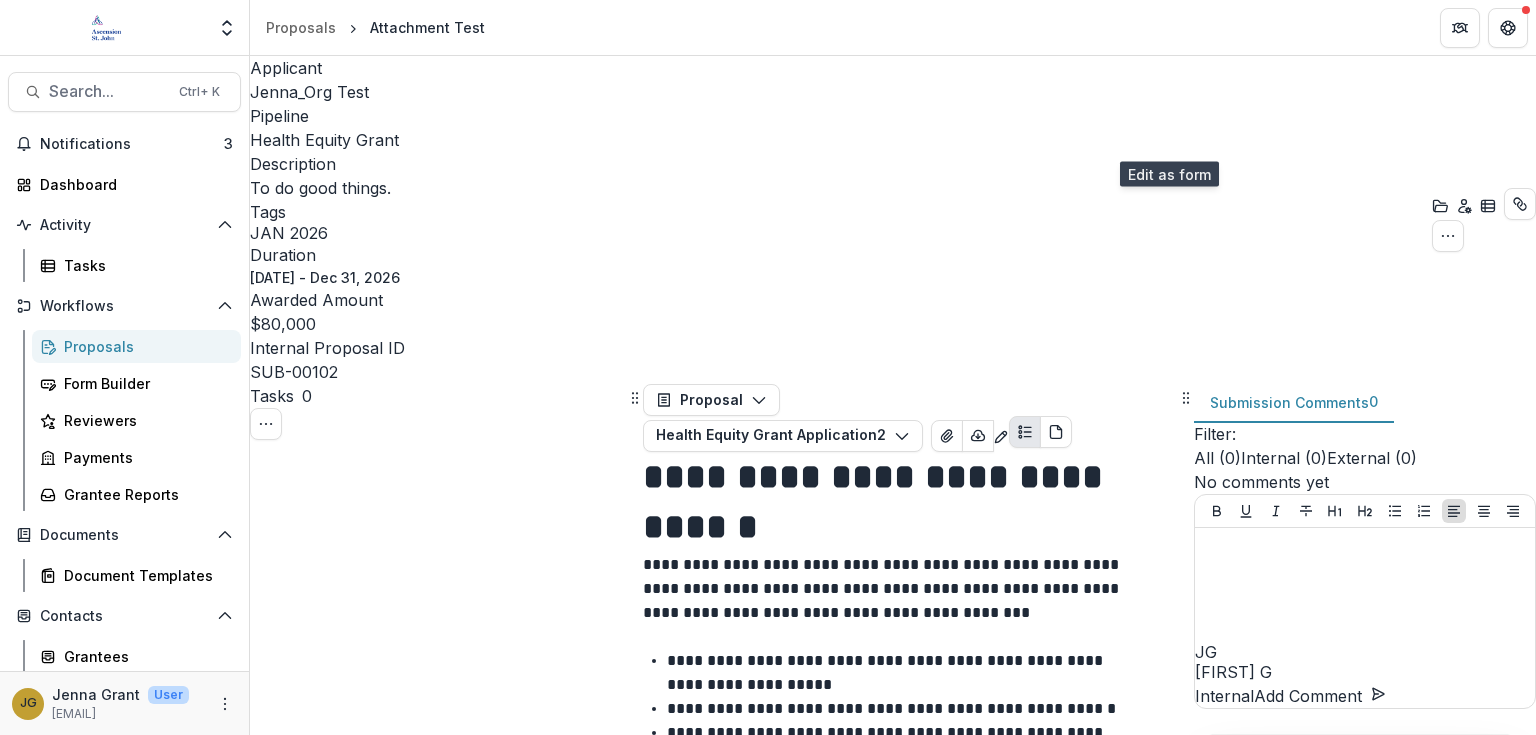 click 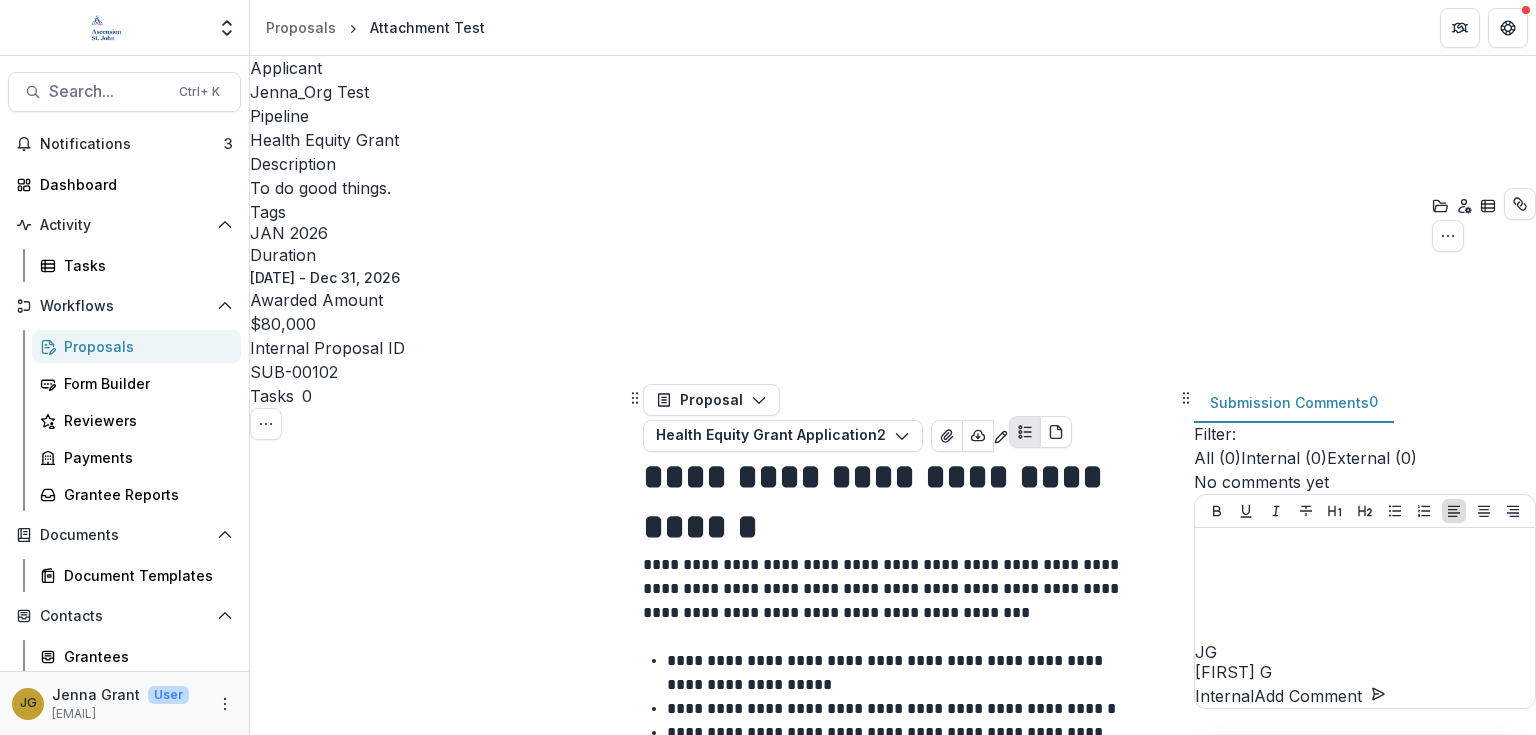 scroll, scrollTop: 8546, scrollLeft: 0, axis: vertical 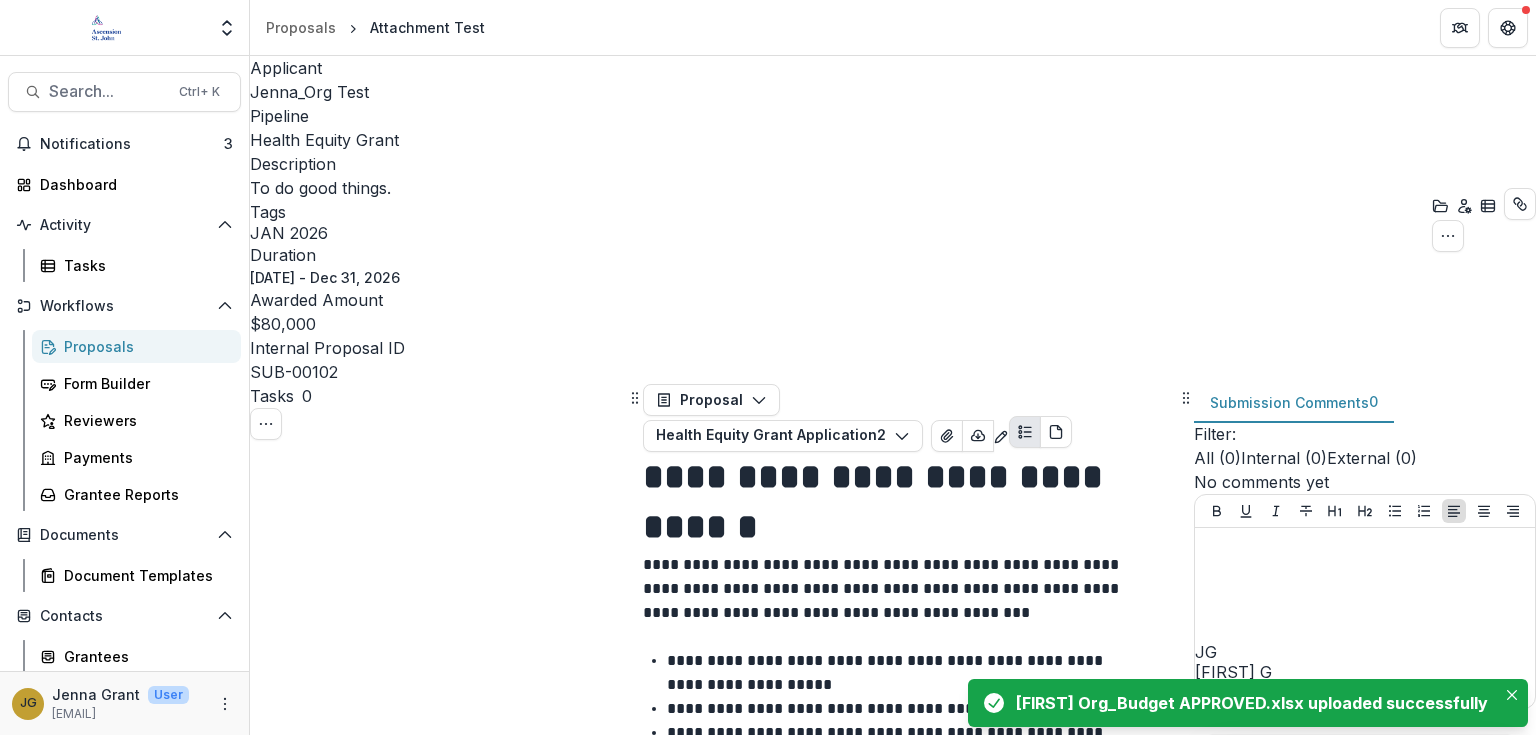 click on "Jenna Org_Budget.xlsx Jenna Org_Budget APPROVED.xlsx" at bounding box center (910, 7160) 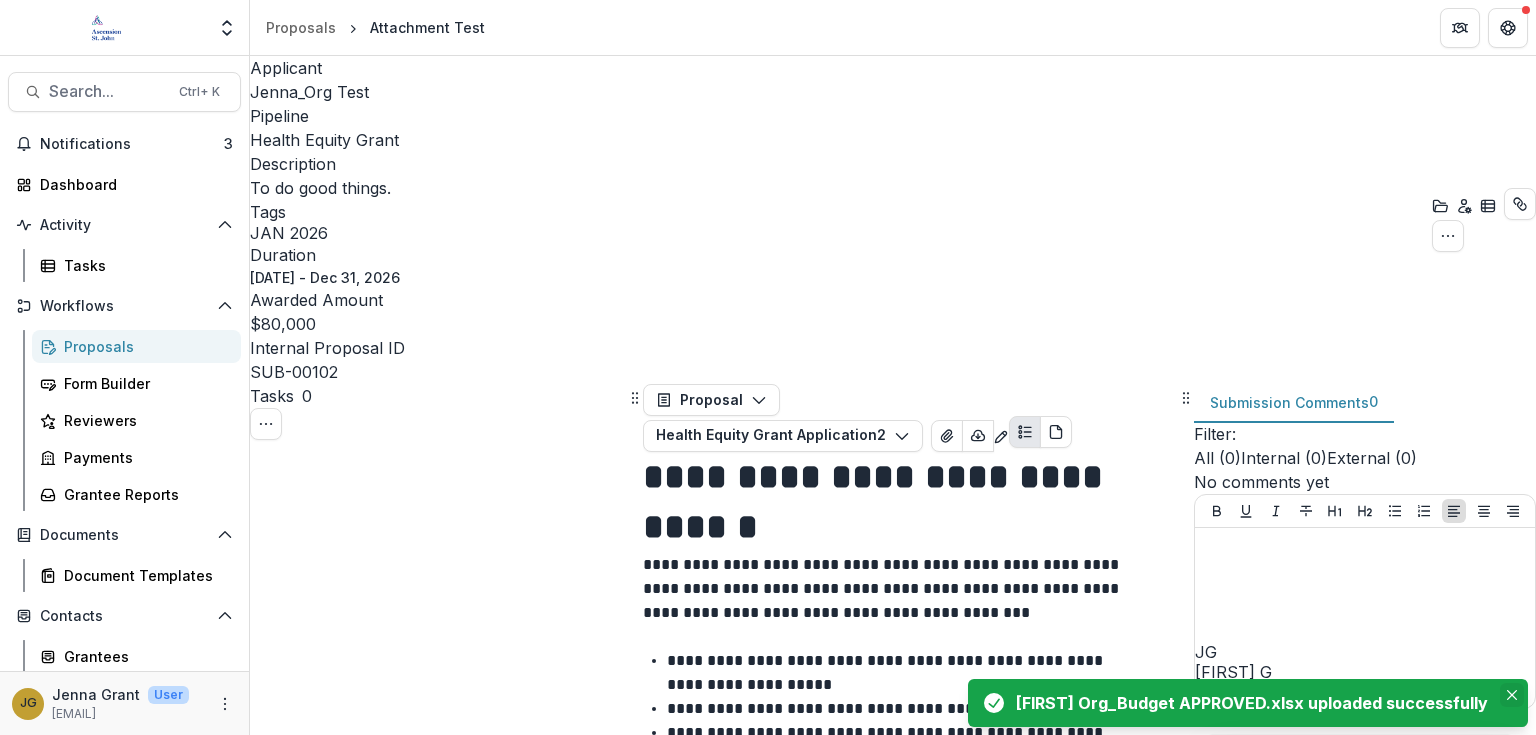 click 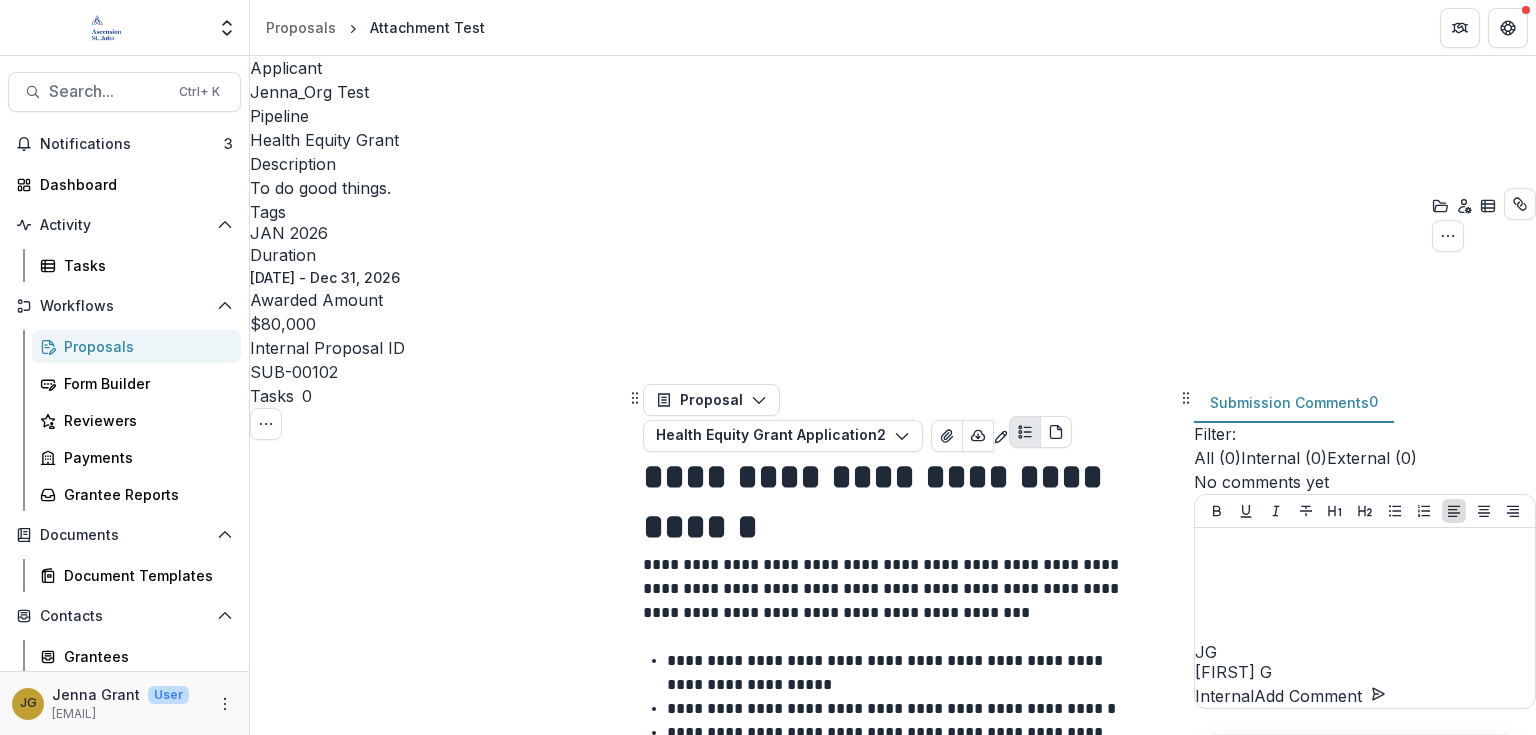 click on "Save" at bounding box center (712, 12226) 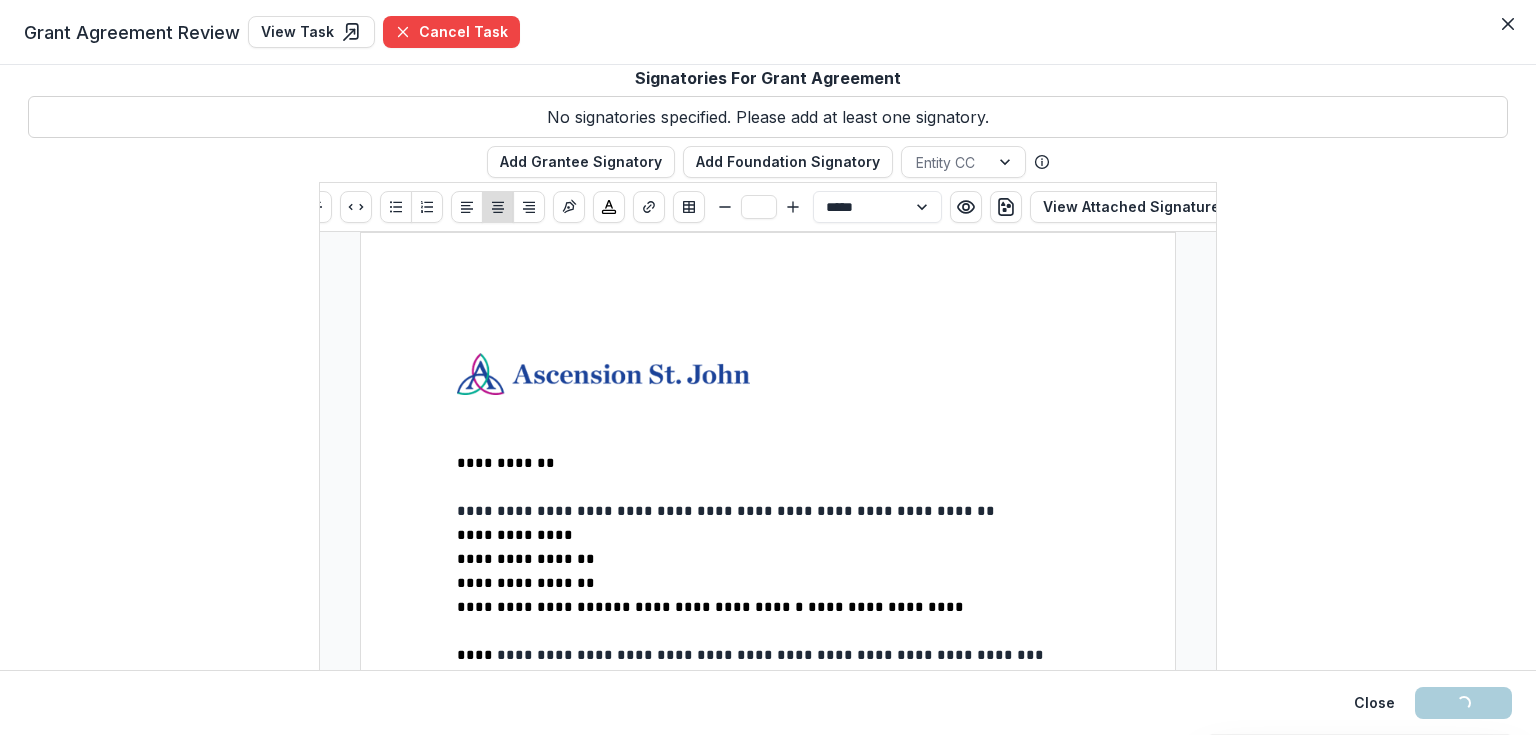 click at bounding box center (768, 439) 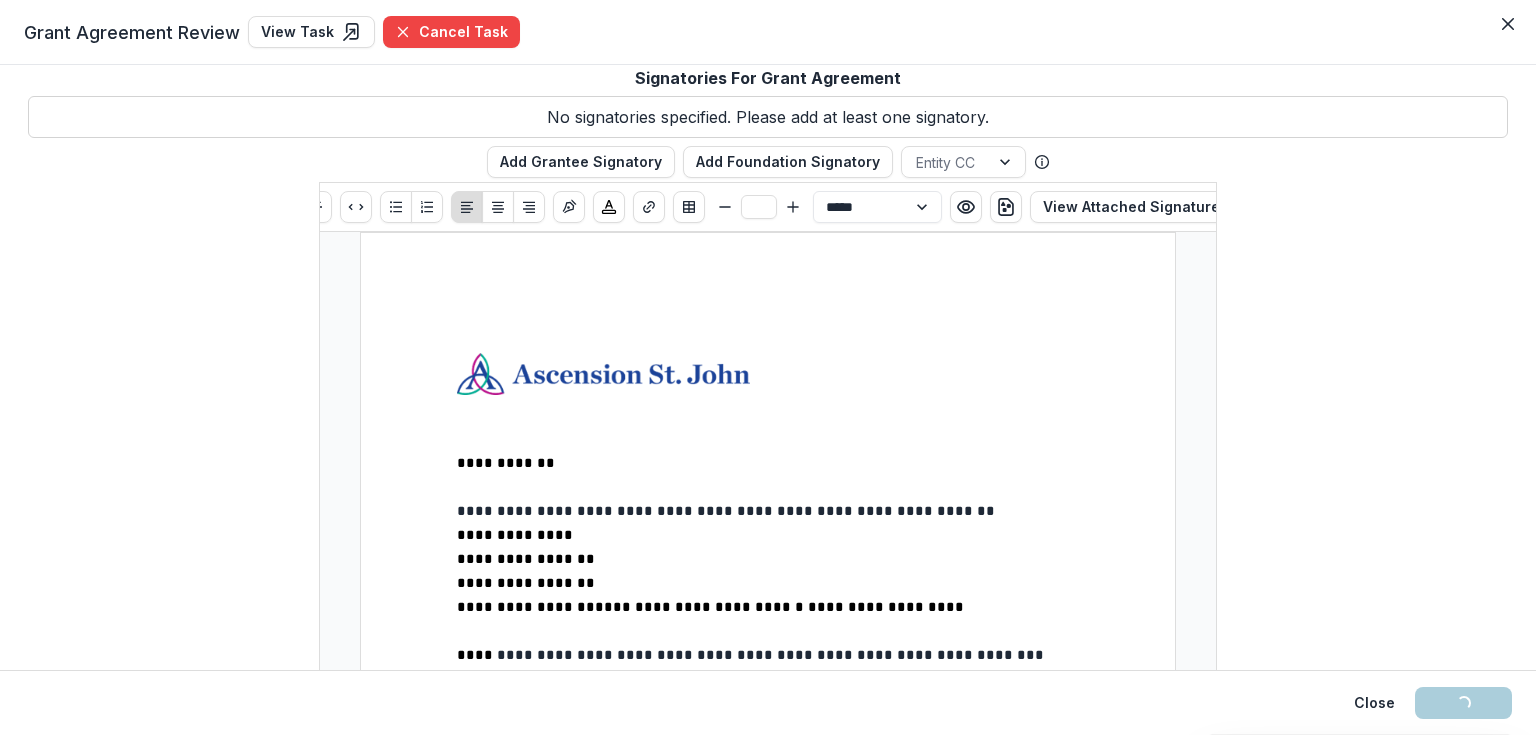 type on "**" 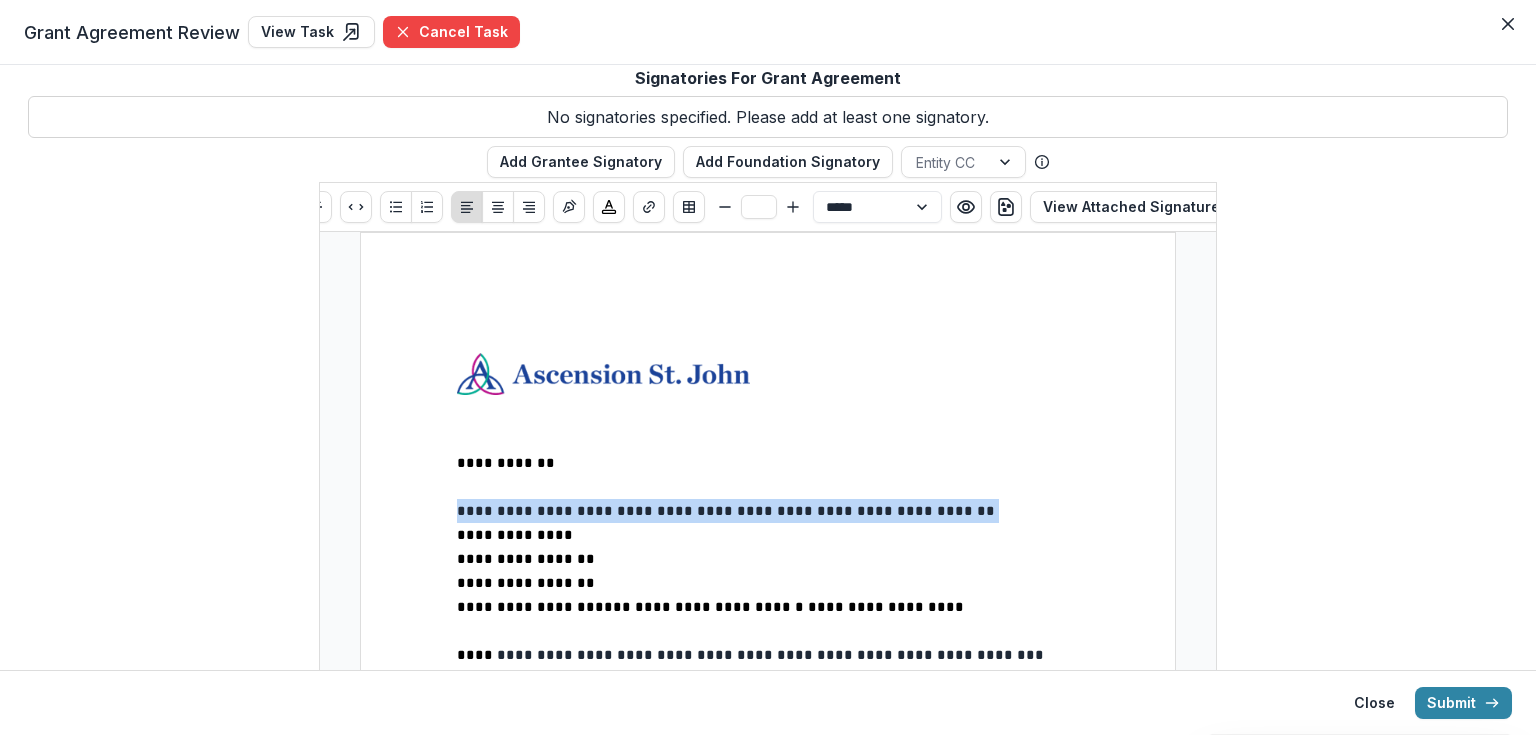 drag, startPoint x: 683, startPoint y: 528, endPoint x: 444, endPoint y: 514, distance: 239.40968 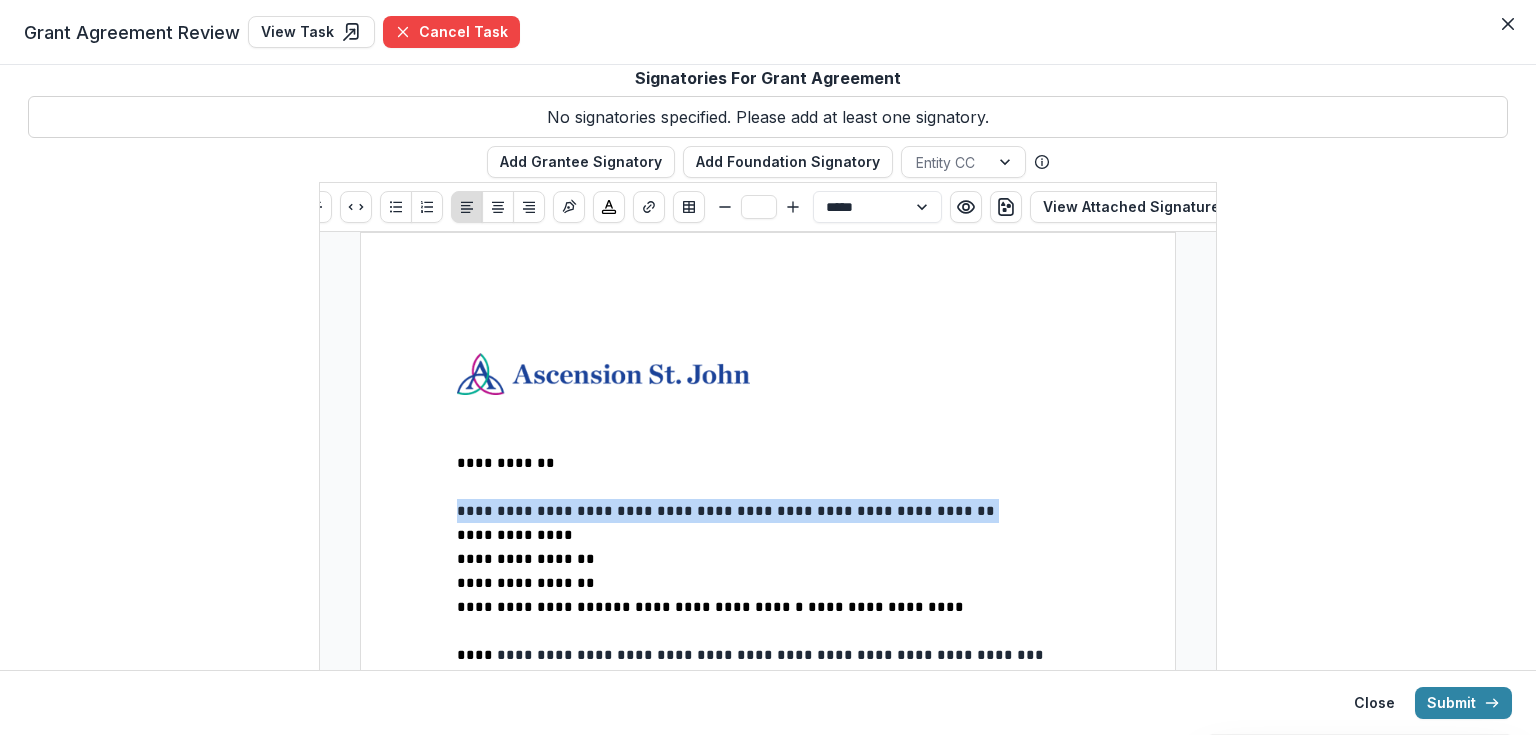 click on "**********" at bounding box center (768, 2830) 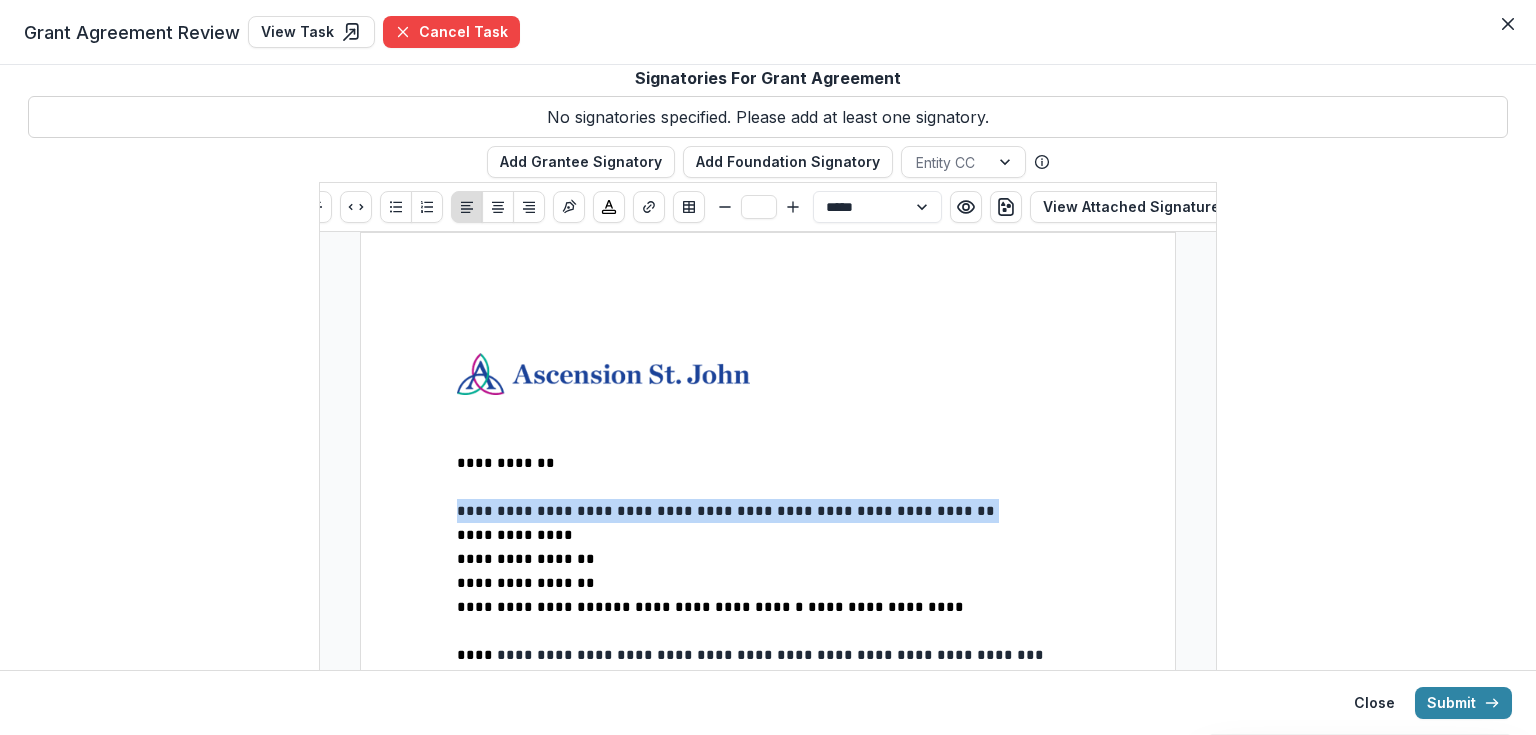 type 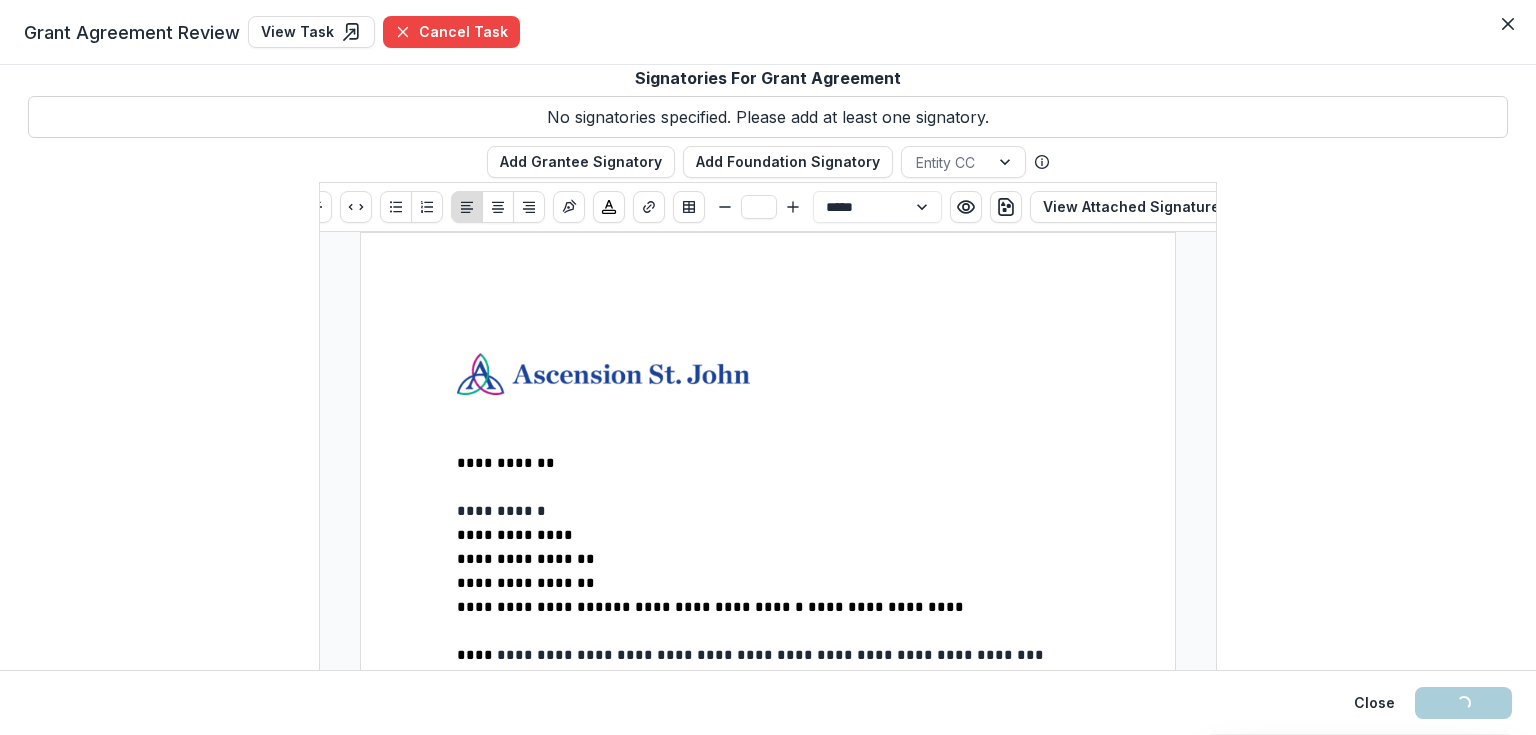 click on "**********" at bounding box center [768, 511] 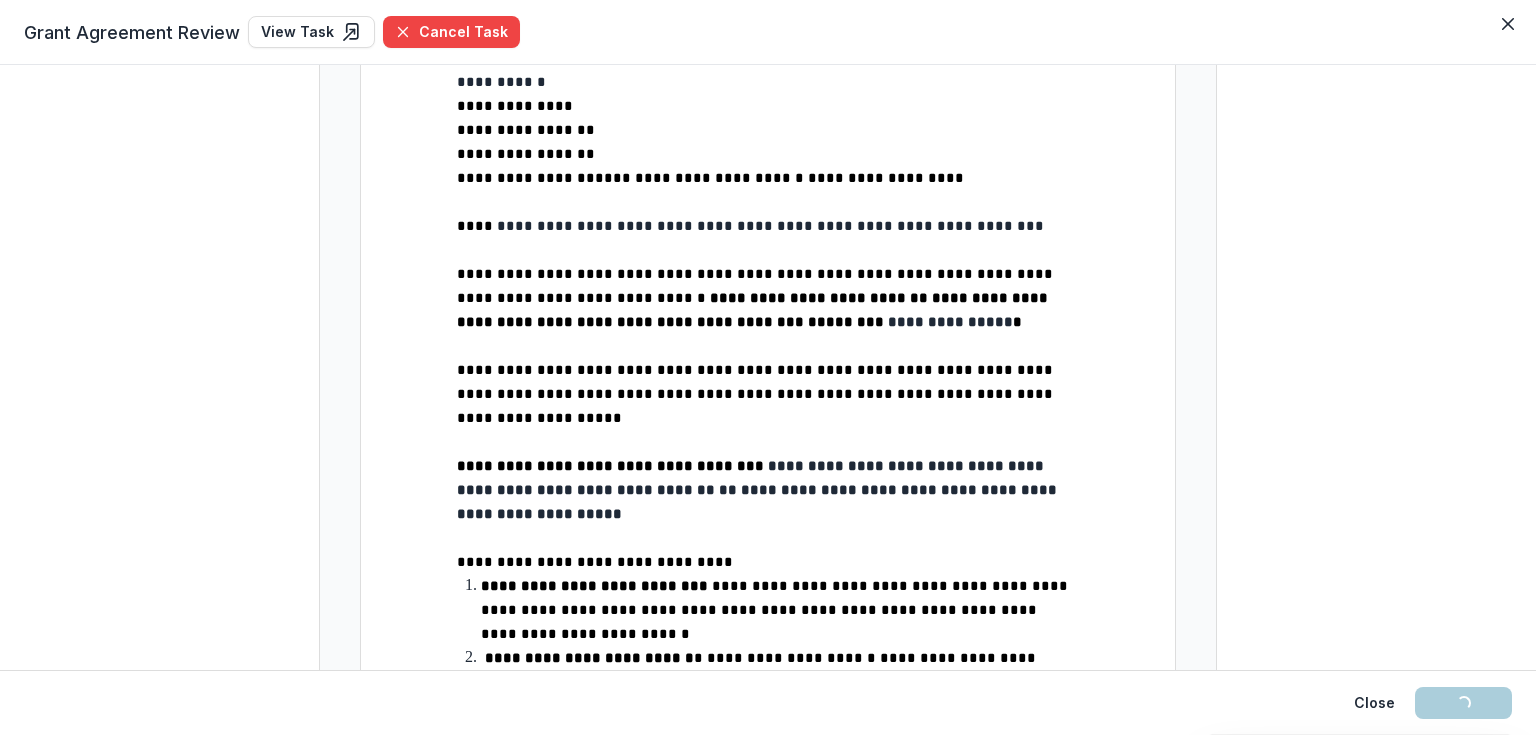 scroll, scrollTop: 430, scrollLeft: 0, axis: vertical 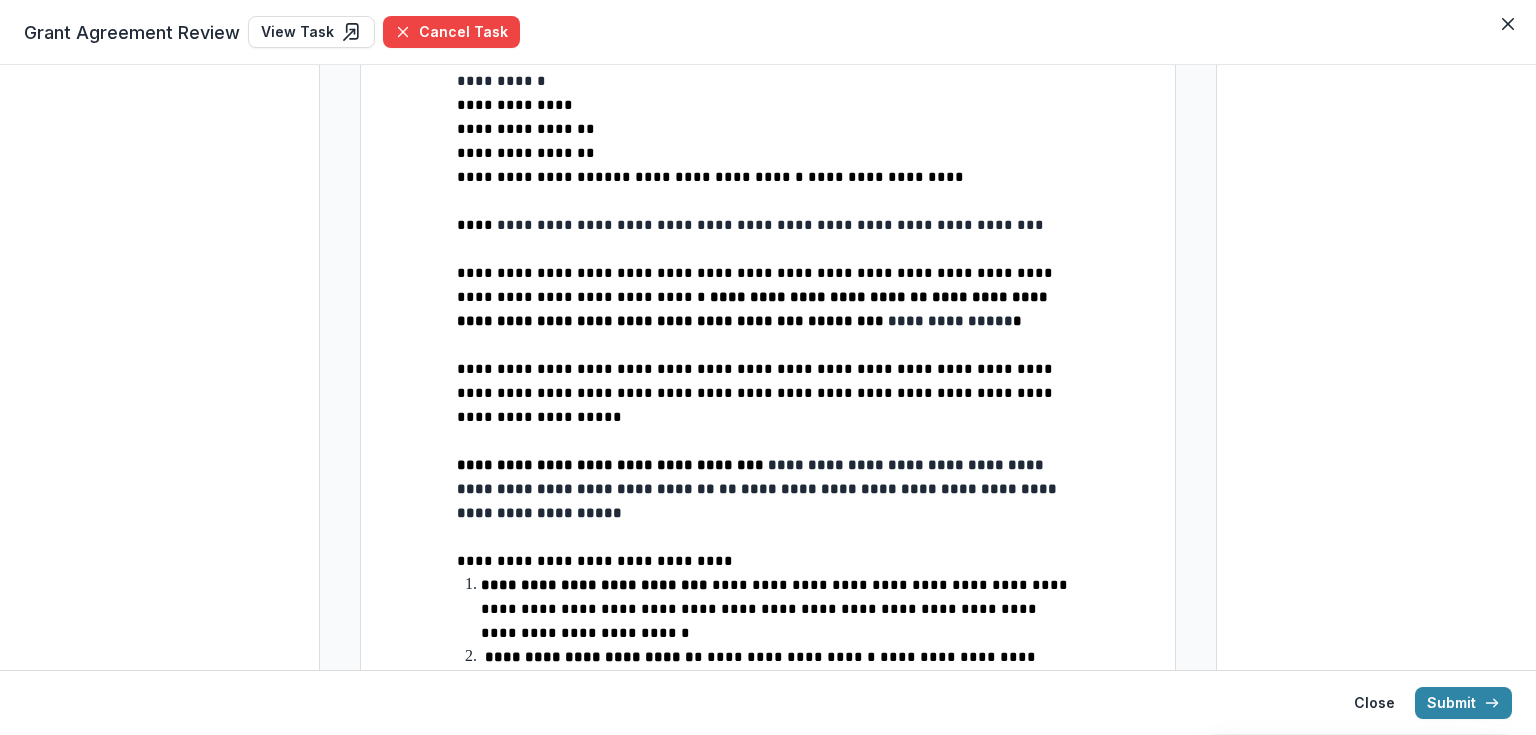click on "**********" at bounding box center (770, 225) 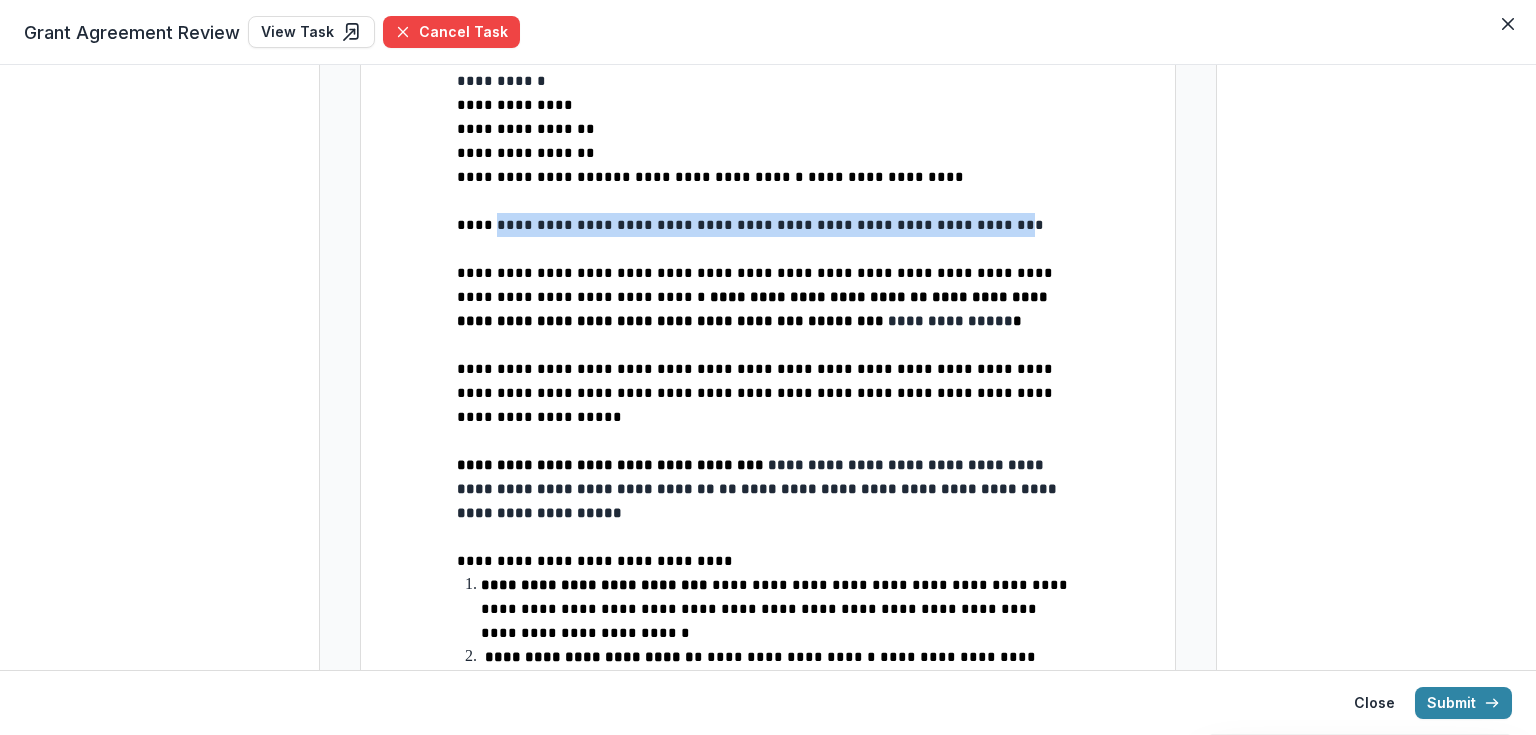 drag, startPoint x: 1019, startPoint y: 223, endPoint x: 493, endPoint y: 227, distance: 526.0152 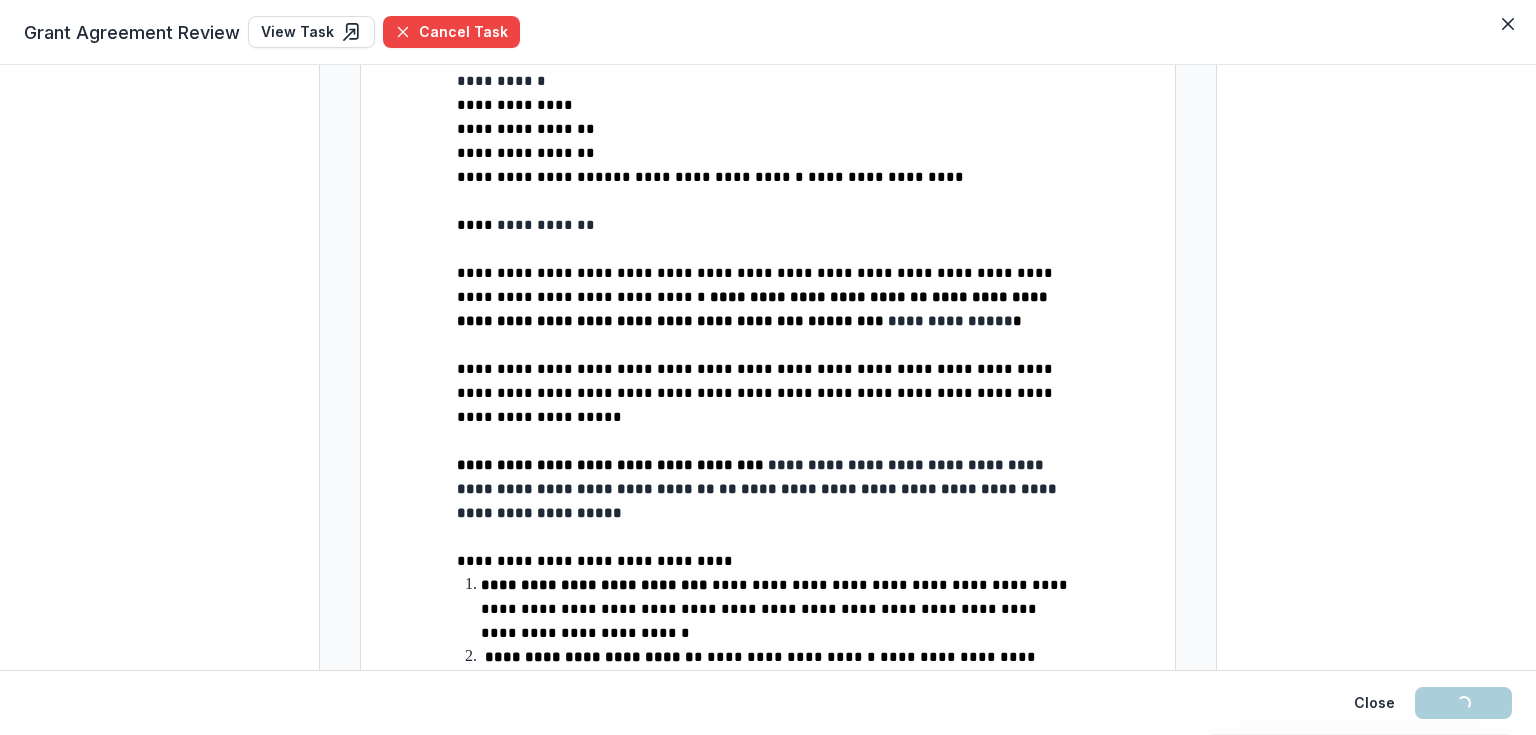 click on "**********" at bounding box center (754, 309) 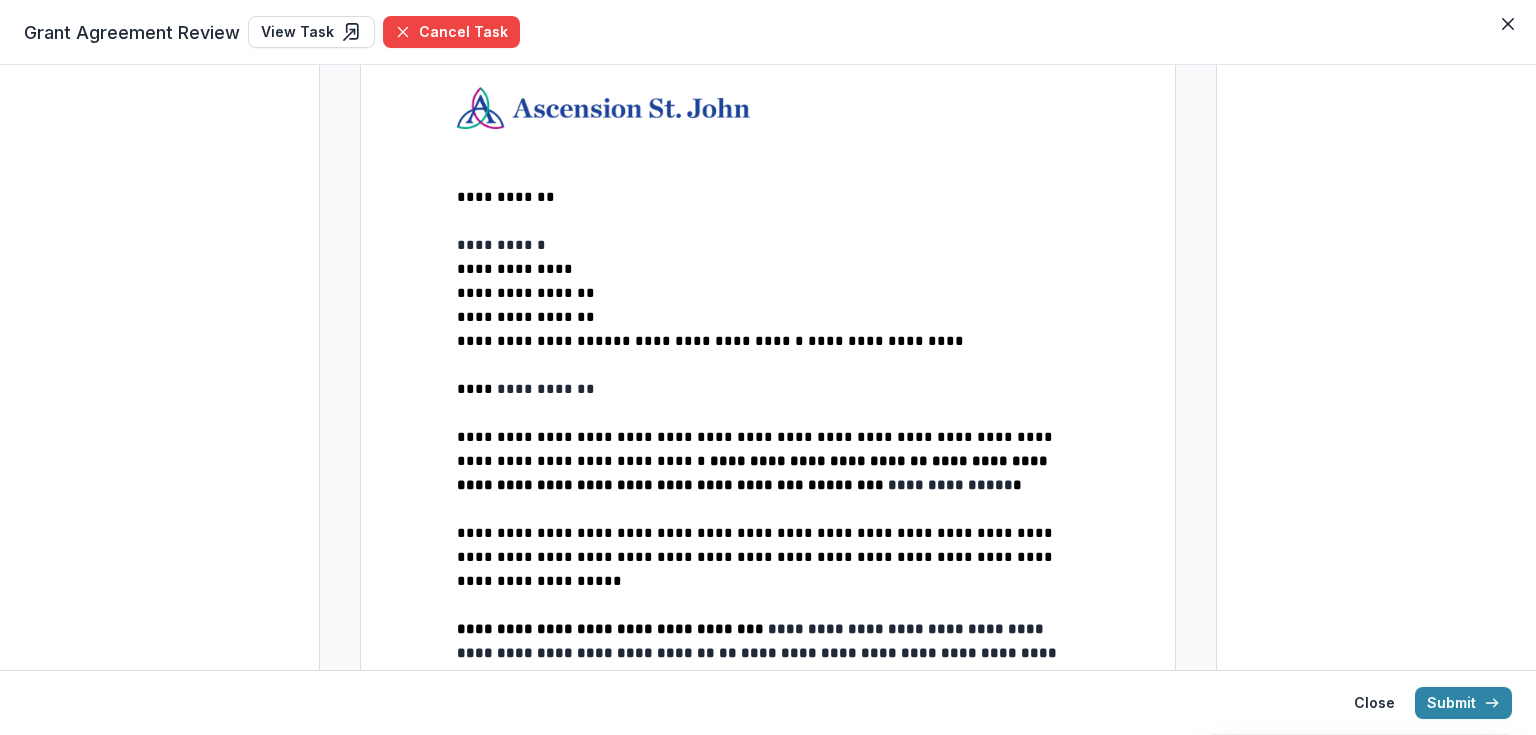 scroll, scrollTop: 0, scrollLeft: 0, axis: both 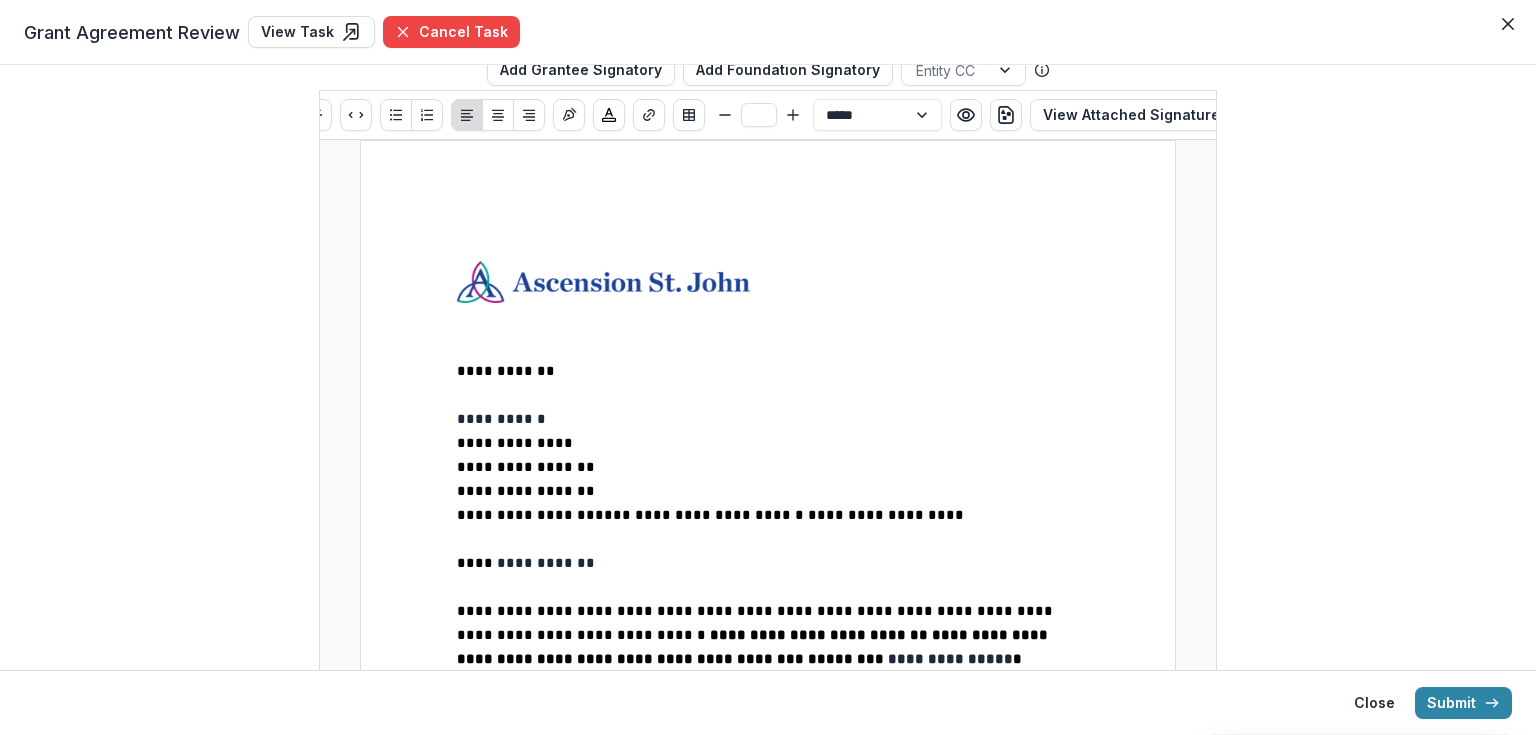 click on "**********" at bounding box center (768, 2738) 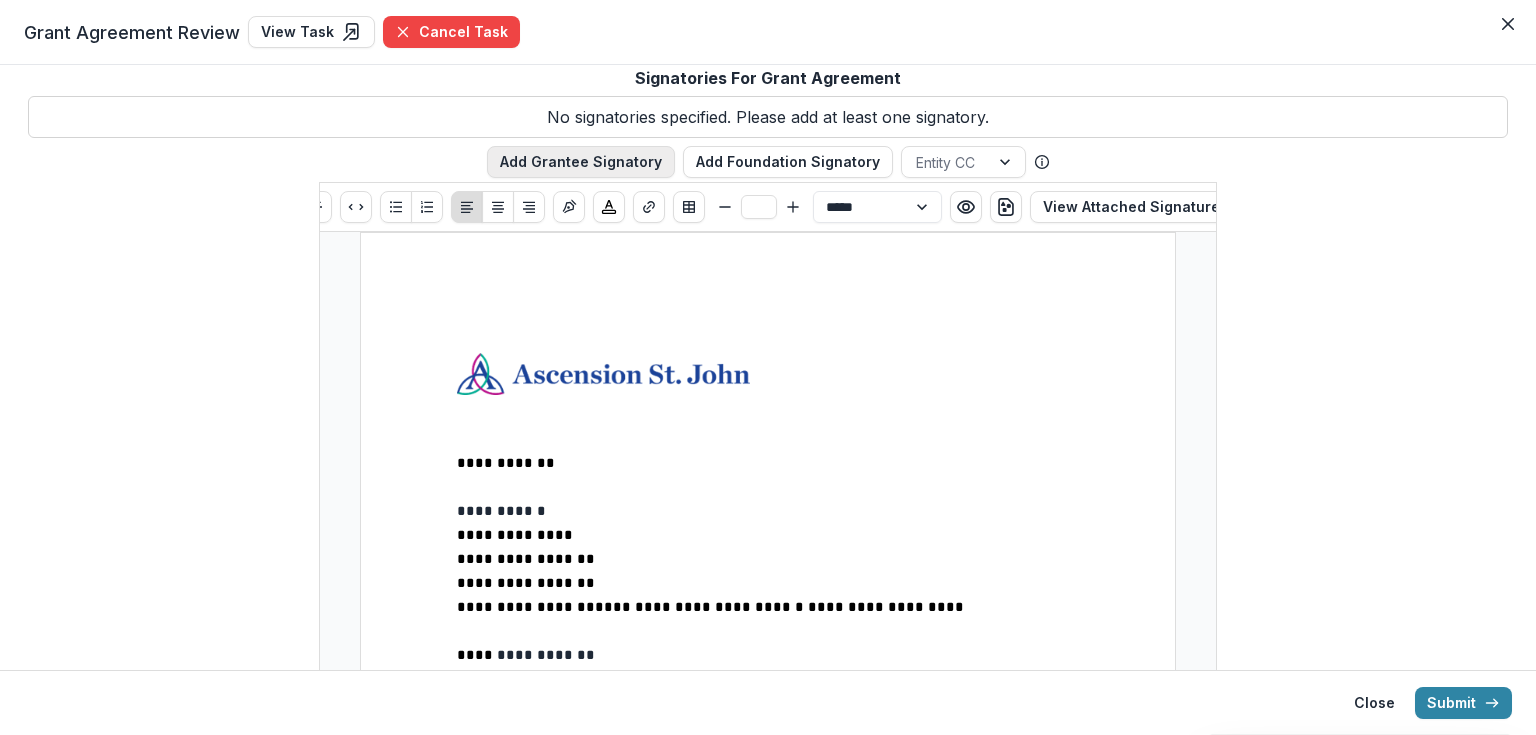 click on "Add Grantee Signatory" at bounding box center (581, 162) 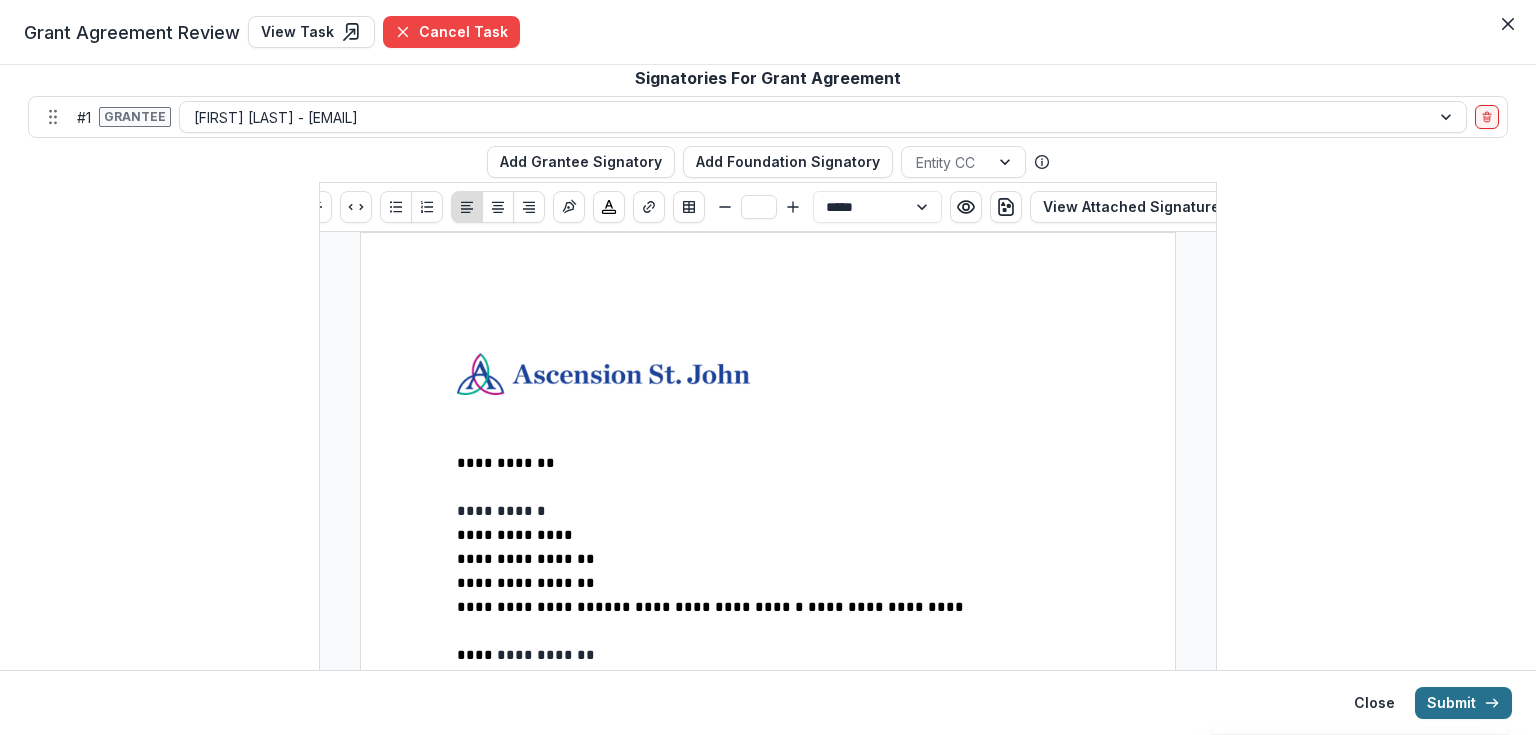 click on "Submit" at bounding box center (1463, 703) 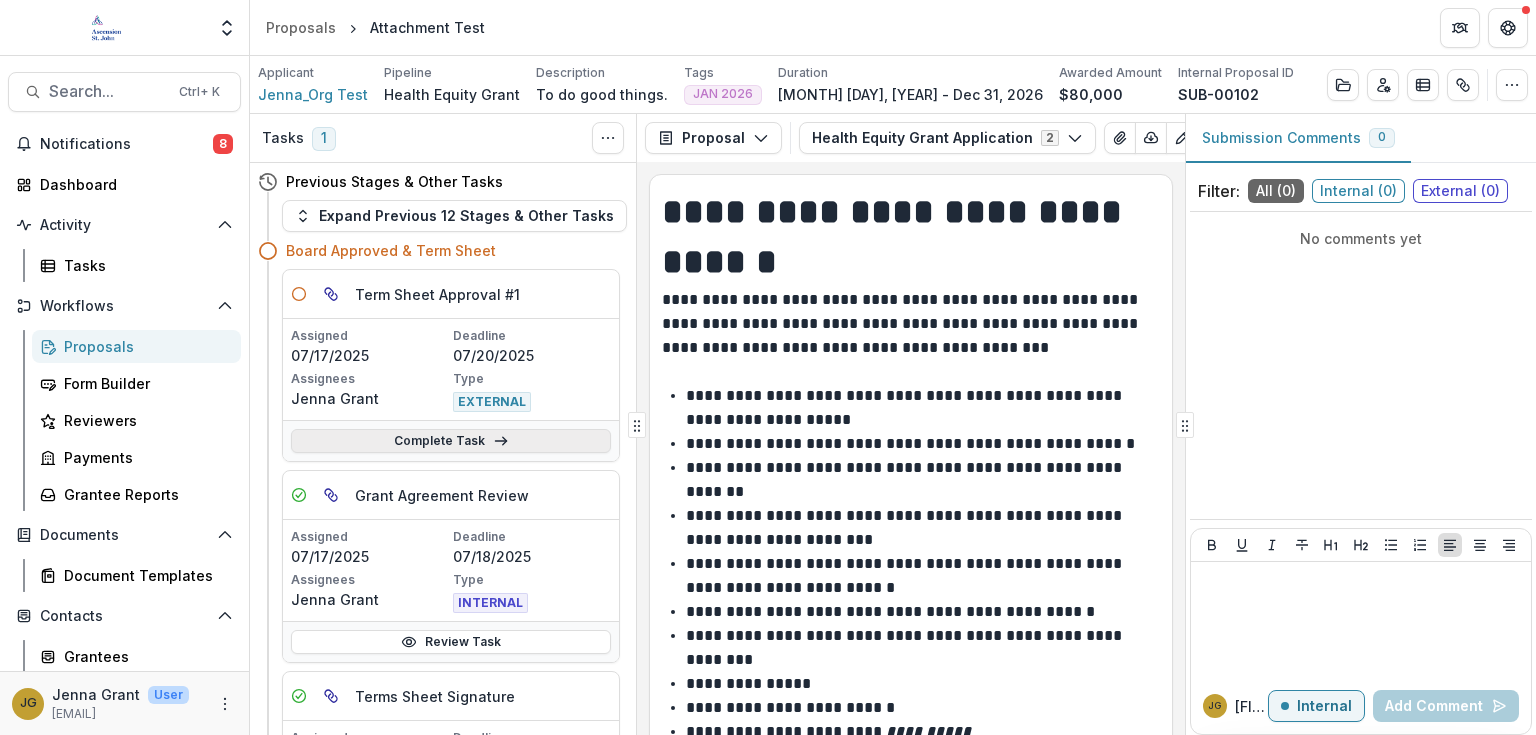 click on "Complete Task" at bounding box center (451, 441) 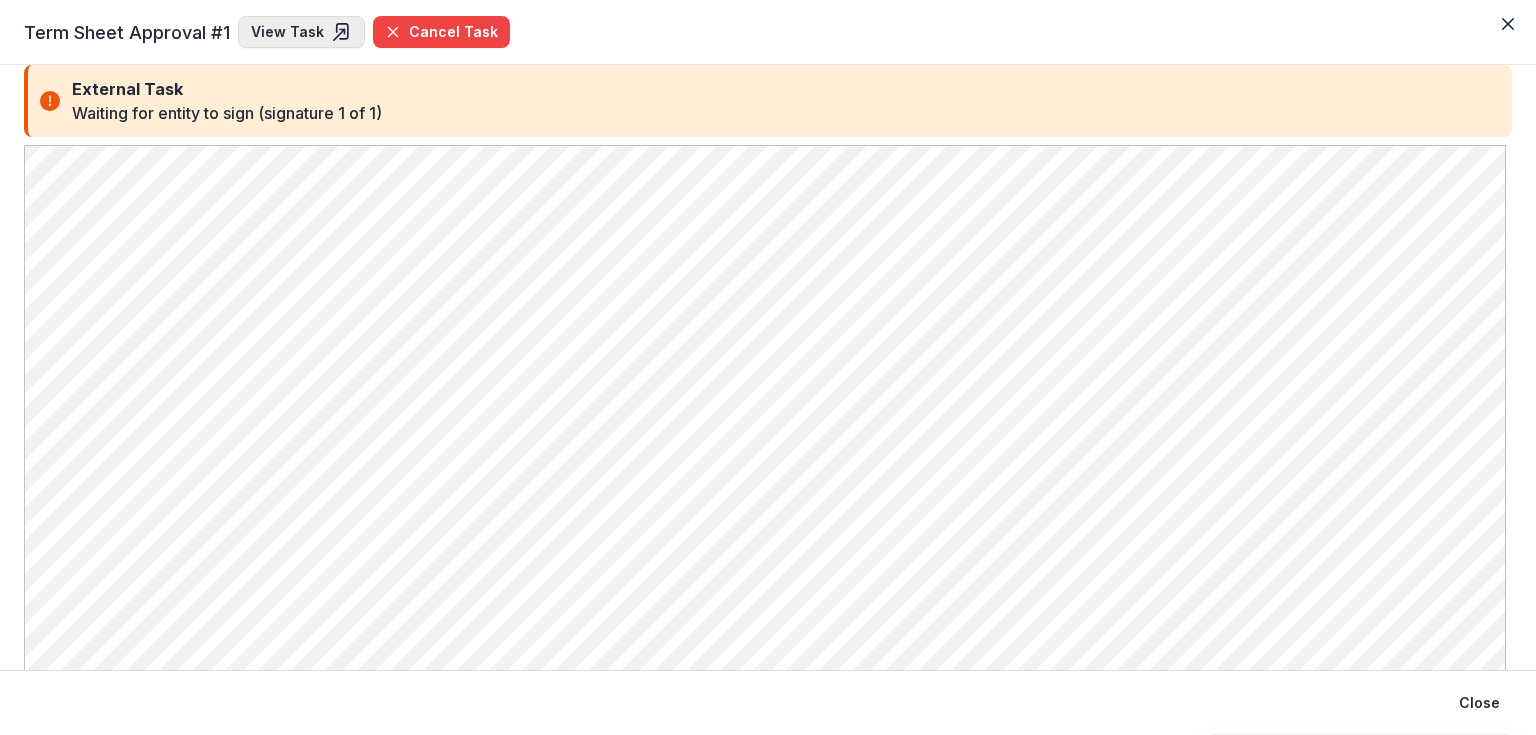 click on "View Task" at bounding box center [301, 32] 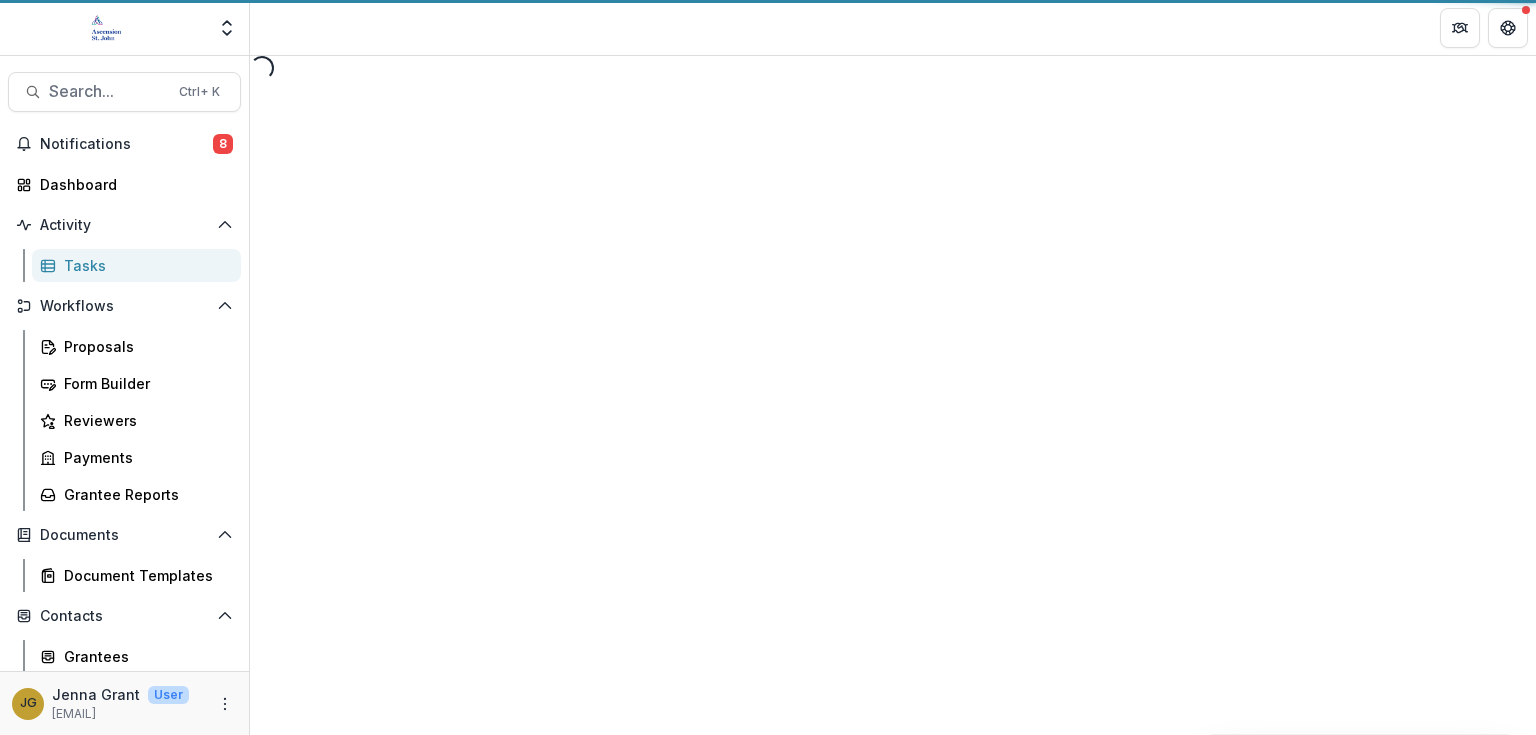 select on "********" 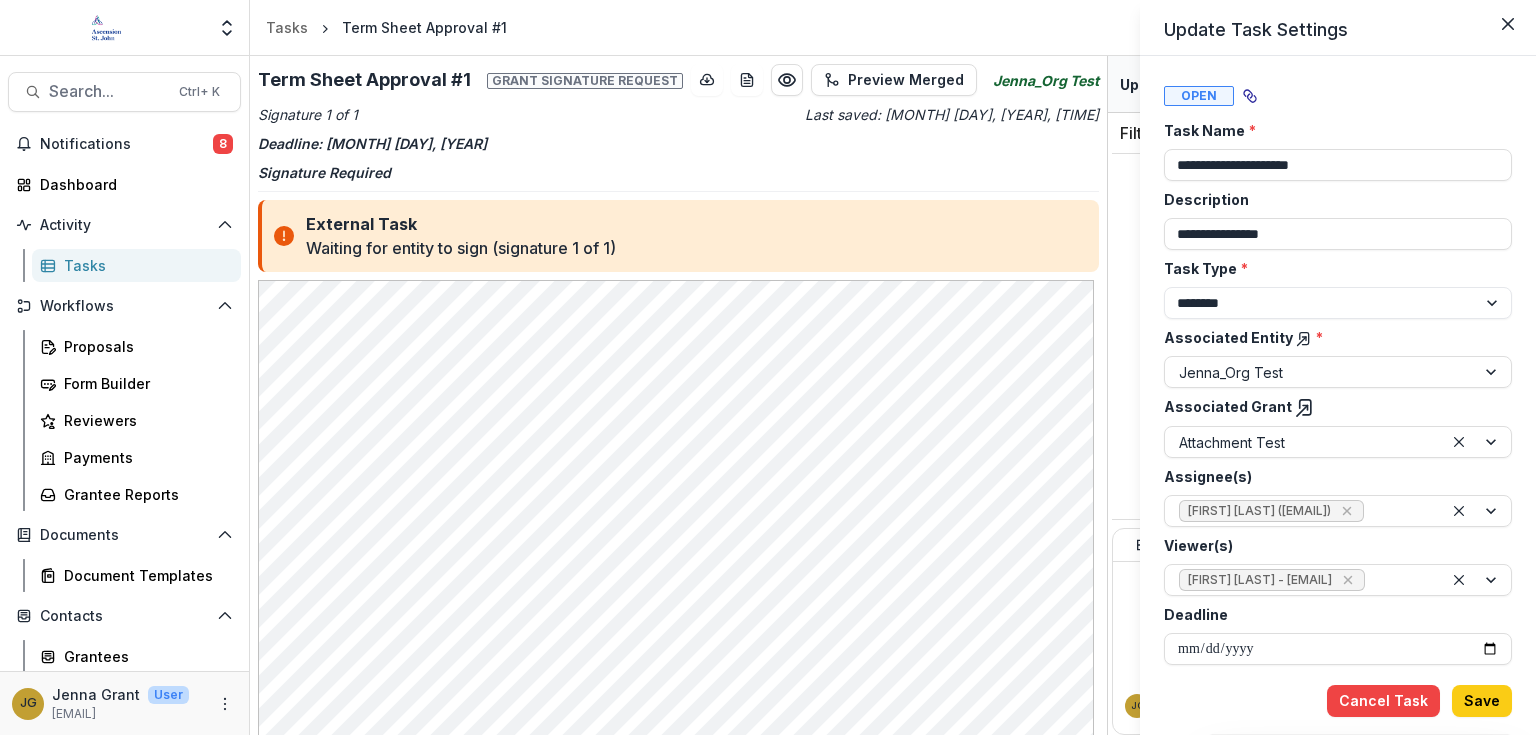 scroll, scrollTop: 29, scrollLeft: 0, axis: vertical 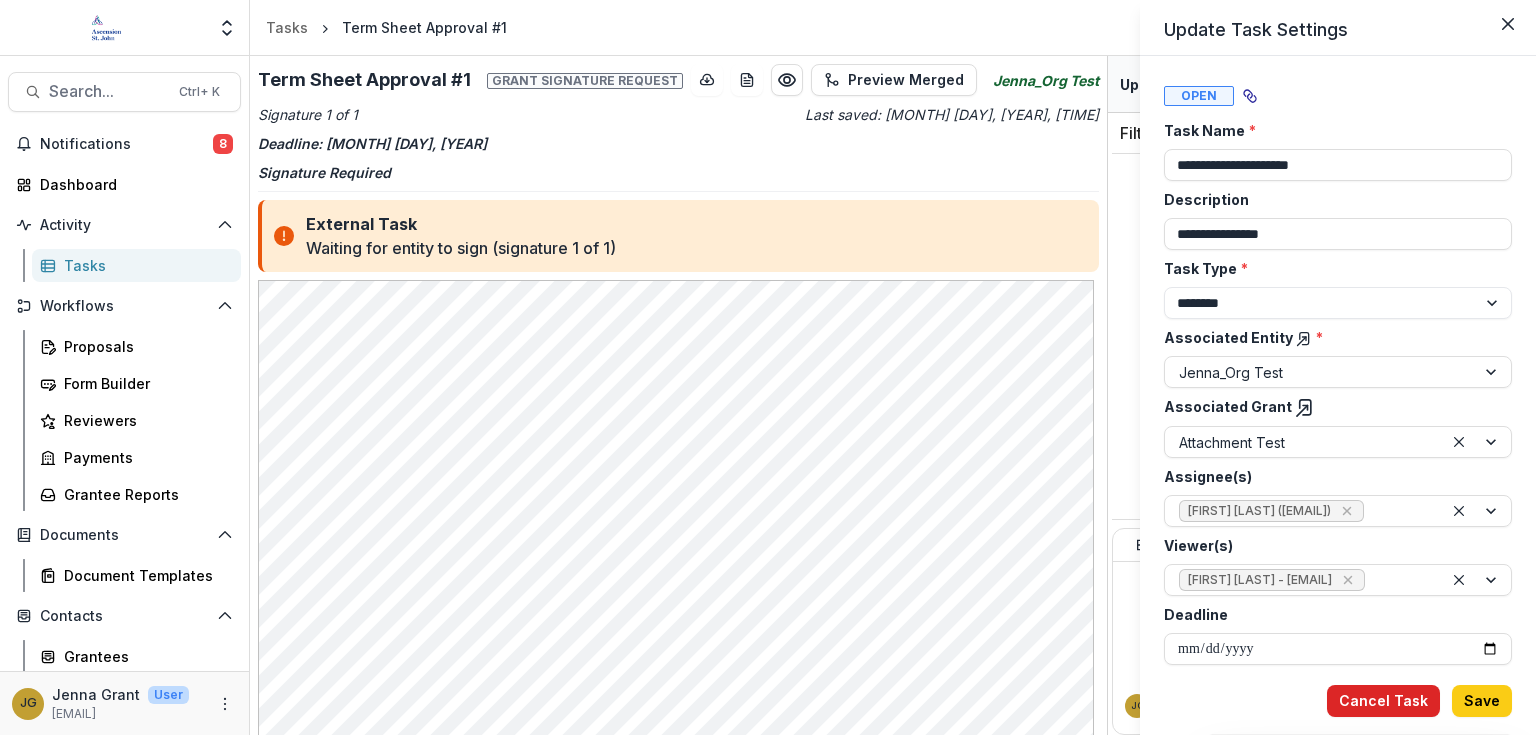 click on "Cancel Task" at bounding box center [1383, 701] 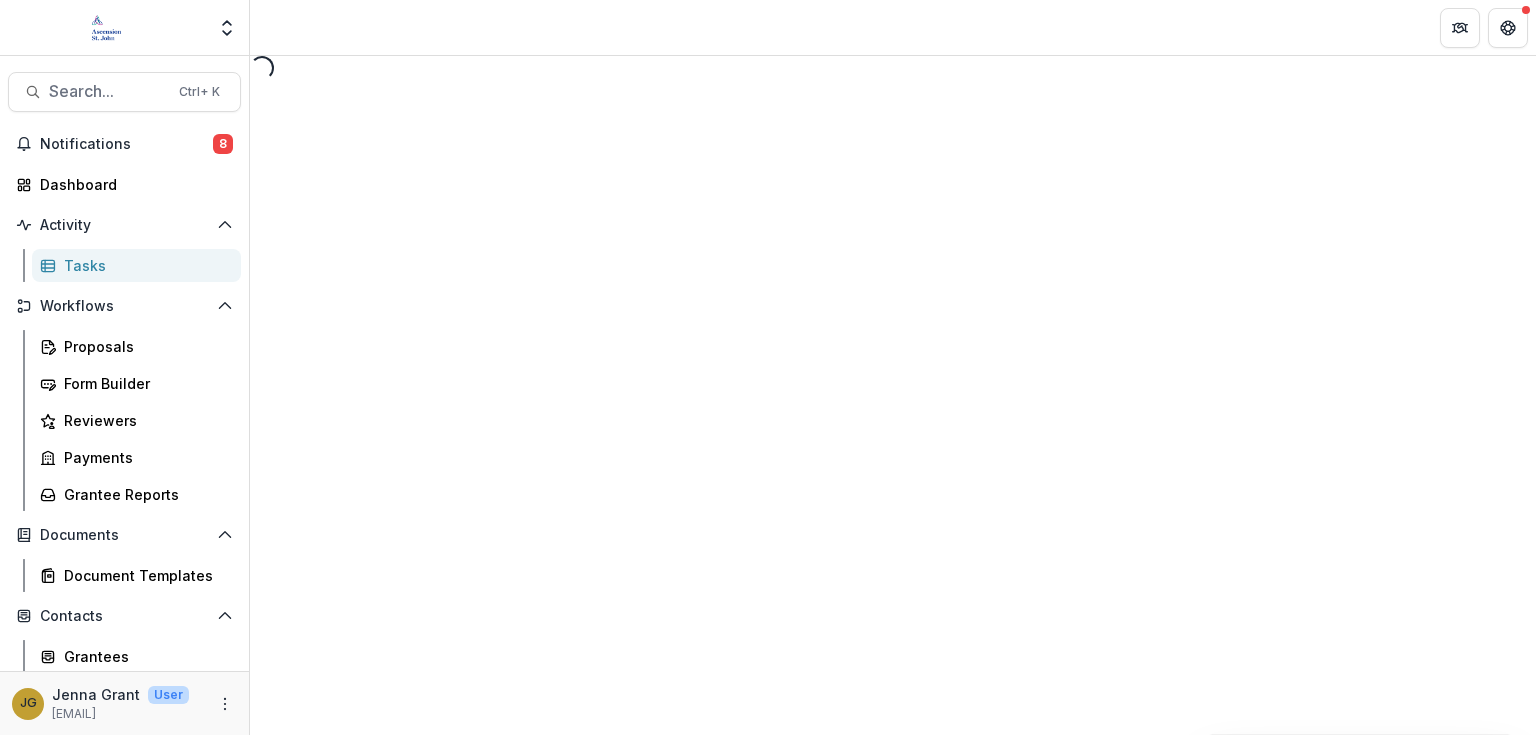 select on "********" 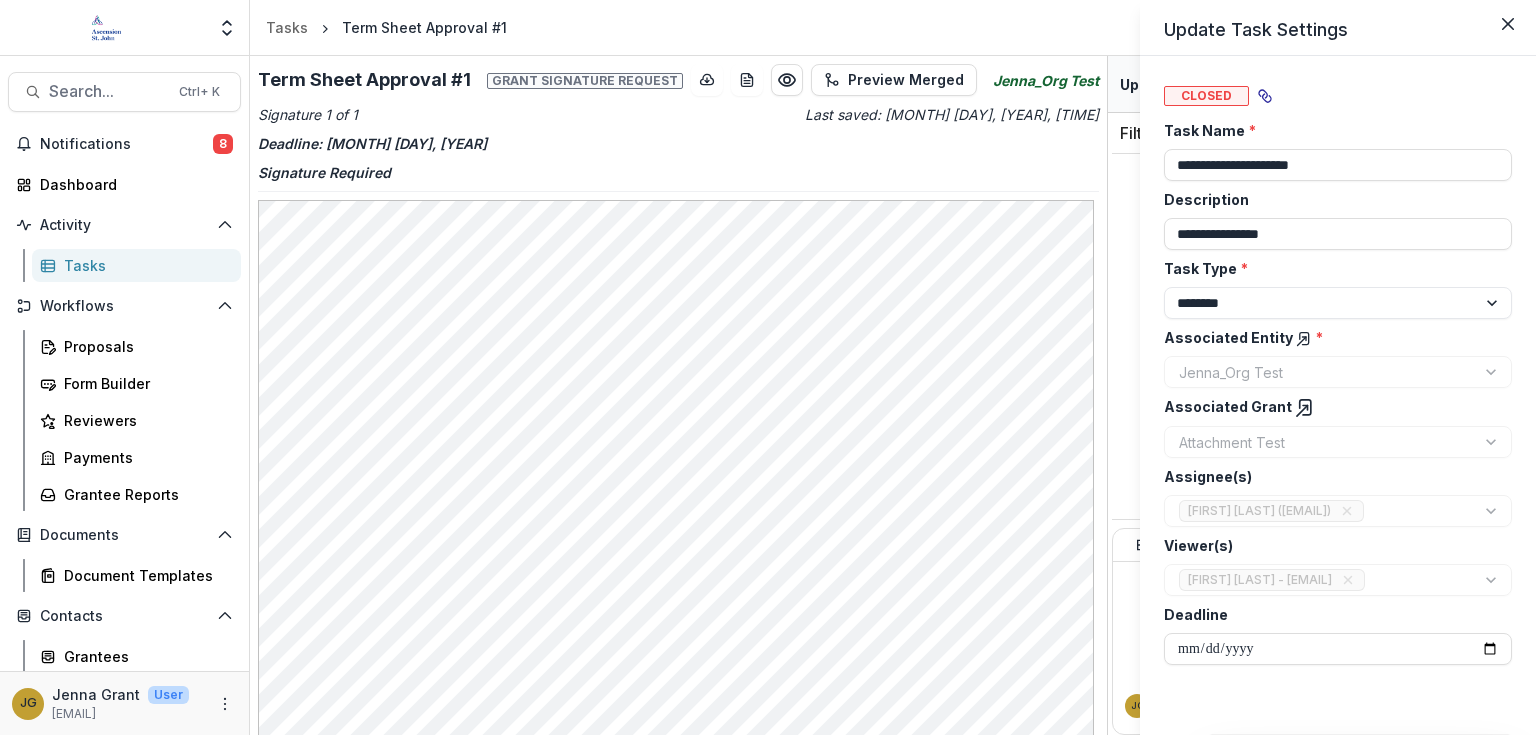 click on "**********" at bounding box center (768, 367) 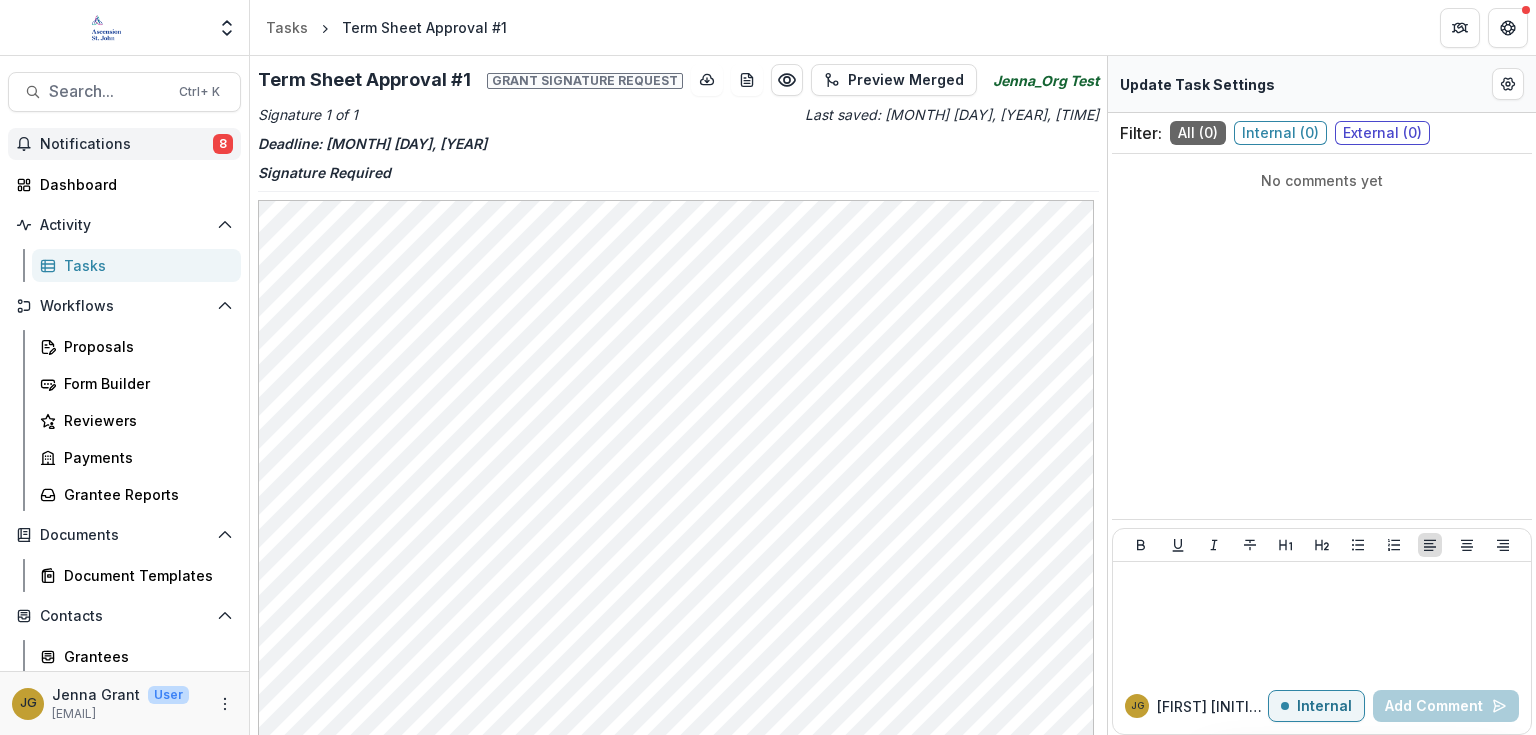 click on "8" at bounding box center (223, 144) 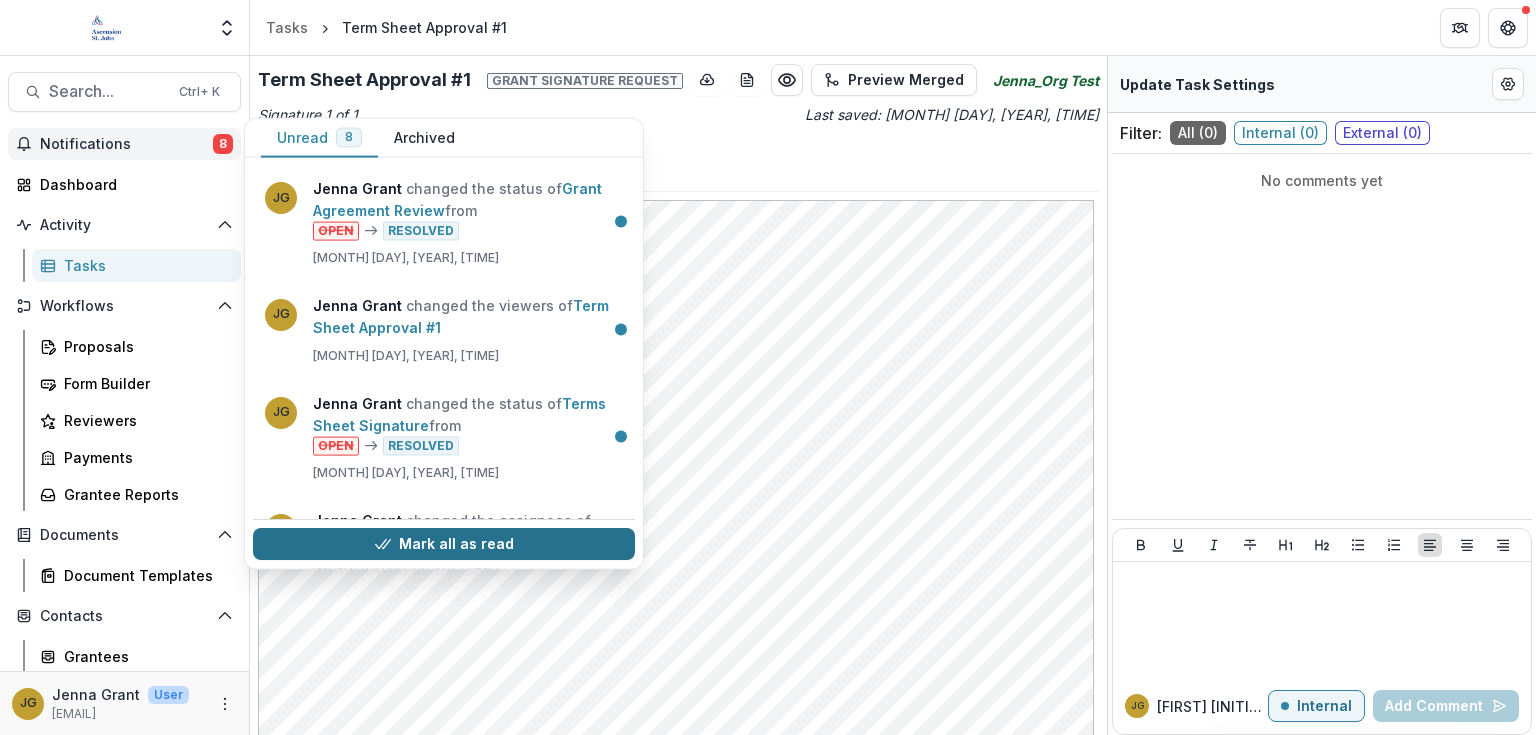 click on "Mark all as read" at bounding box center [444, 545] 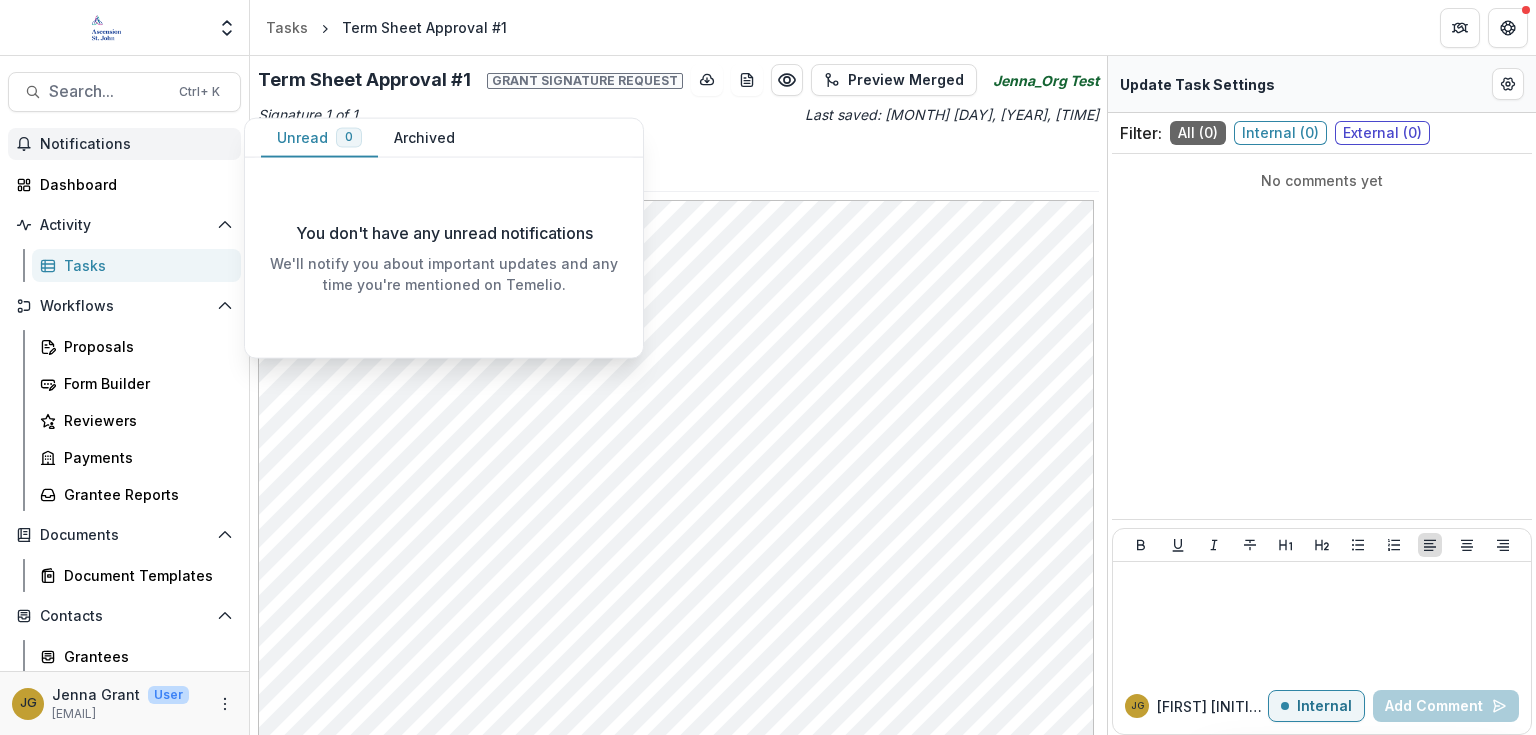click on "JG Jenna Grant User jenna.grant@ascension.org" at bounding box center (124, 703) 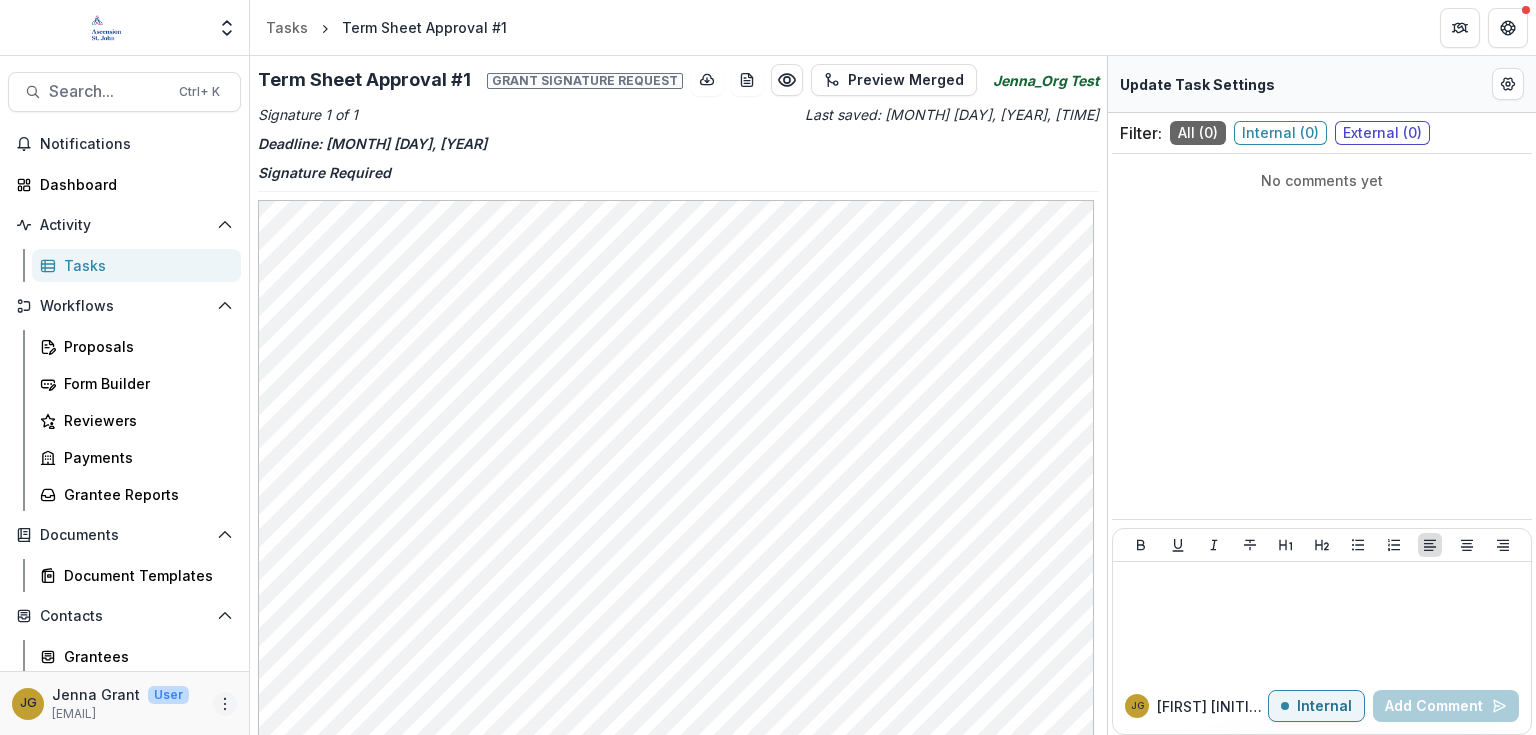 click 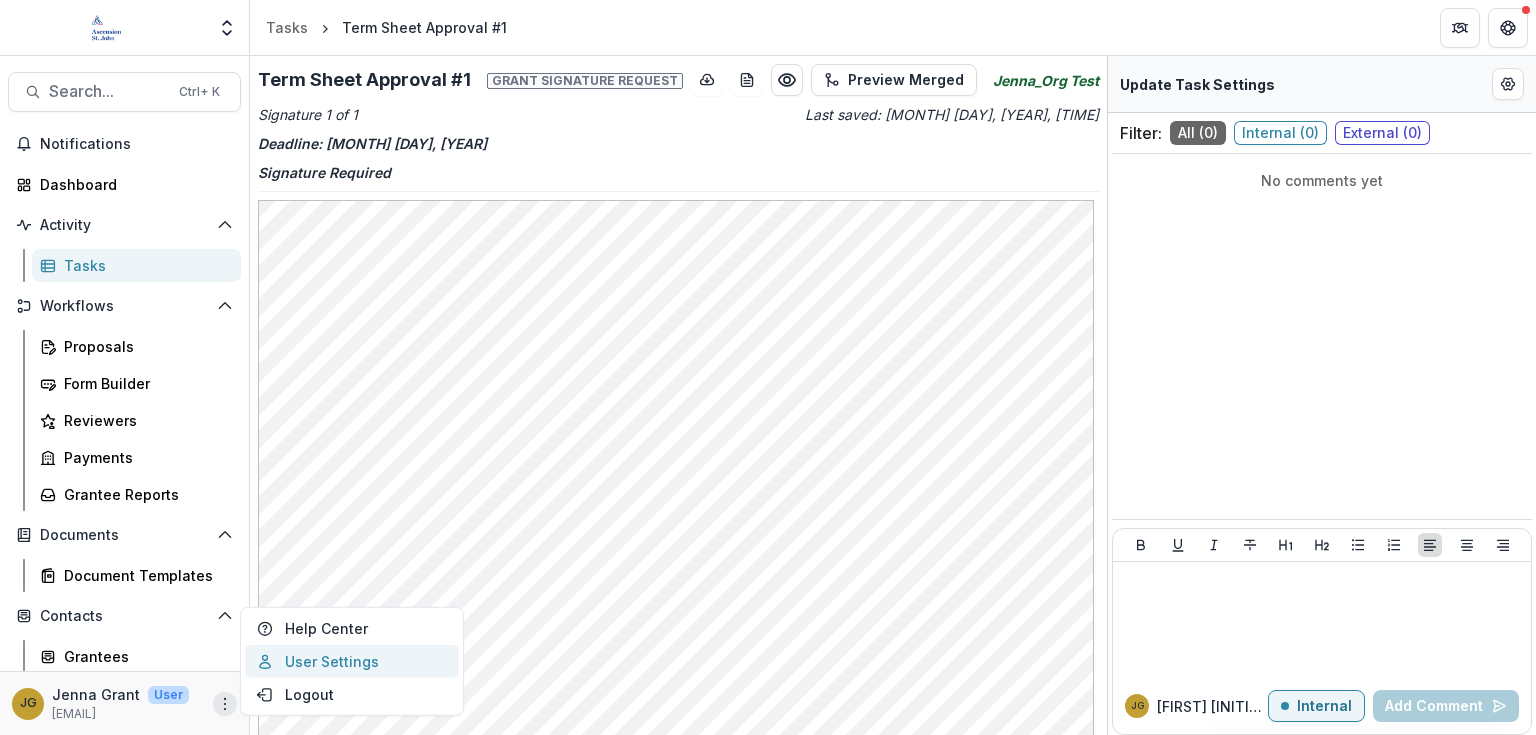 click on "User Settings" at bounding box center [352, 661] 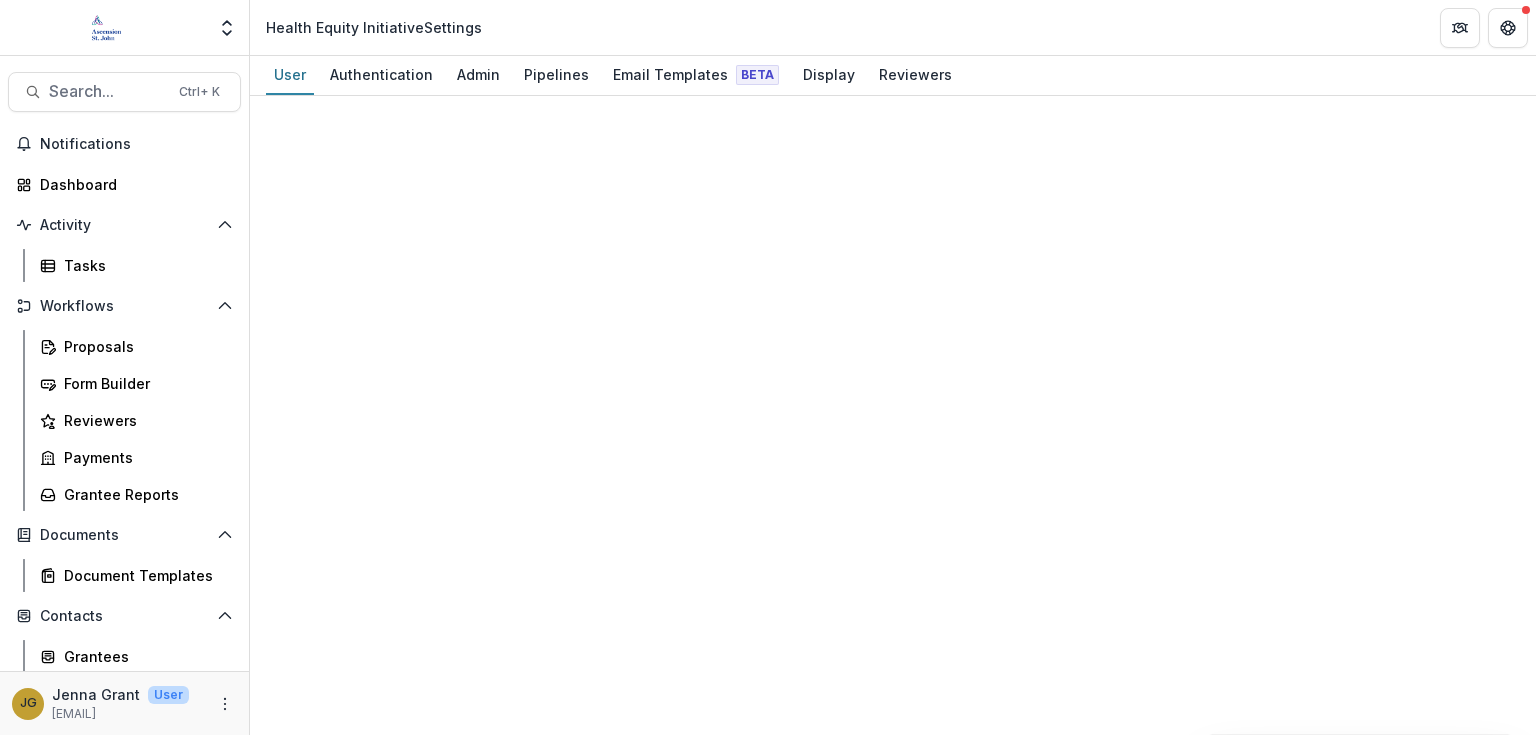 select on "****" 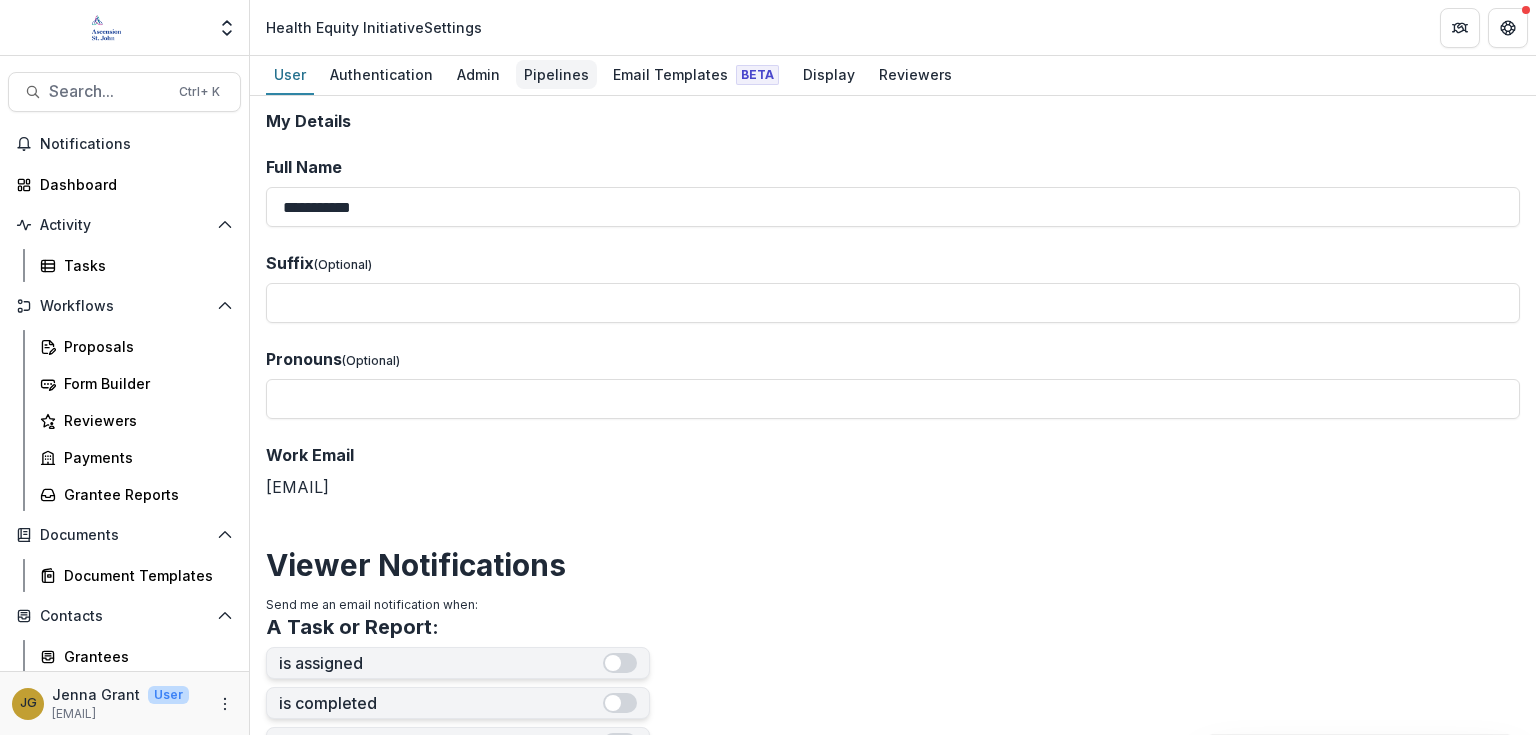 click on "Pipelines" at bounding box center [556, 74] 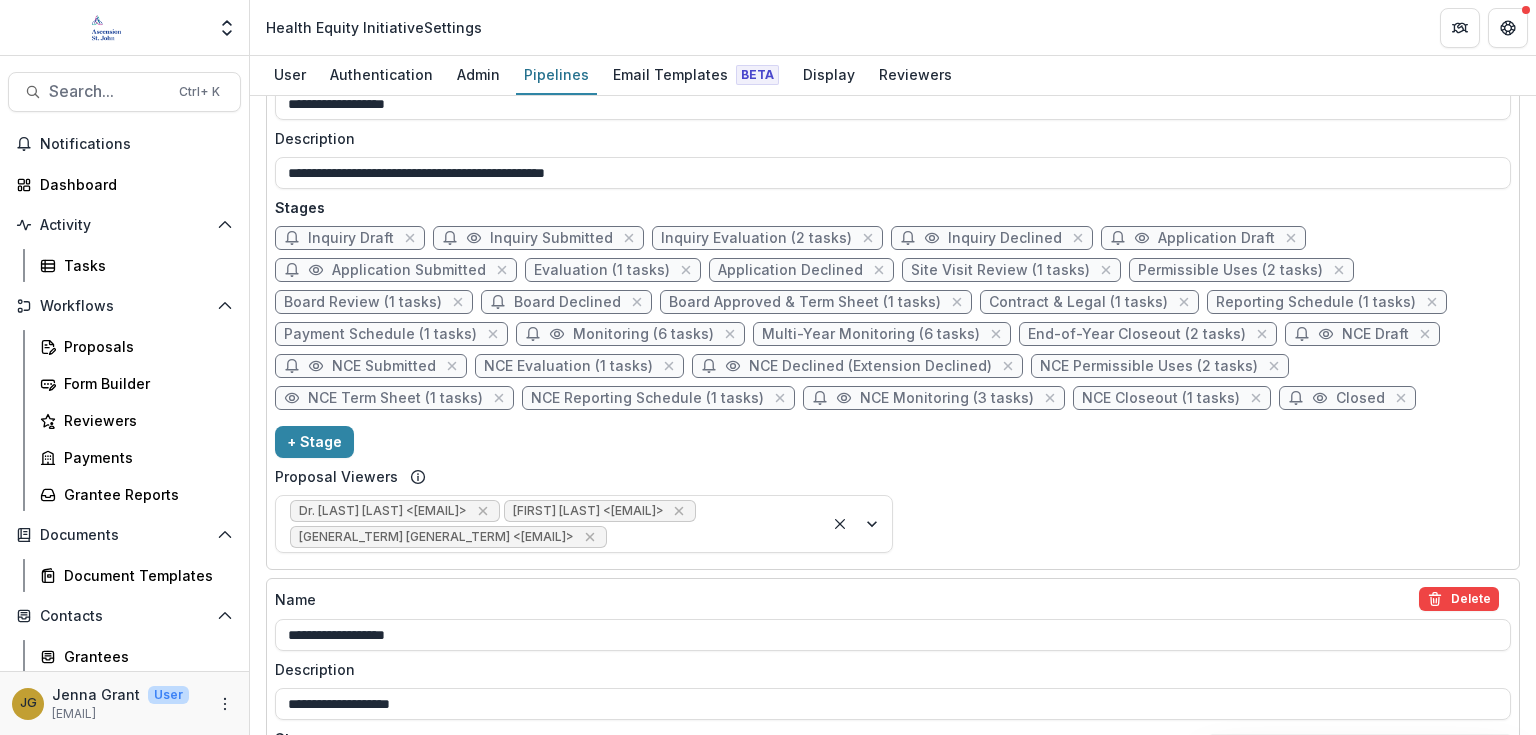 scroll, scrollTop: 1612, scrollLeft: 0, axis: vertical 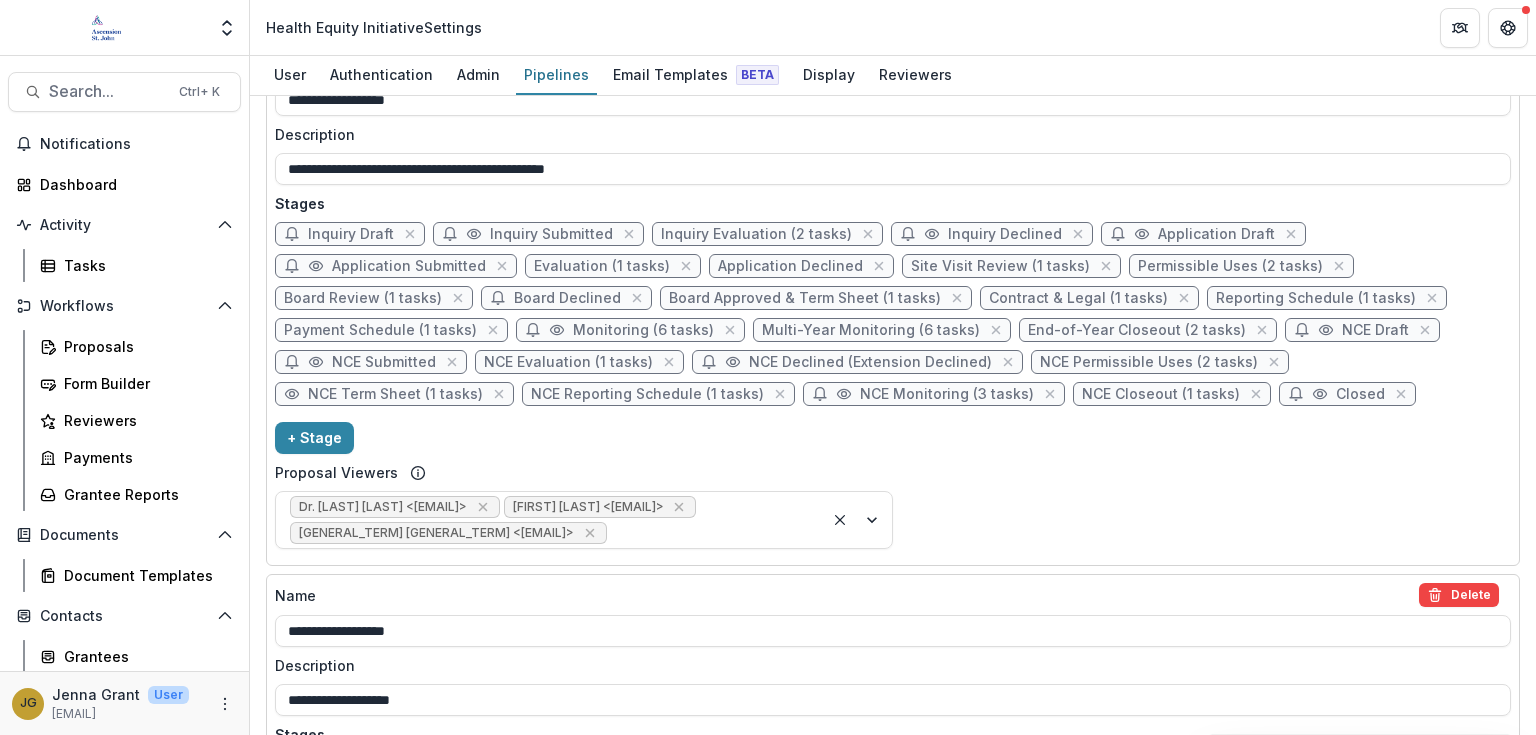 click on "Board Approved & Term Sheet (1 tasks)" at bounding box center (805, 298) 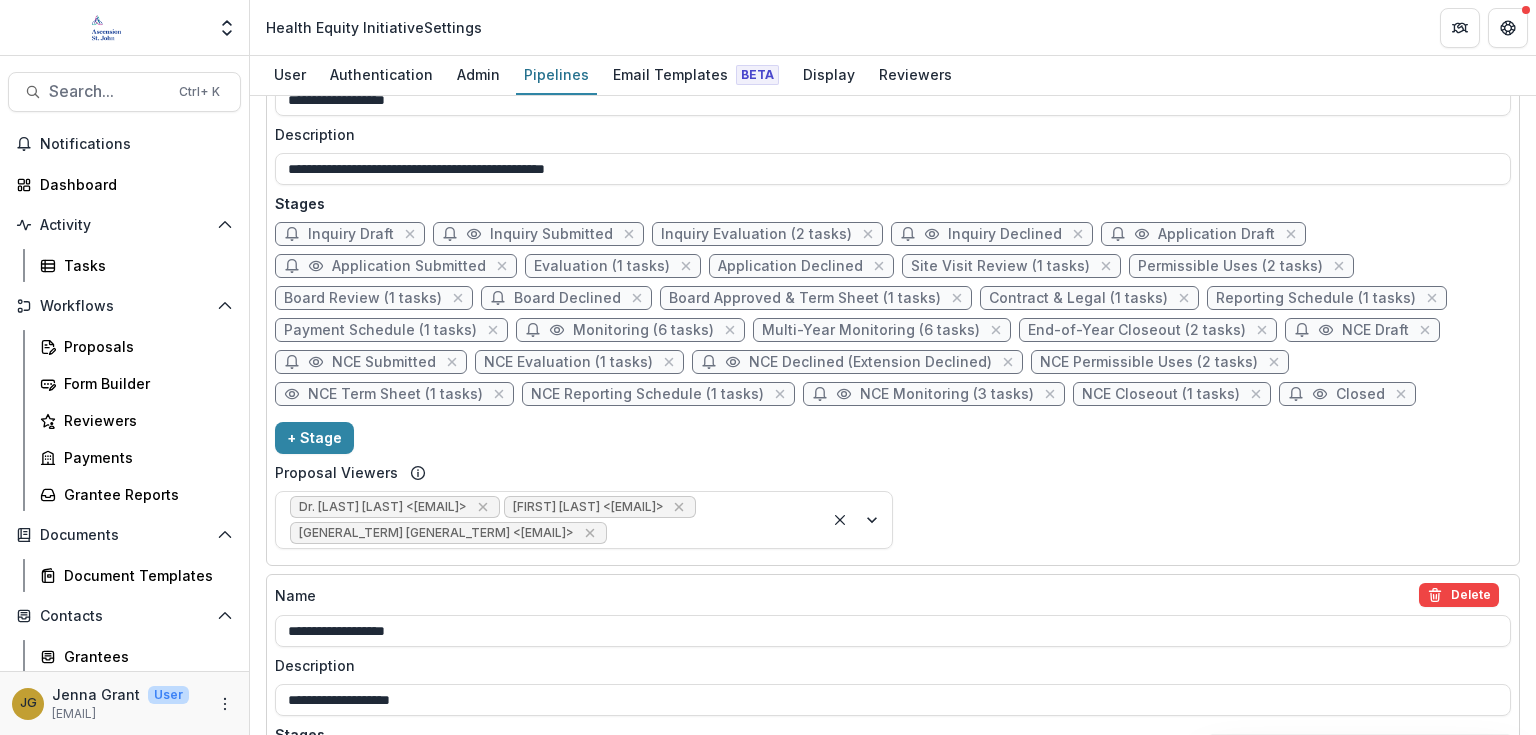 select on "********" 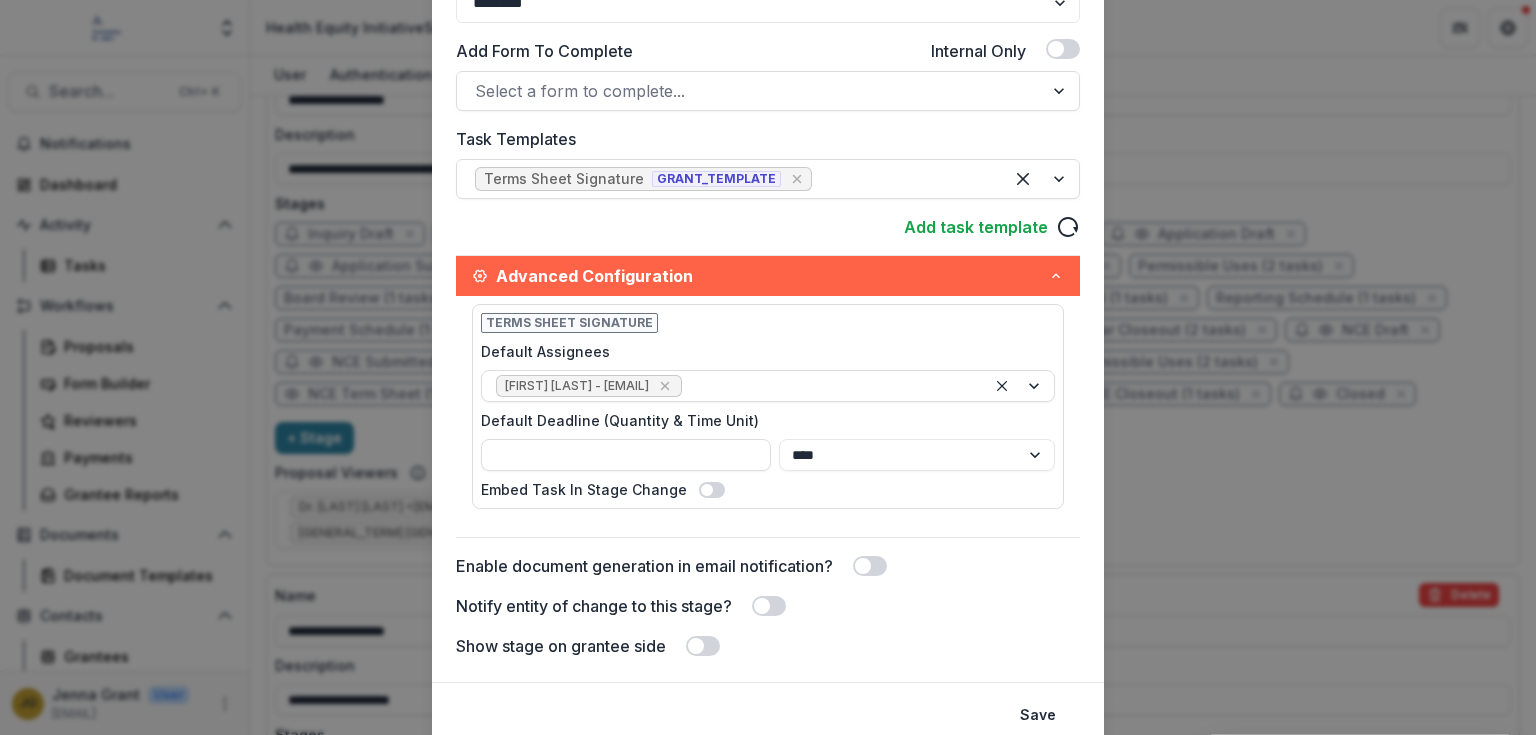 scroll, scrollTop: 464, scrollLeft: 0, axis: vertical 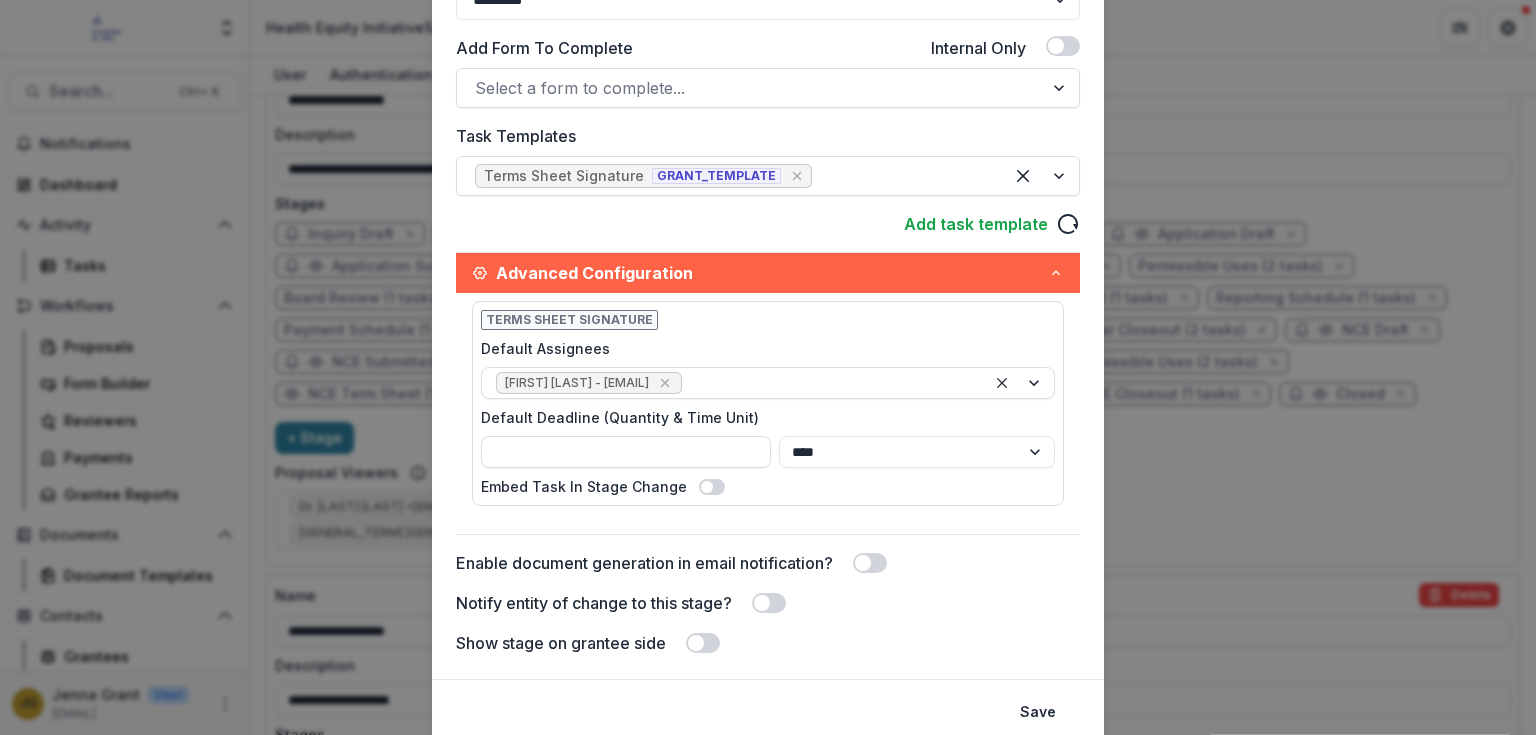 click at bounding box center (870, 563) 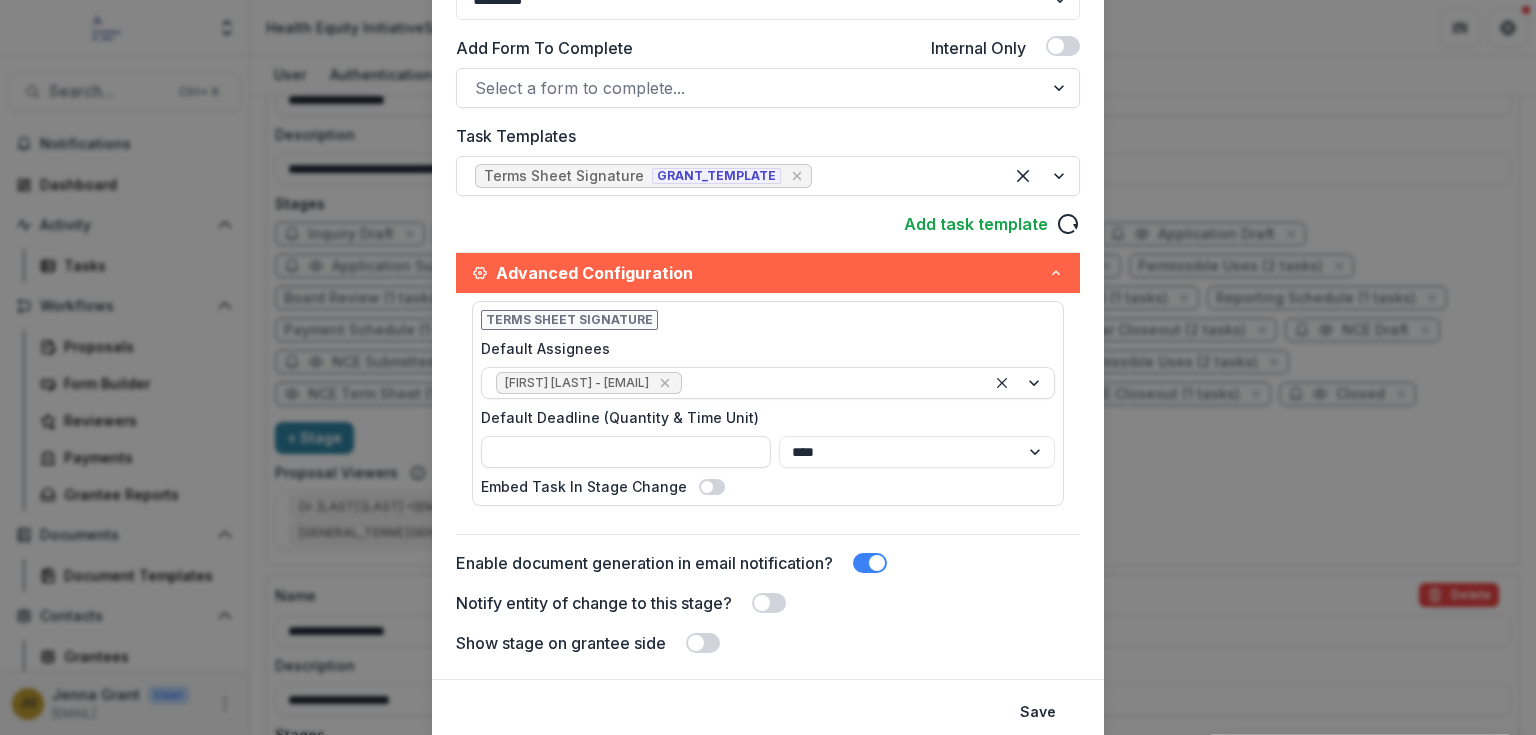 click at bounding box center (870, 563) 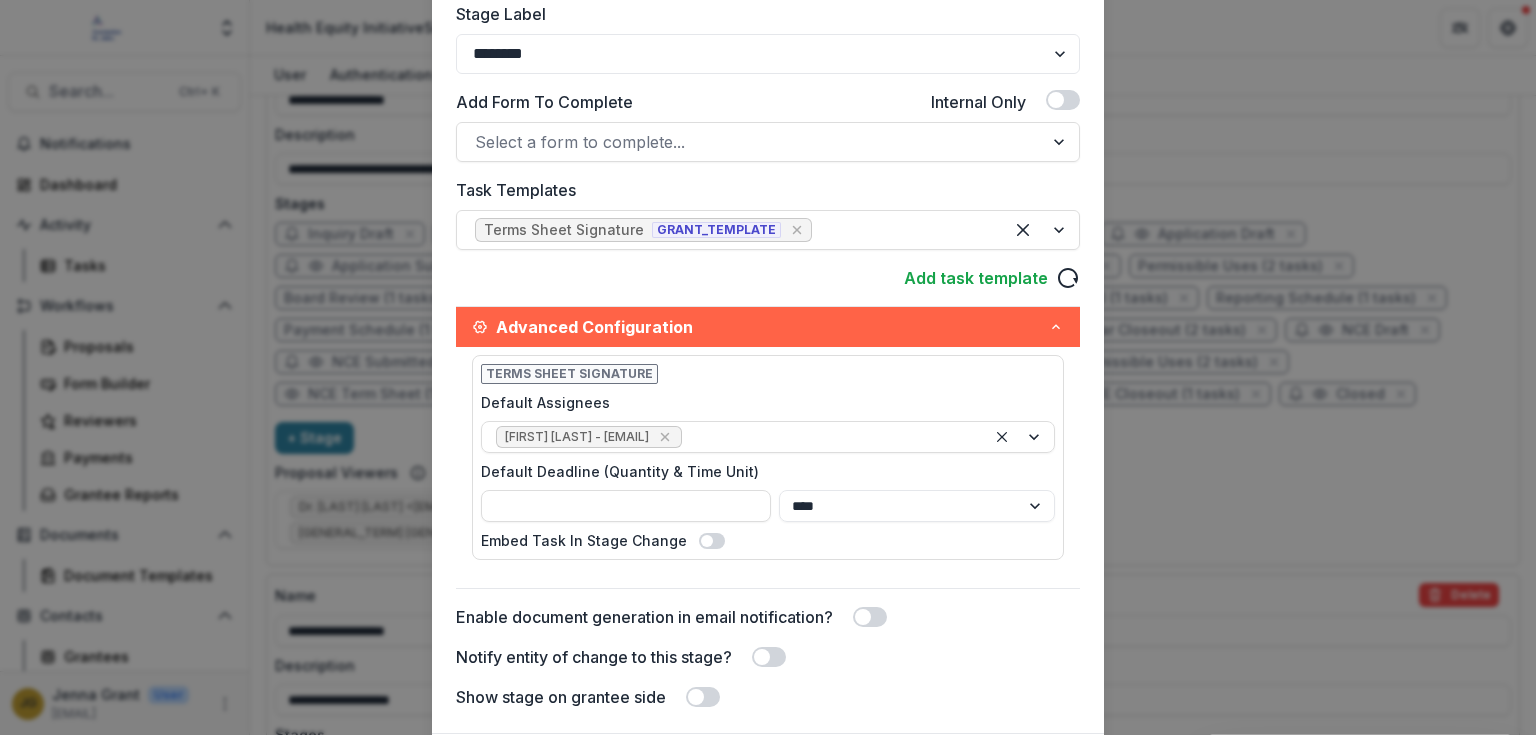 scroll, scrollTop: 375, scrollLeft: 0, axis: vertical 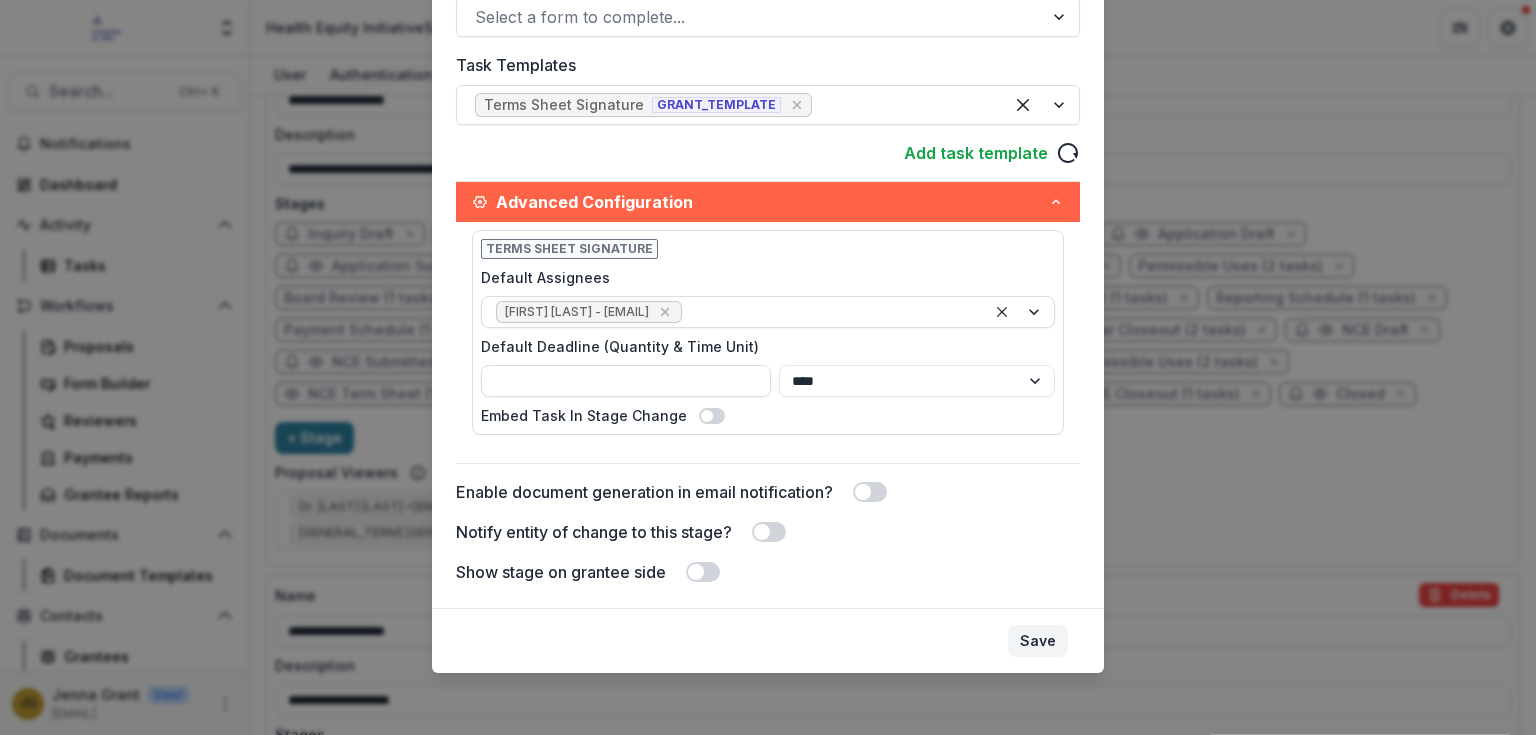 click on "Save" at bounding box center [1038, 641] 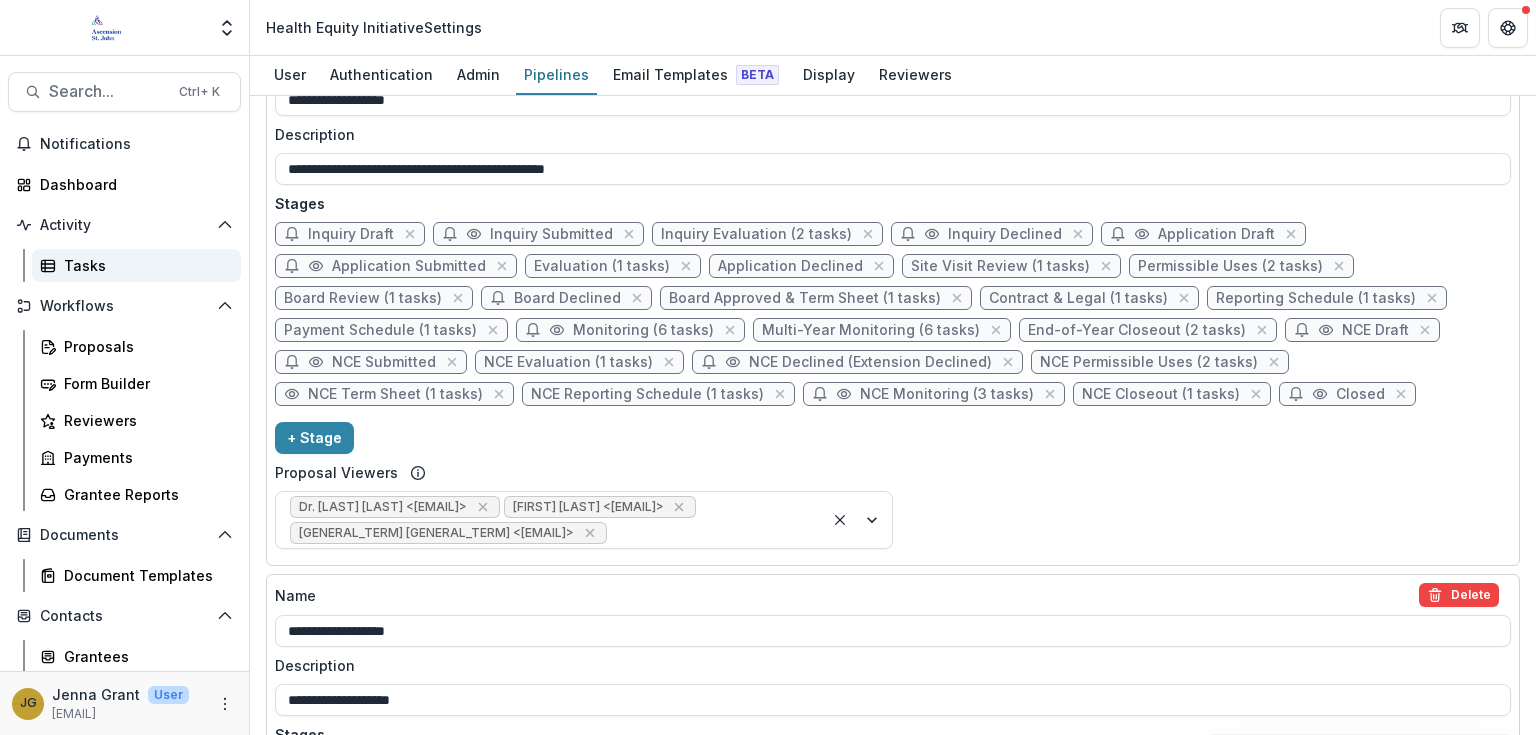 click on "Tasks" at bounding box center [144, 265] 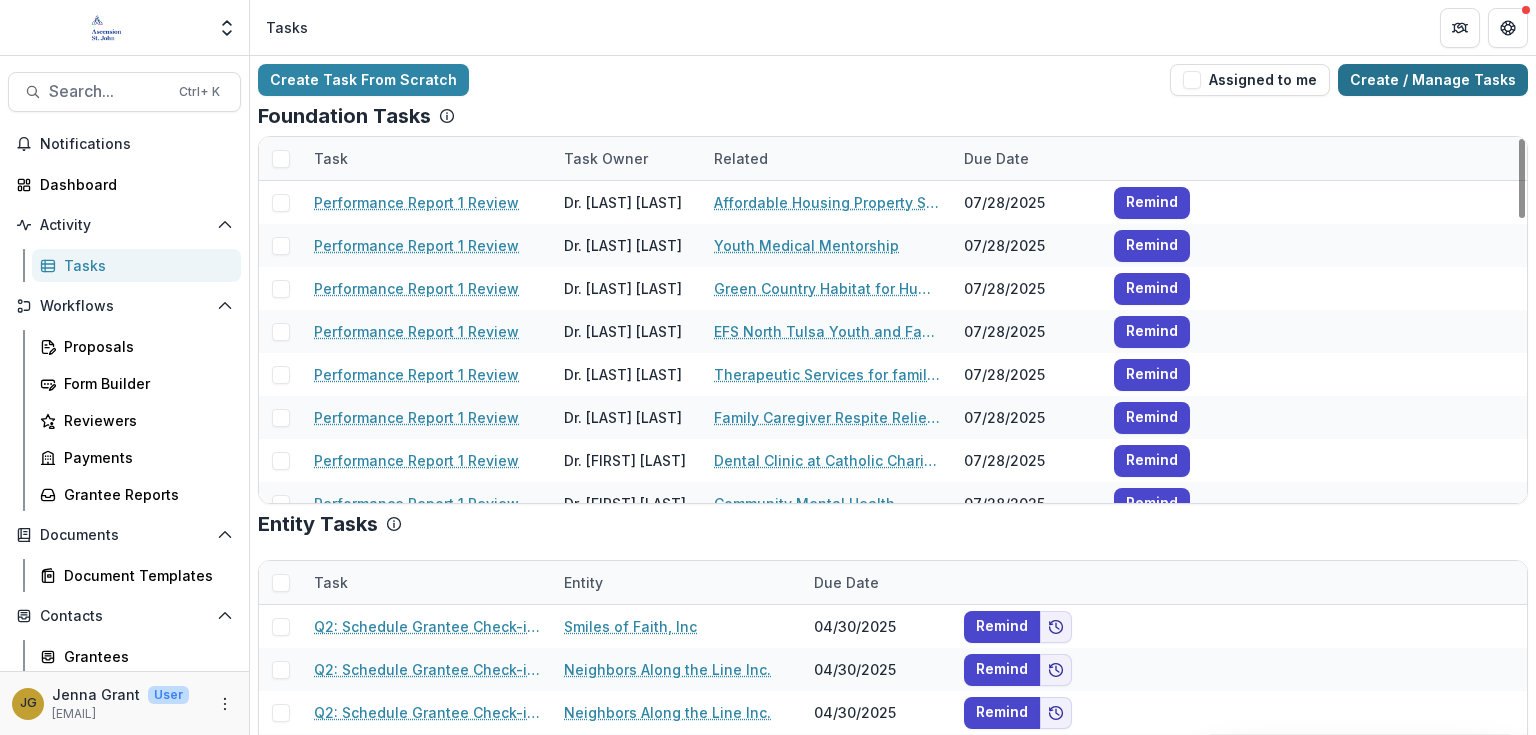 click on "Create / Manage Tasks" at bounding box center [1433, 80] 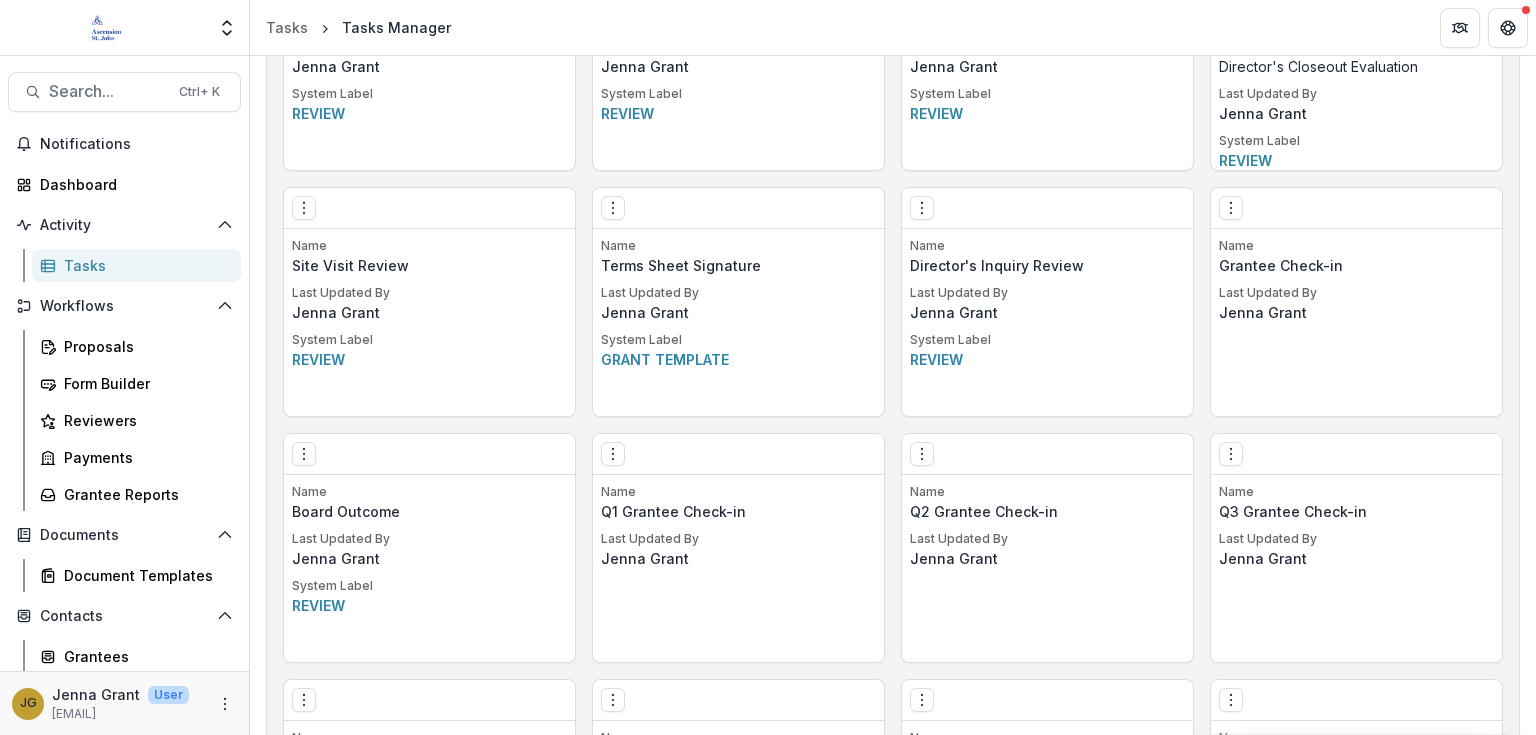 scroll, scrollTop: 1418, scrollLeft: 0, axis: vertical 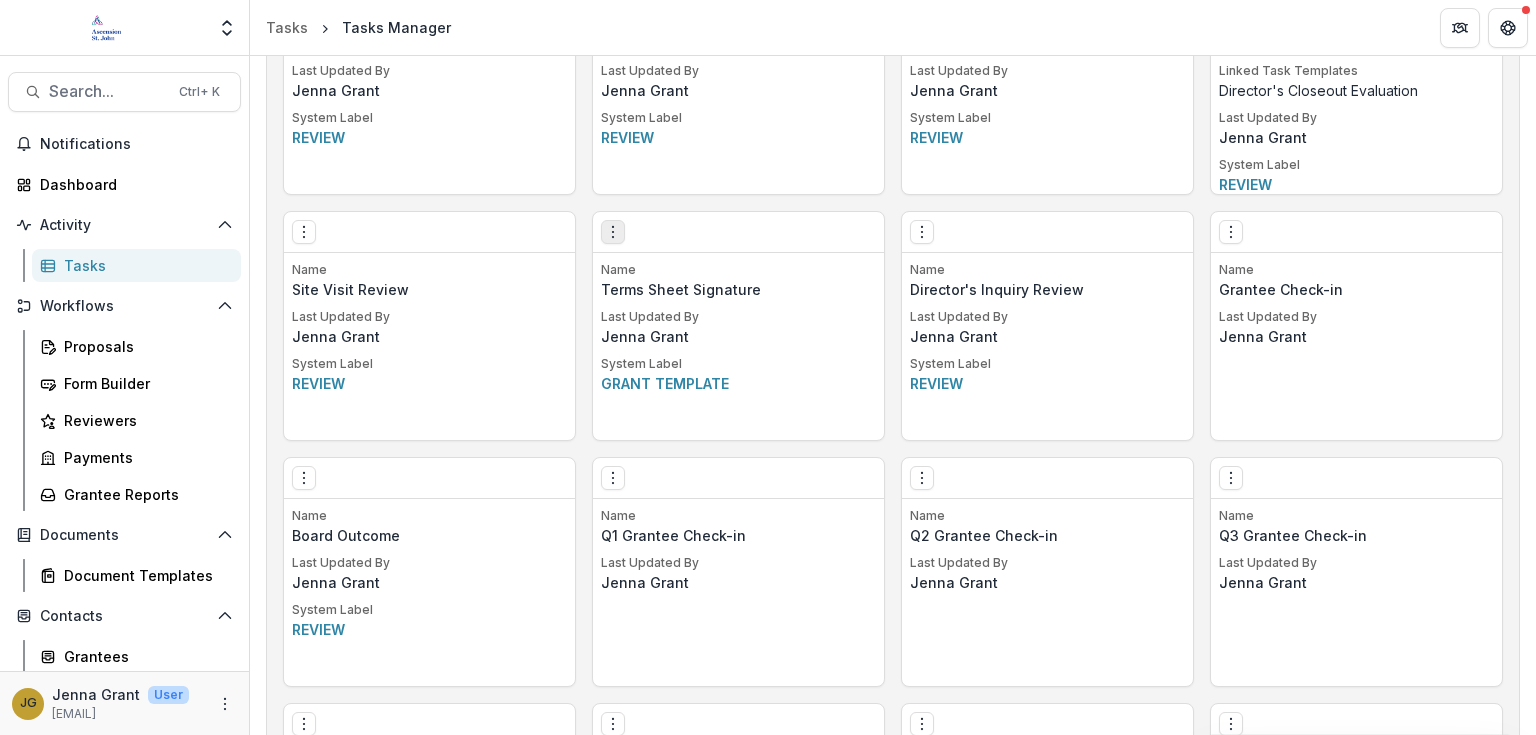 click 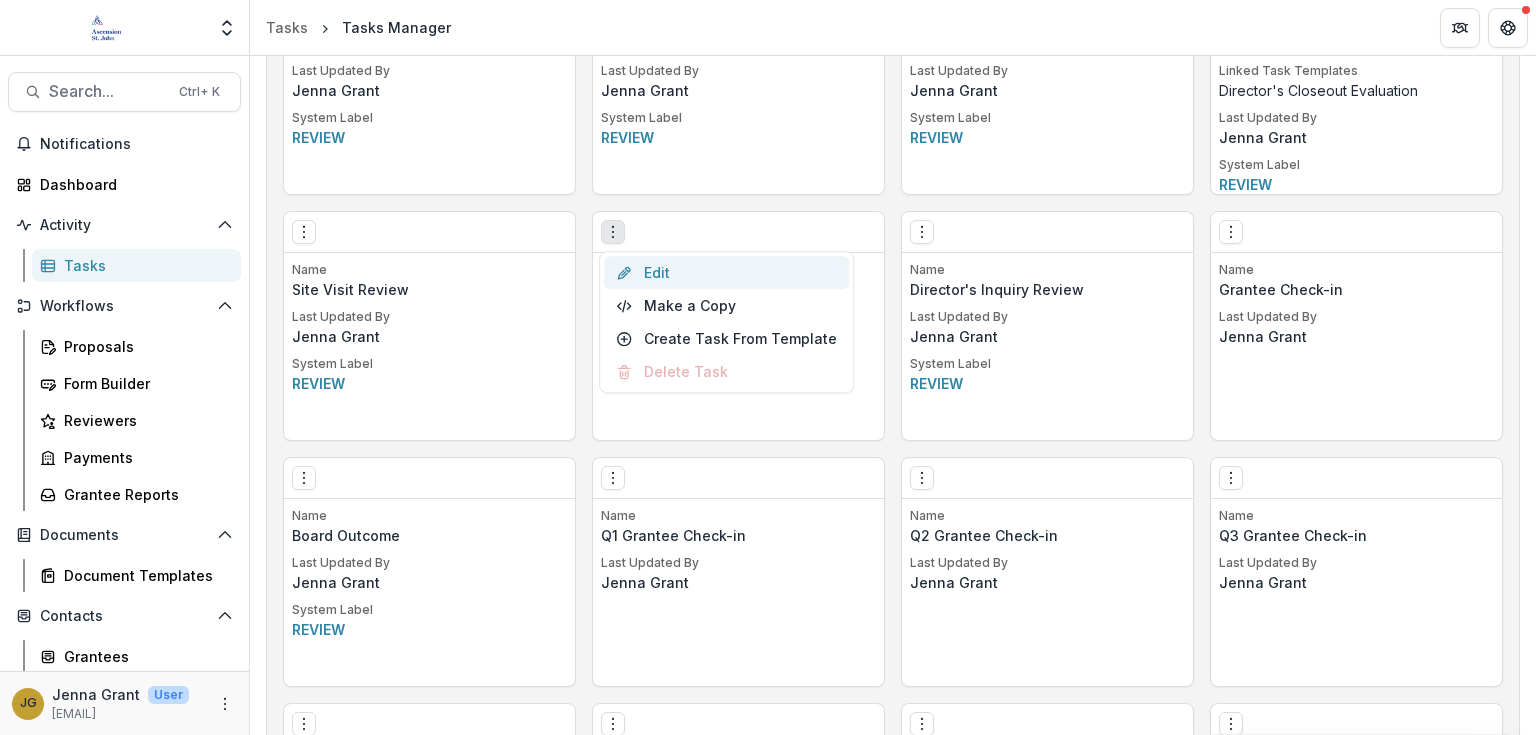 click on "Edit" at bounding box center (726, 272) 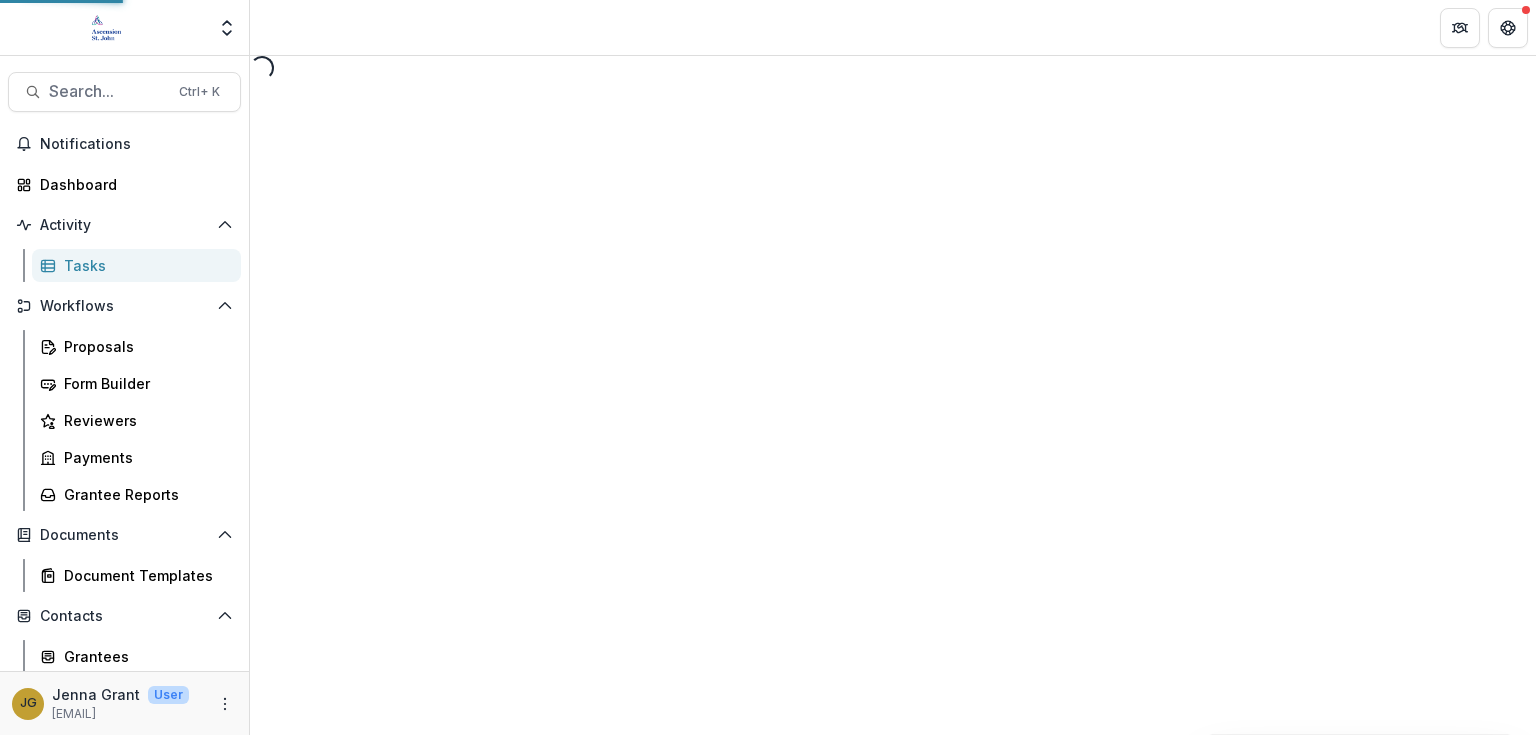 scroll, scrollTop: 0, scrollLeft: 0, axis: both 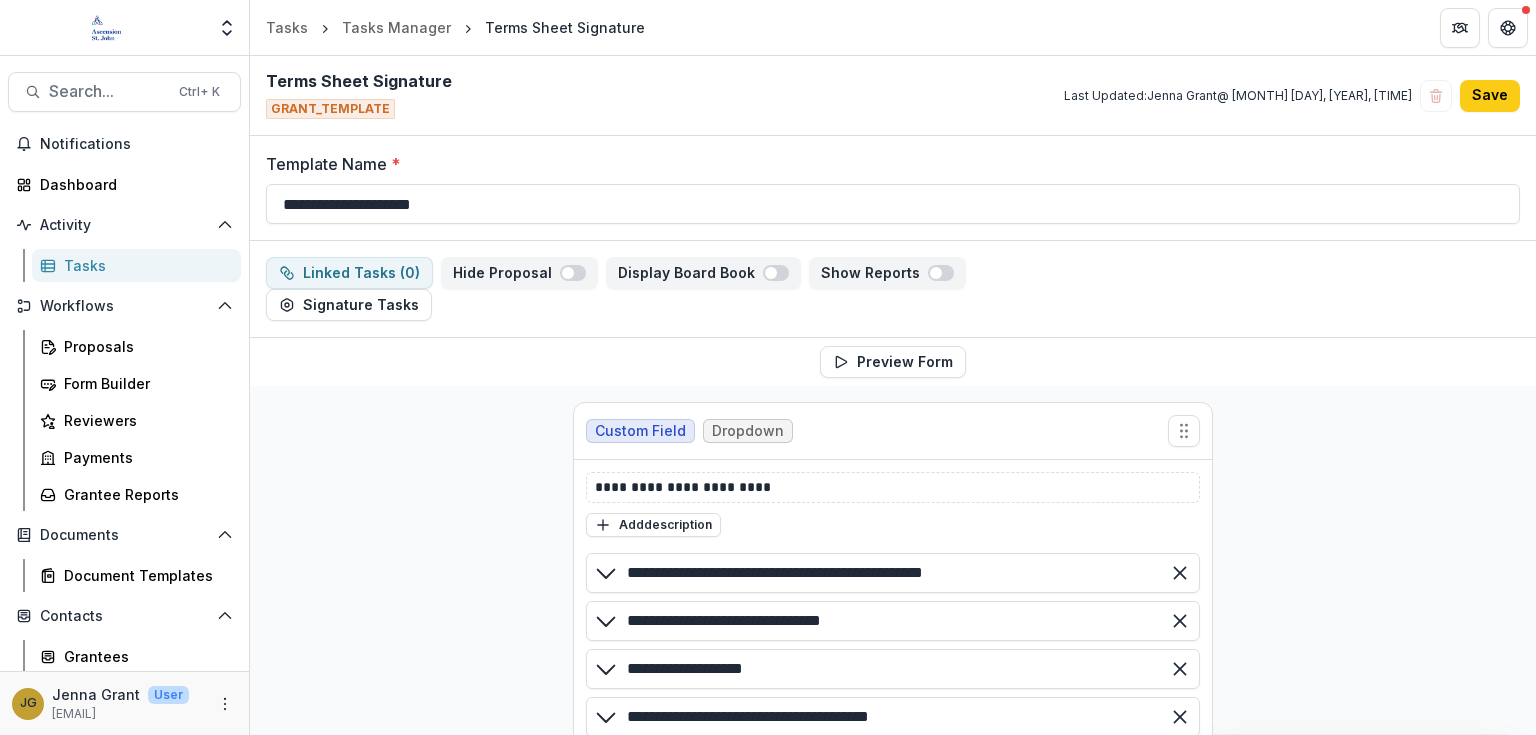 drag, startPoint x: 1535, startPoint y: 186, endPoint x: 1533, endPoint y: 204, distance: 18.110771 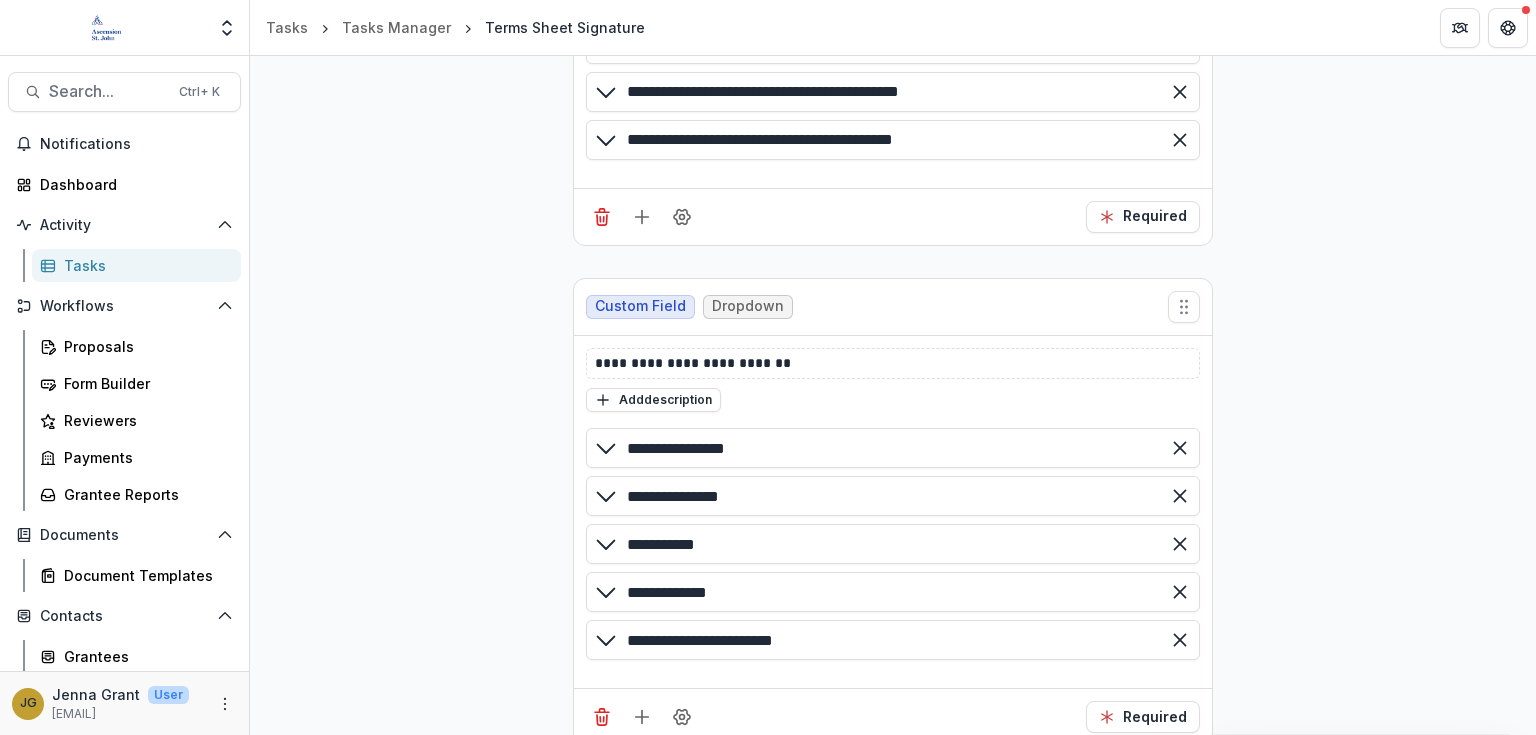 scroll, scrollTop: 787, scrollLeft: 0, axis: vertical 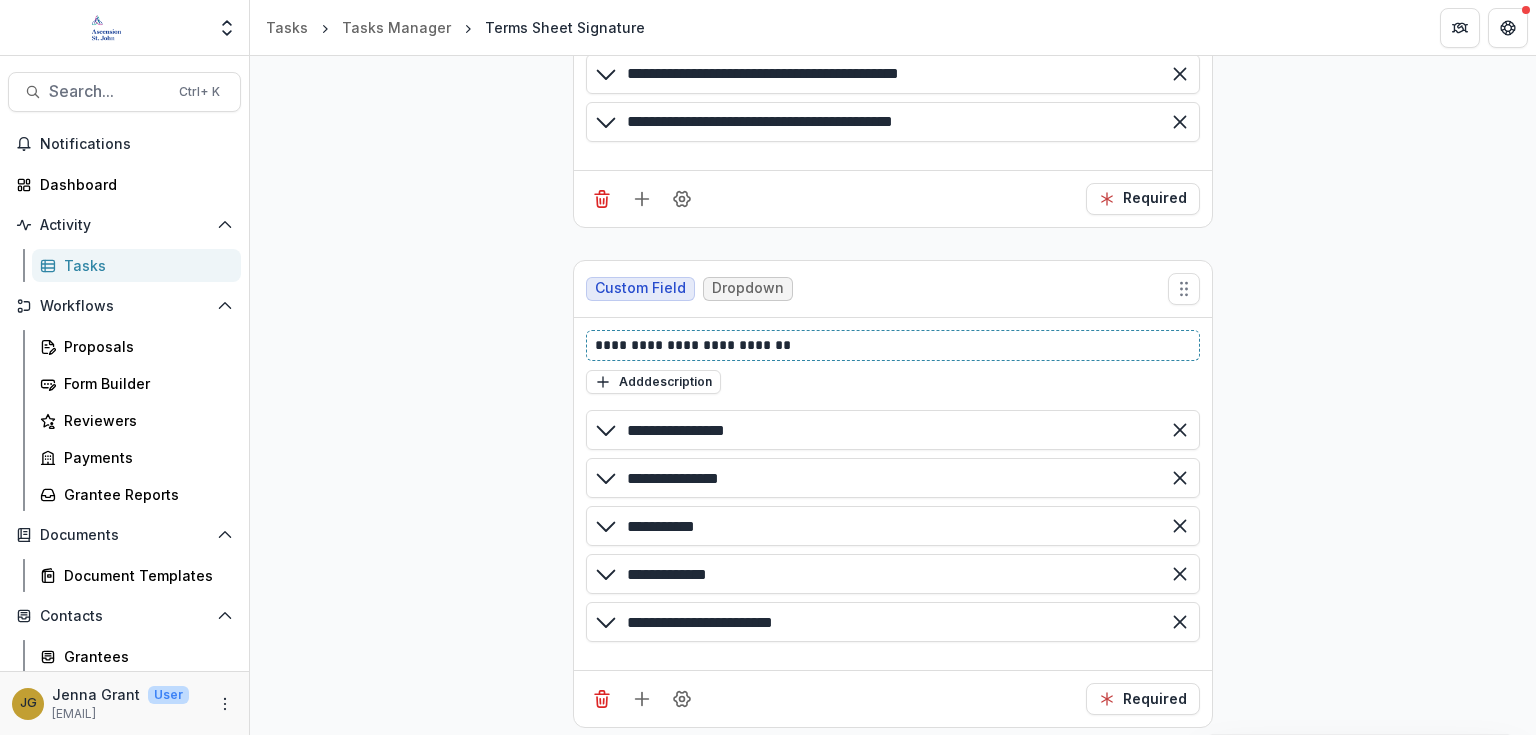 click on "**********" at bounding box center (893, 345) 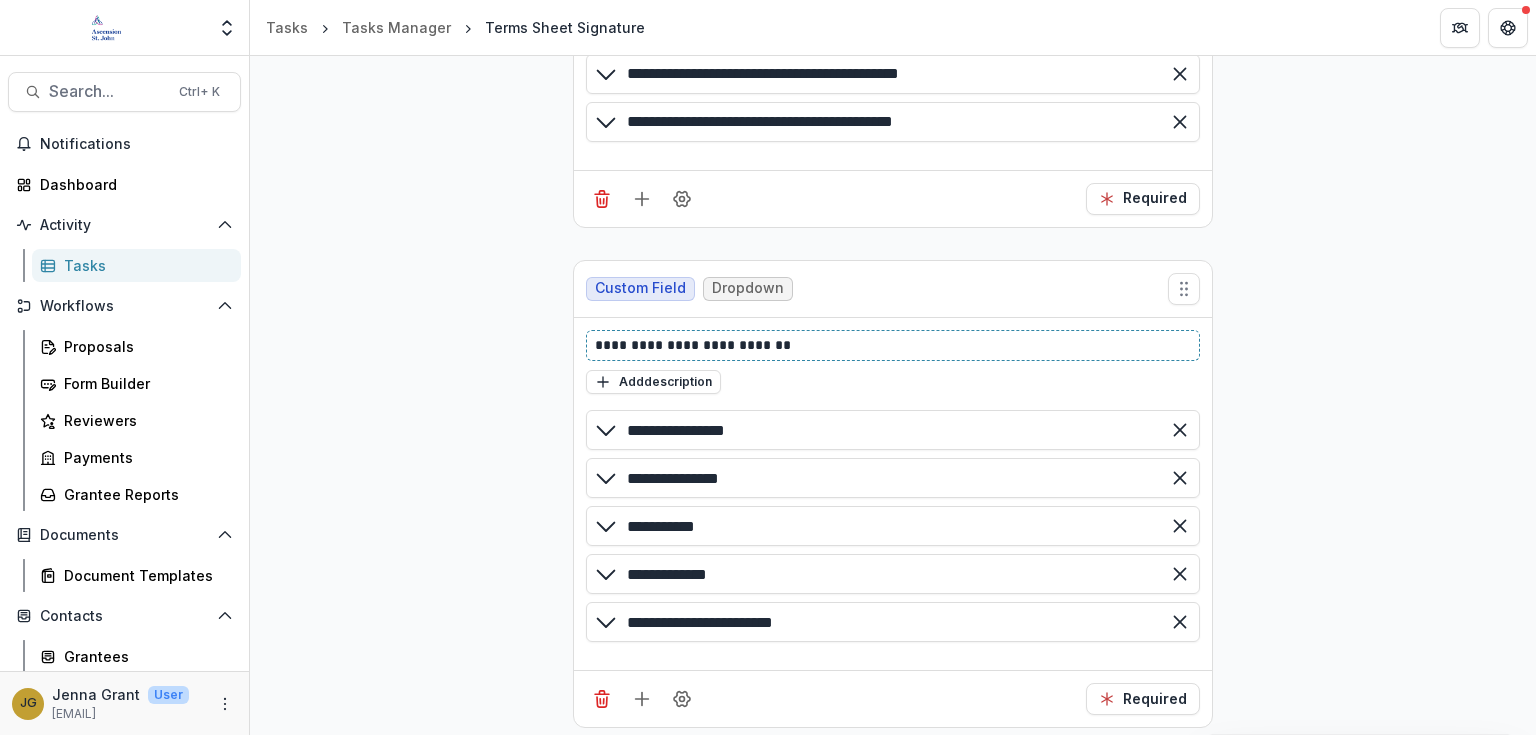 type 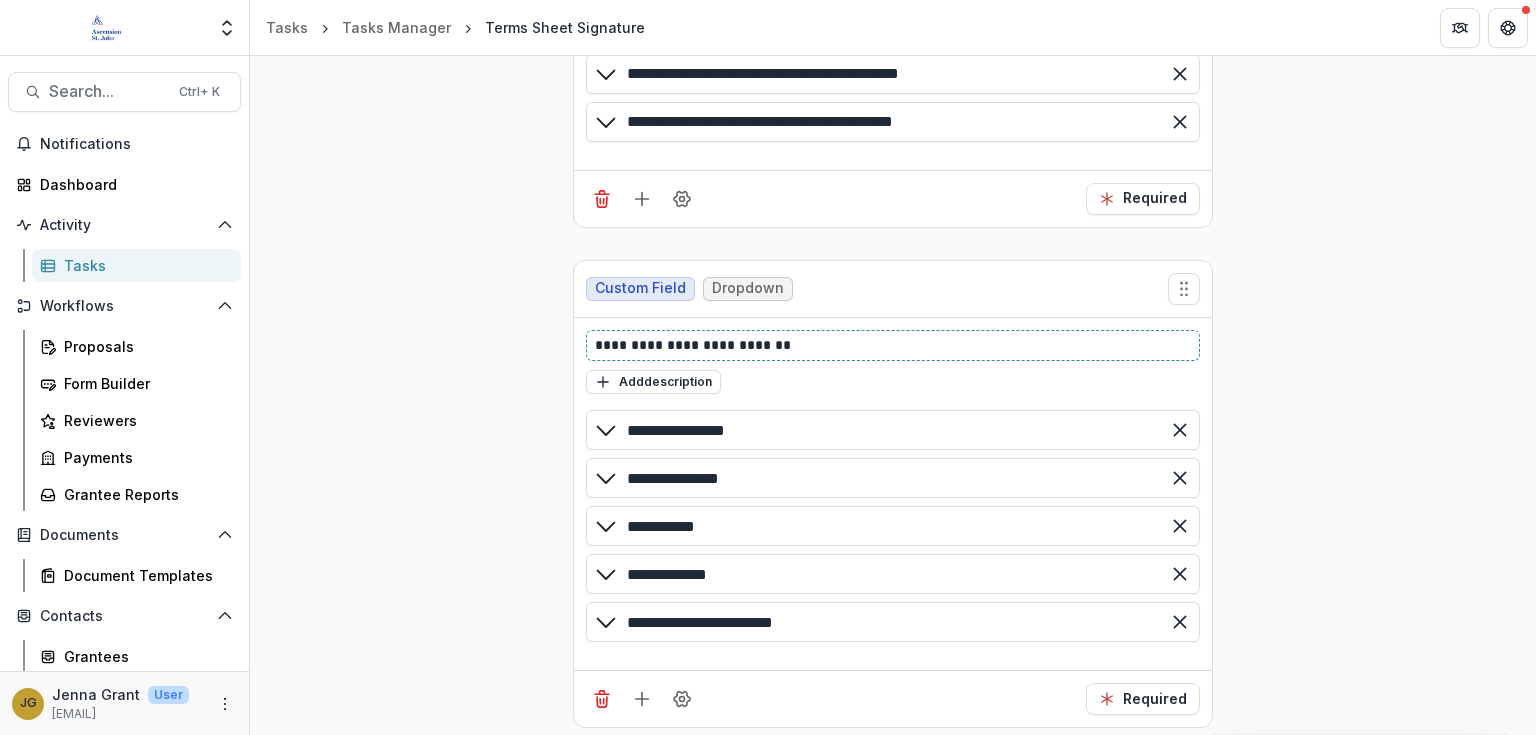click on "**********" at bounding box center (893, 345) 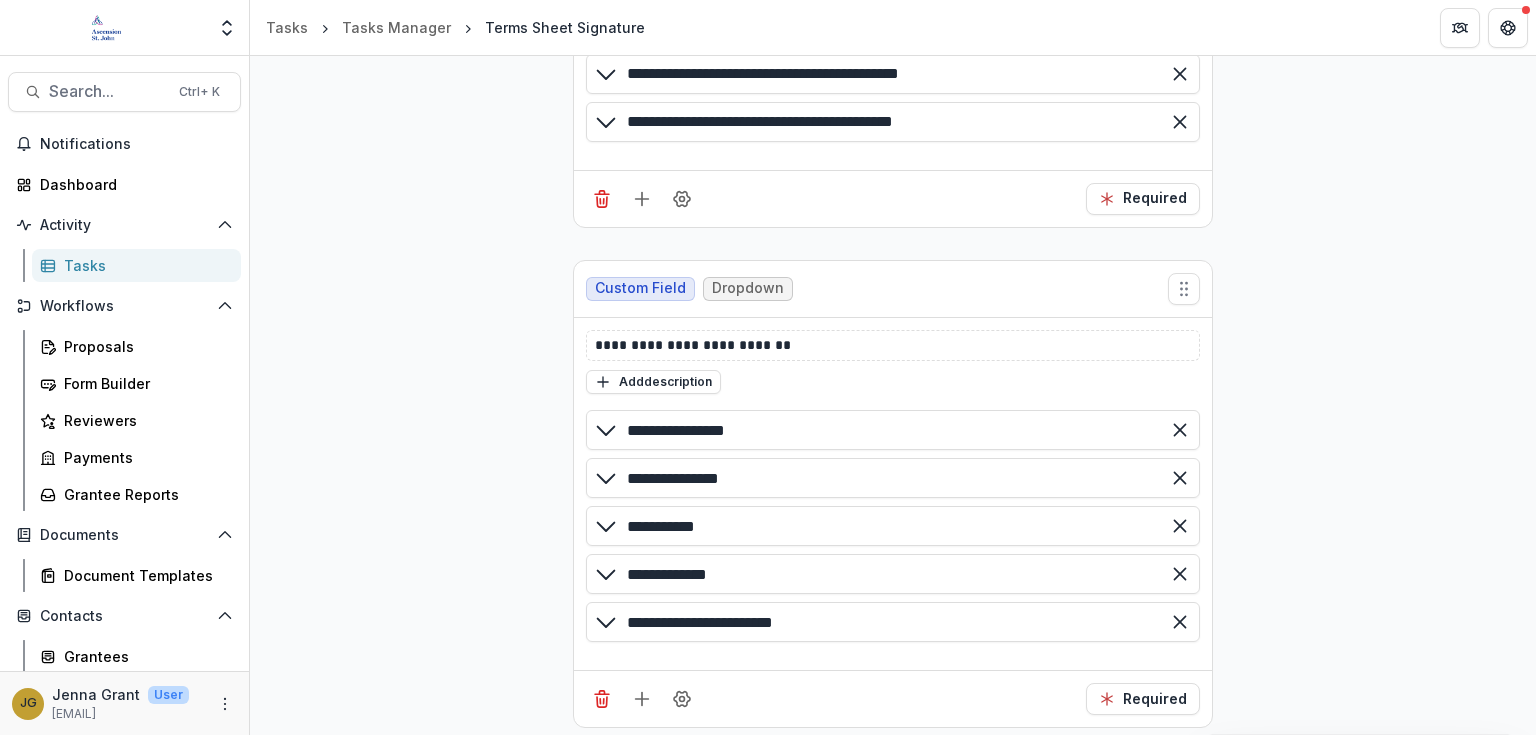 click on "**********" at bounding box center [893, 171] 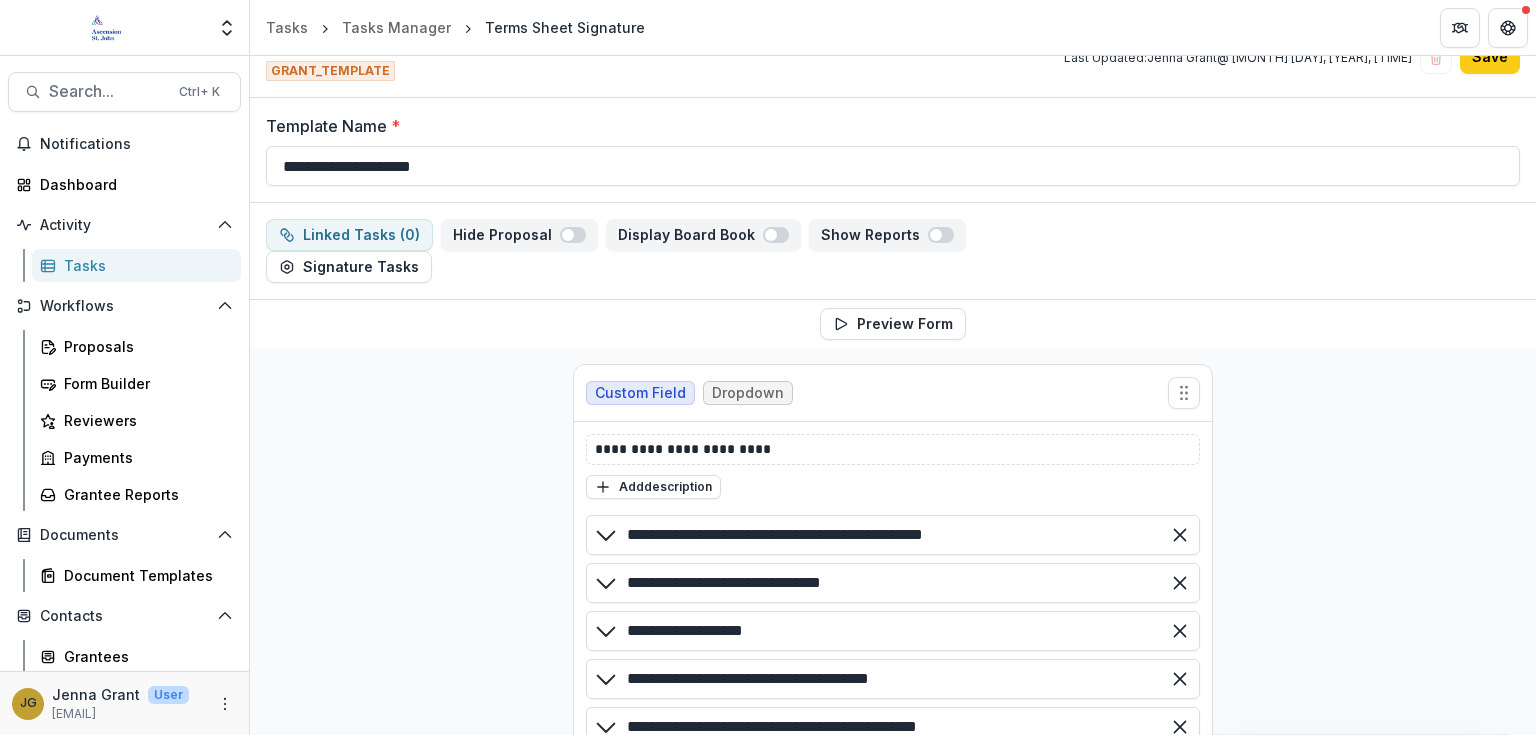 scroll, scrollTop: 3, scrollLeft: 0, axis: vertical 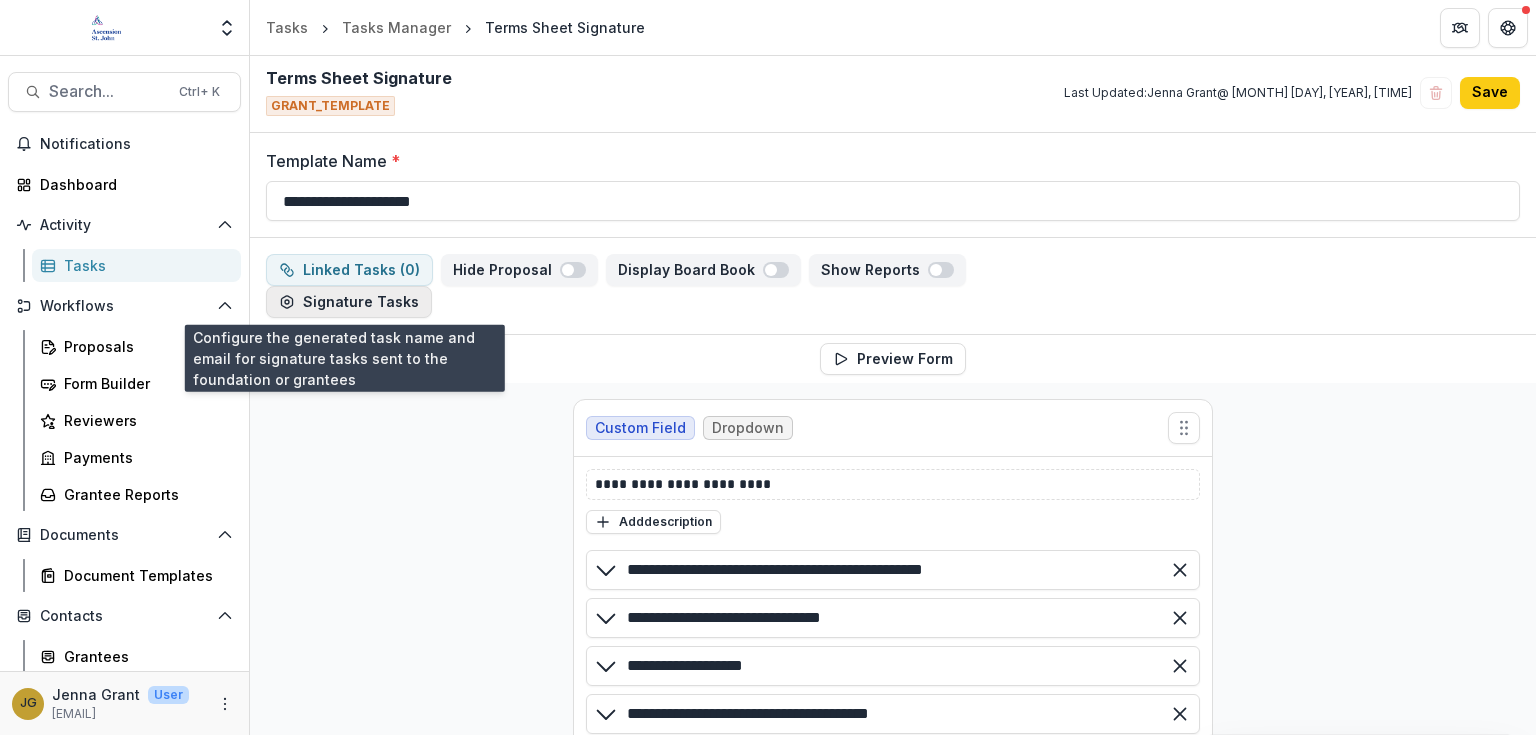 click on "Signature Tasks" at bounding box center [349, 302] 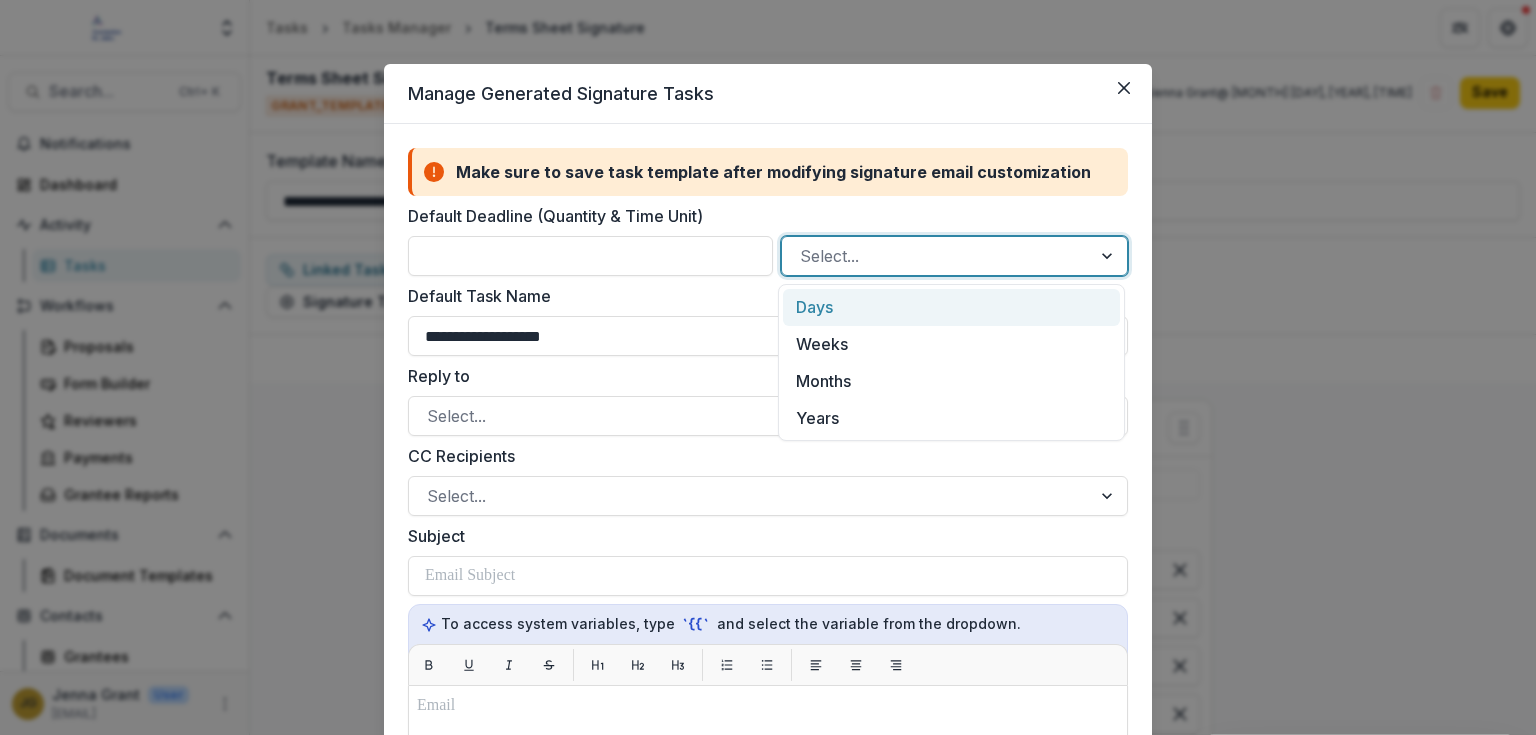 click at bounding box center (1109, 256) 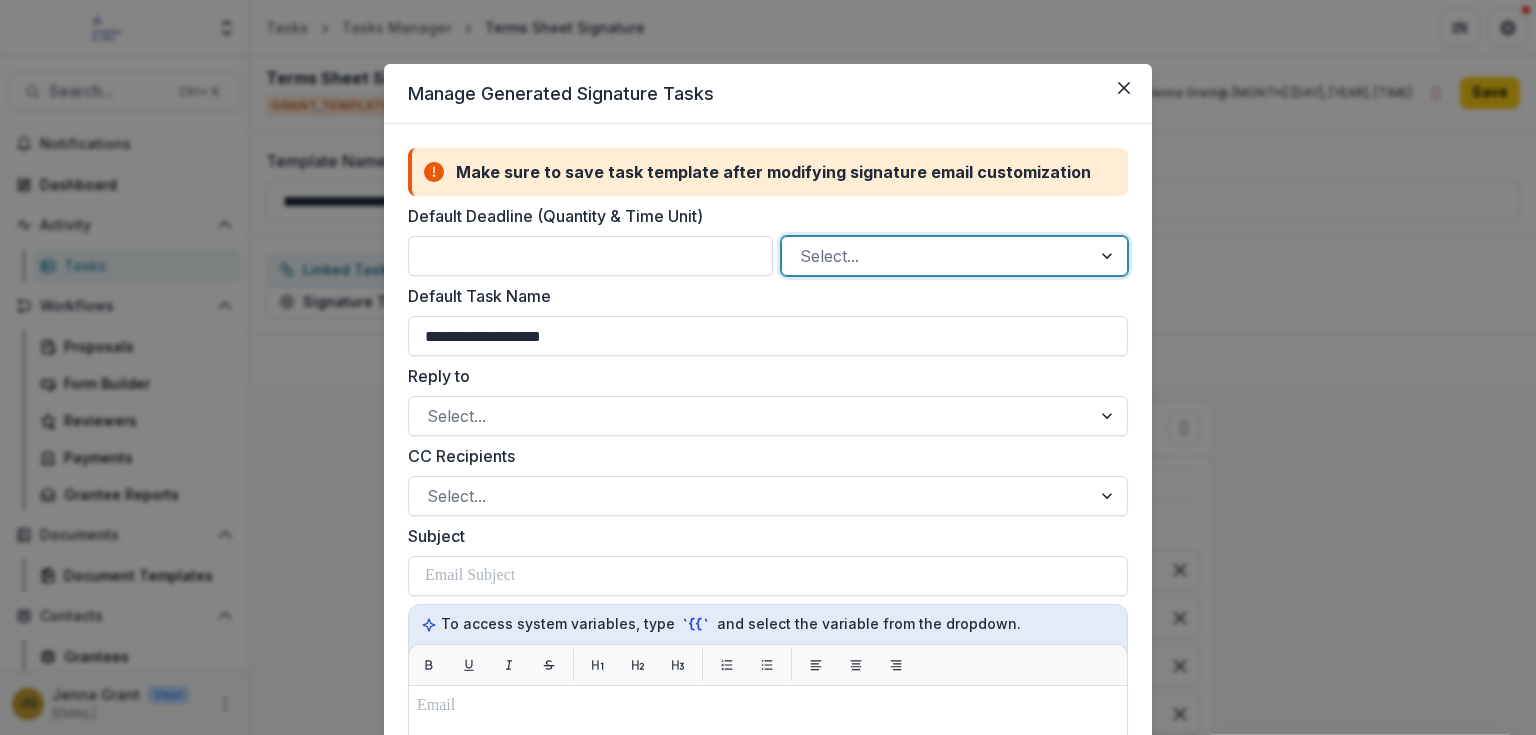 click at bounding box center (1109, 256) 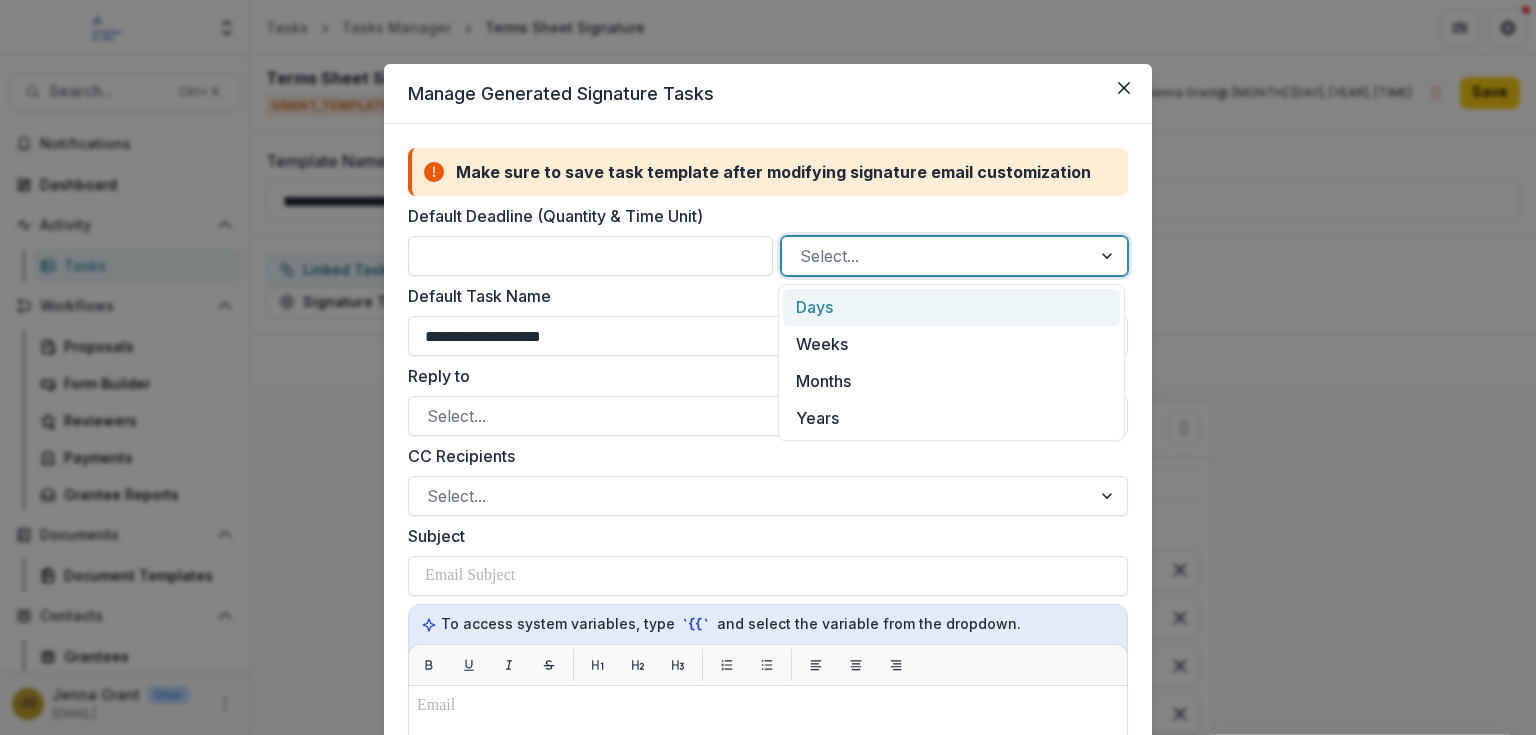 click at bounding box center [1109, 256] 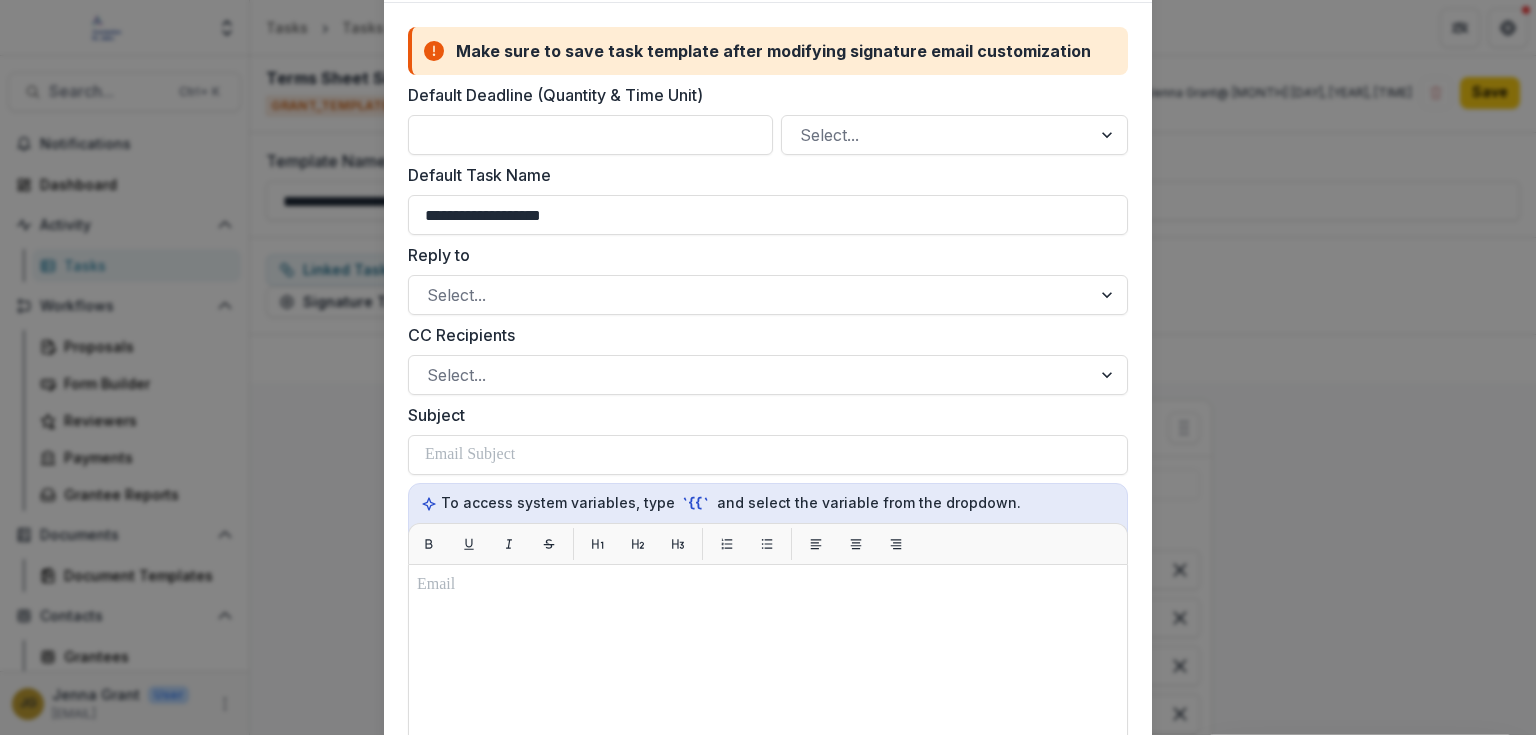 scroll, scrollTop: 125, scrollLeft: 0, axis: vertical 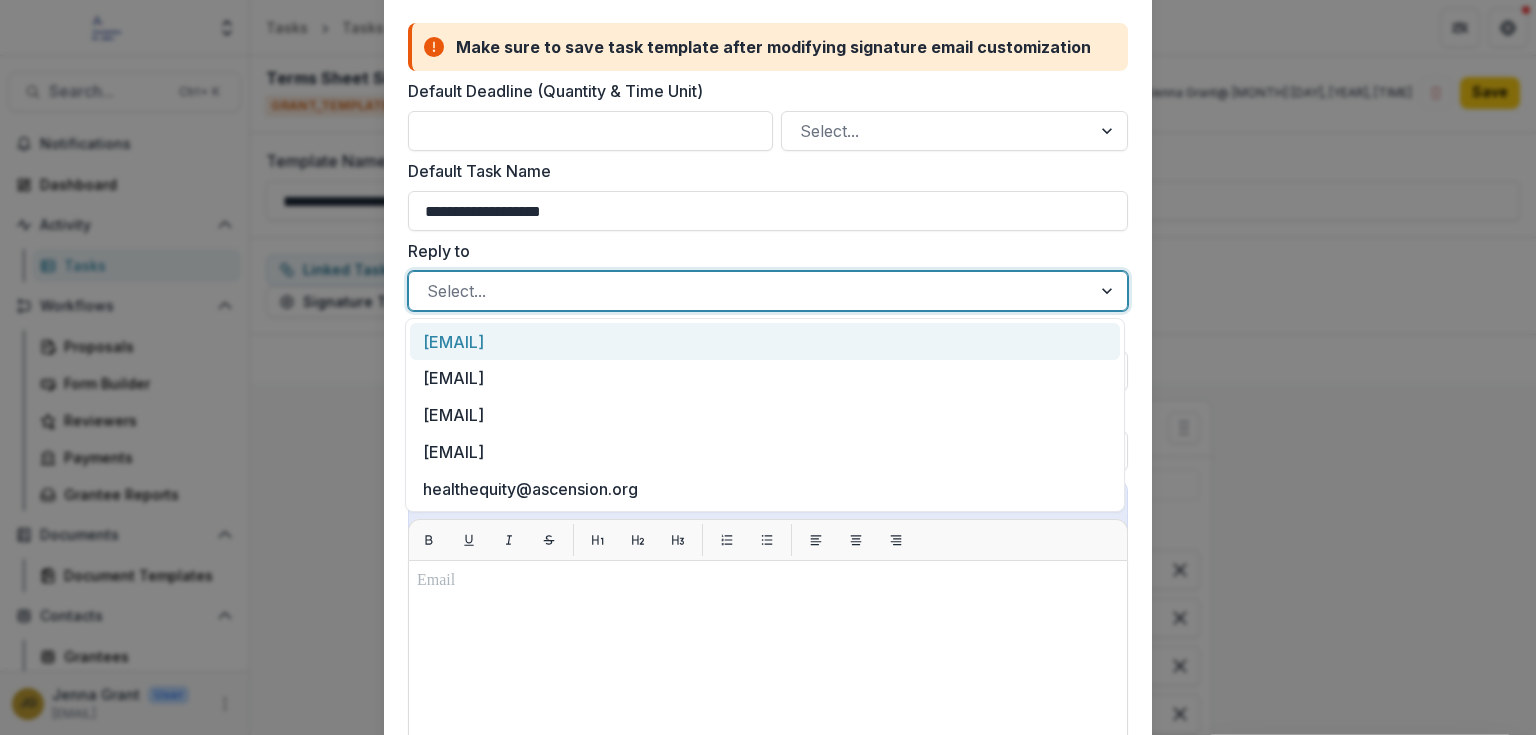 click at bounding box center [1109, 291] 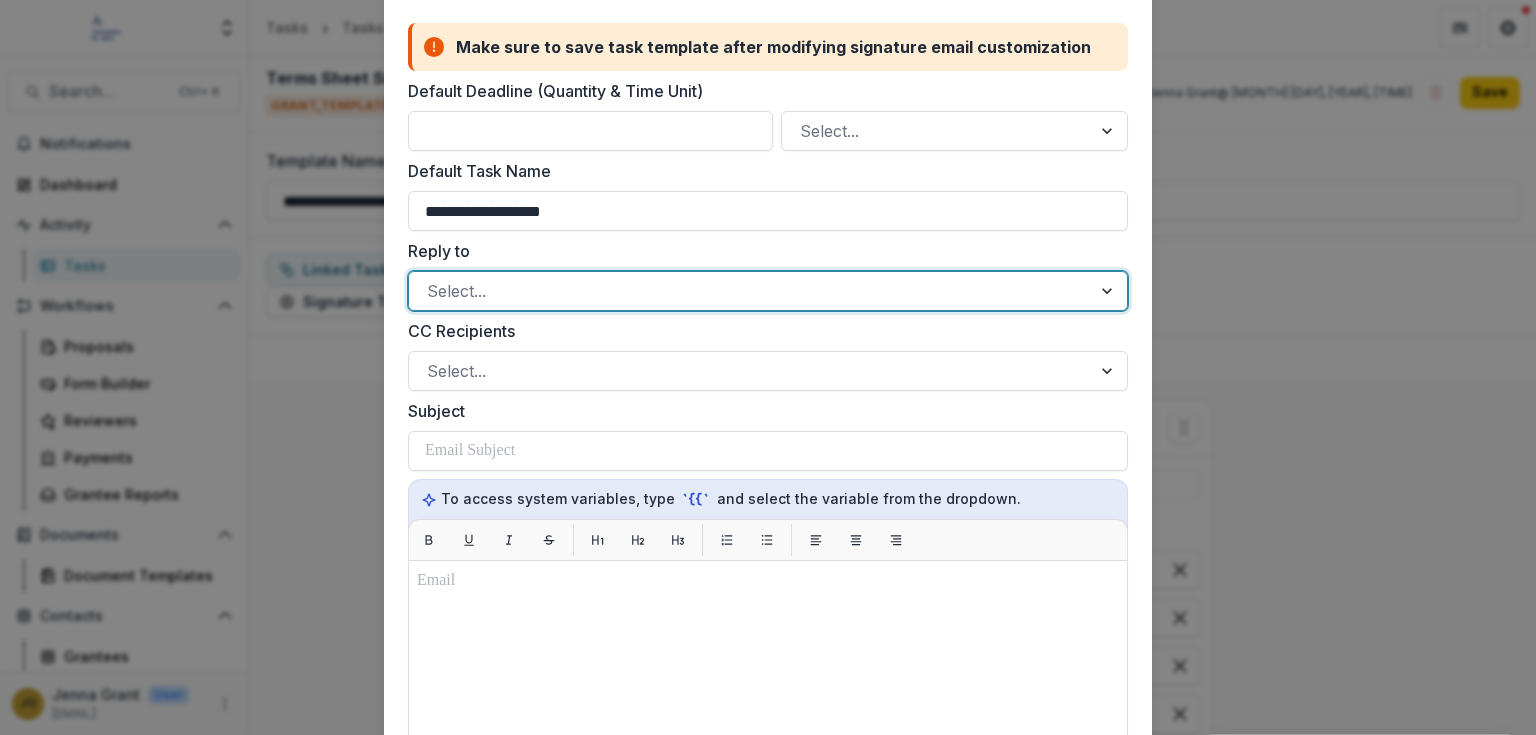 click at bounding box center (1109, 291) 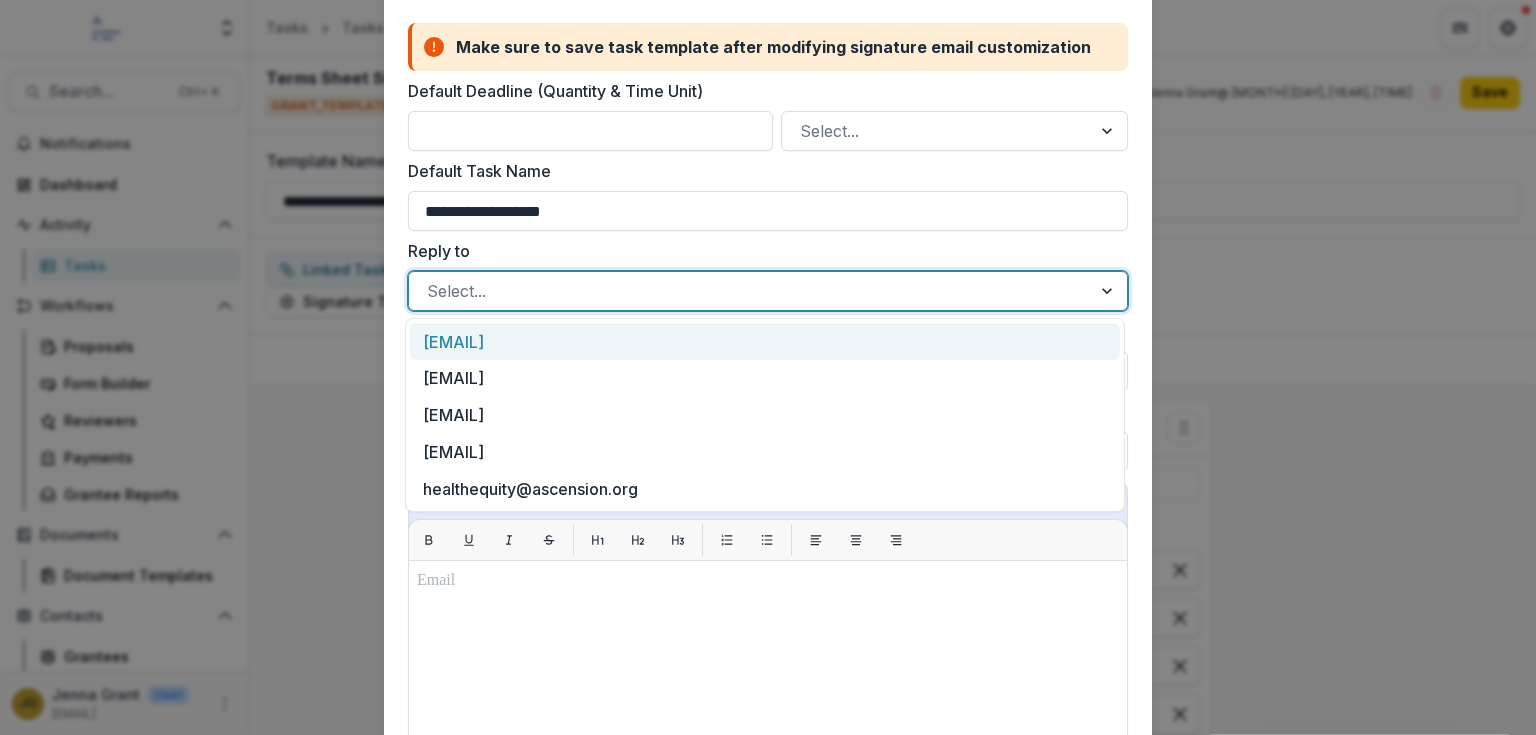 click at bounding box center [1109, 291] 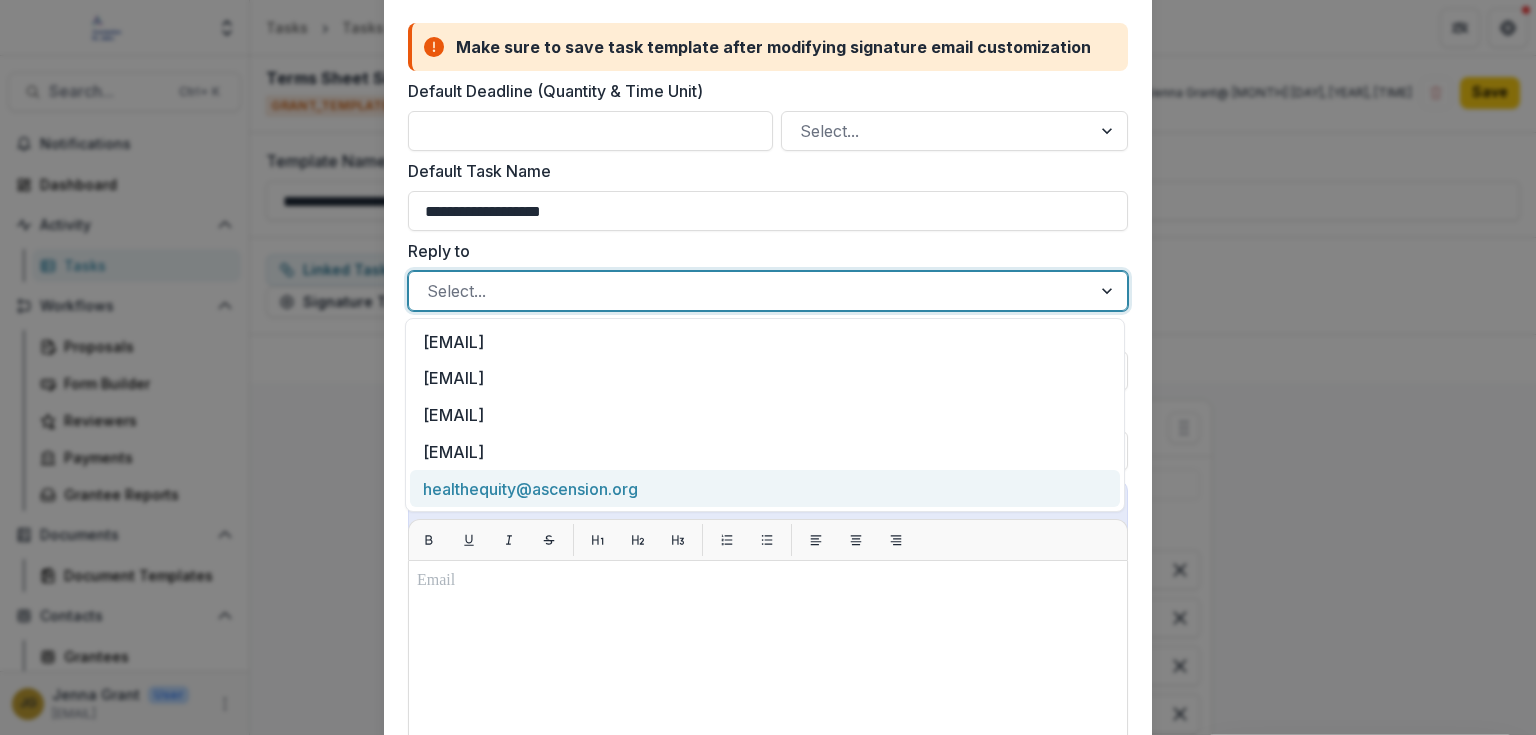 click on "healthequity@ascension.org" at bounding box center (765, 488) 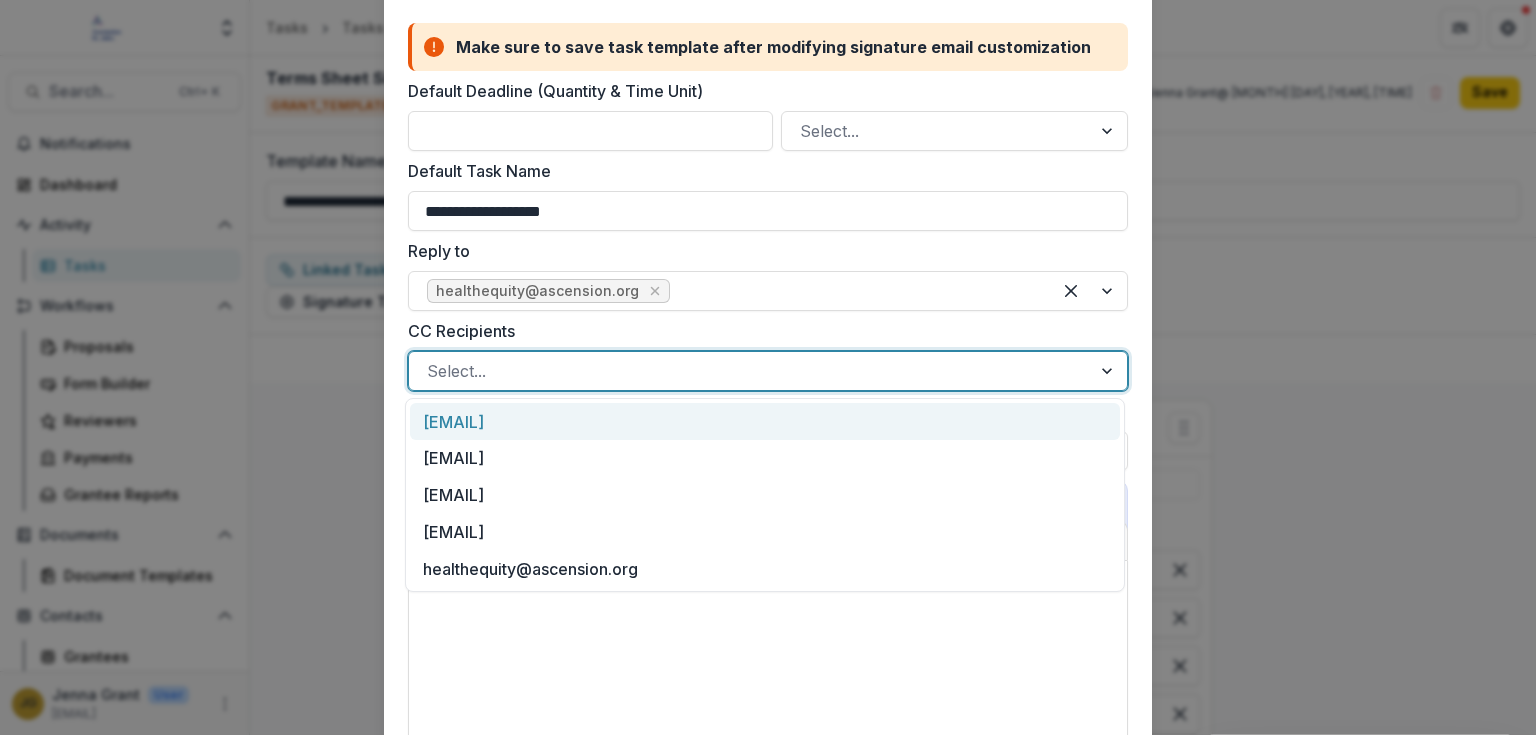 click at bounding box center [1109, 371] 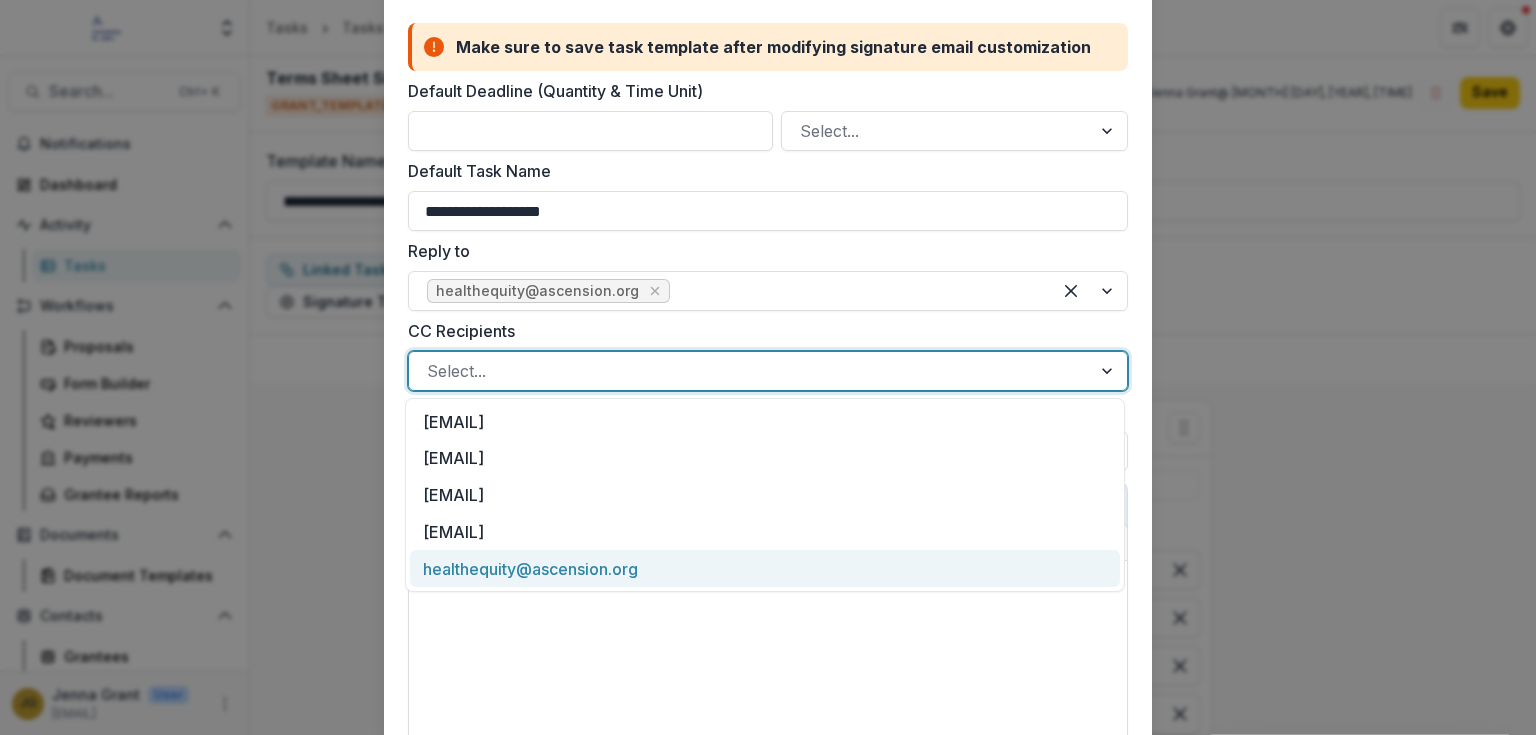 click on "healthequity@ascension.org" at bounding box center (765, 568) 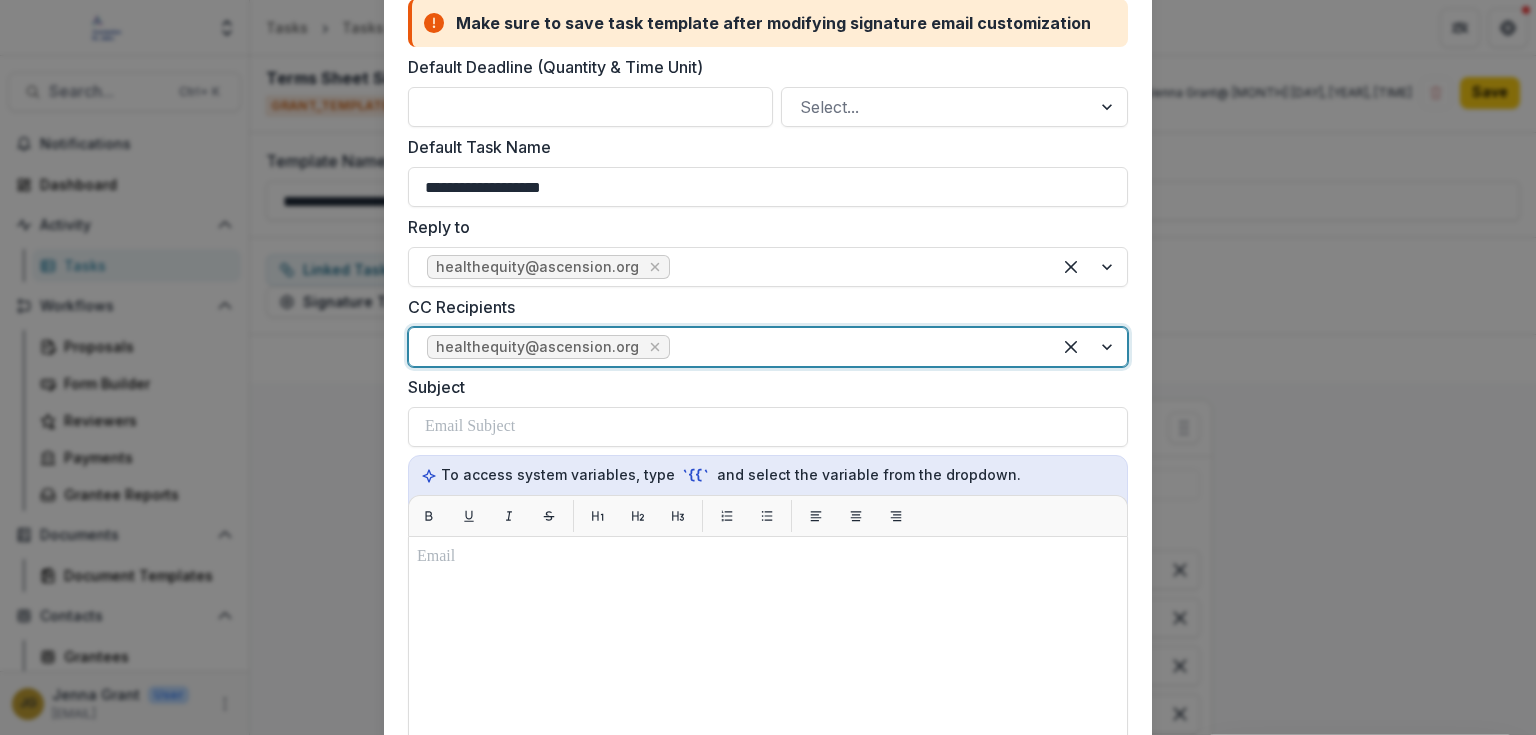 scroll, scrollTop: 125, scrollLeft: 0, axis: vertical 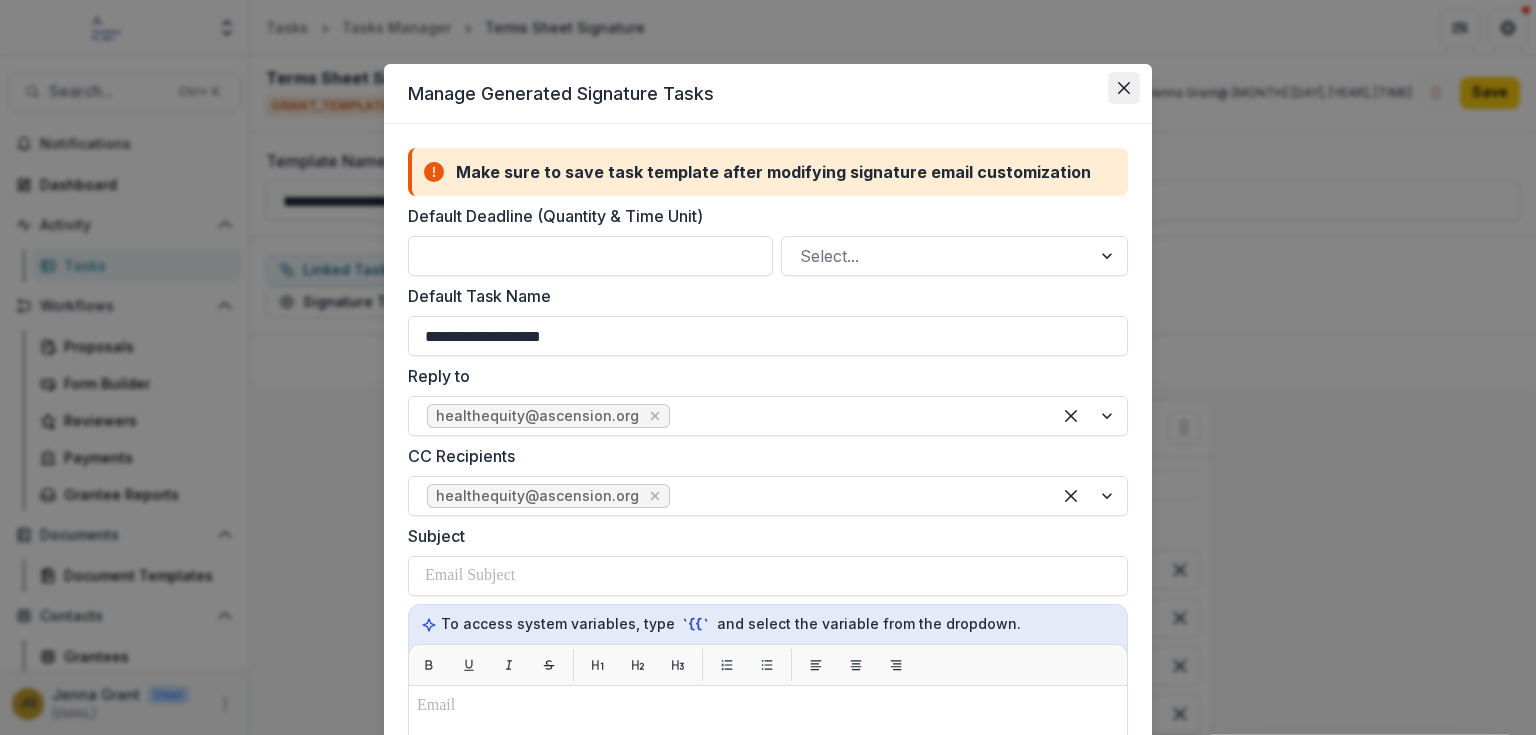 click 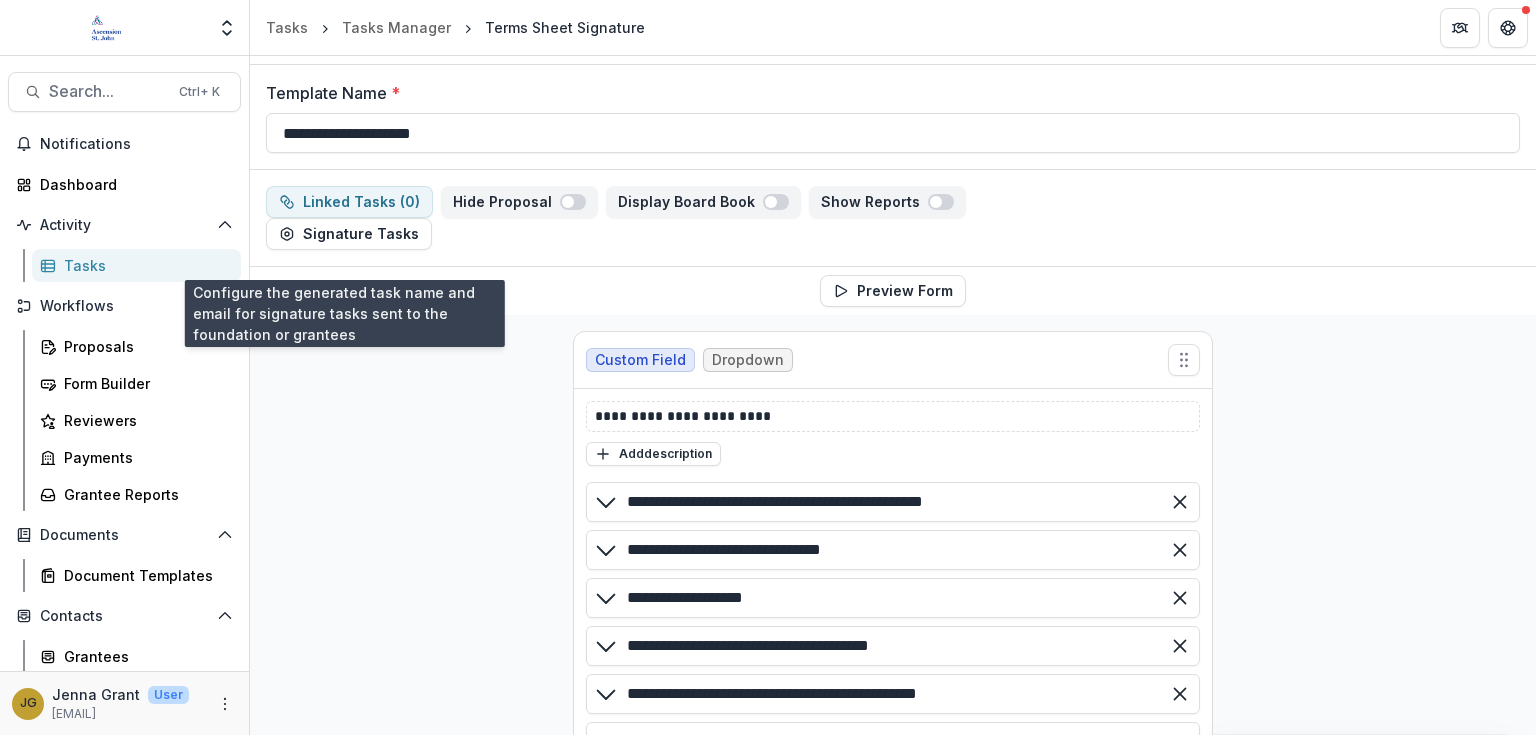 scroll, scrollTop: 48, scrollLeft: 0, axis: vertical 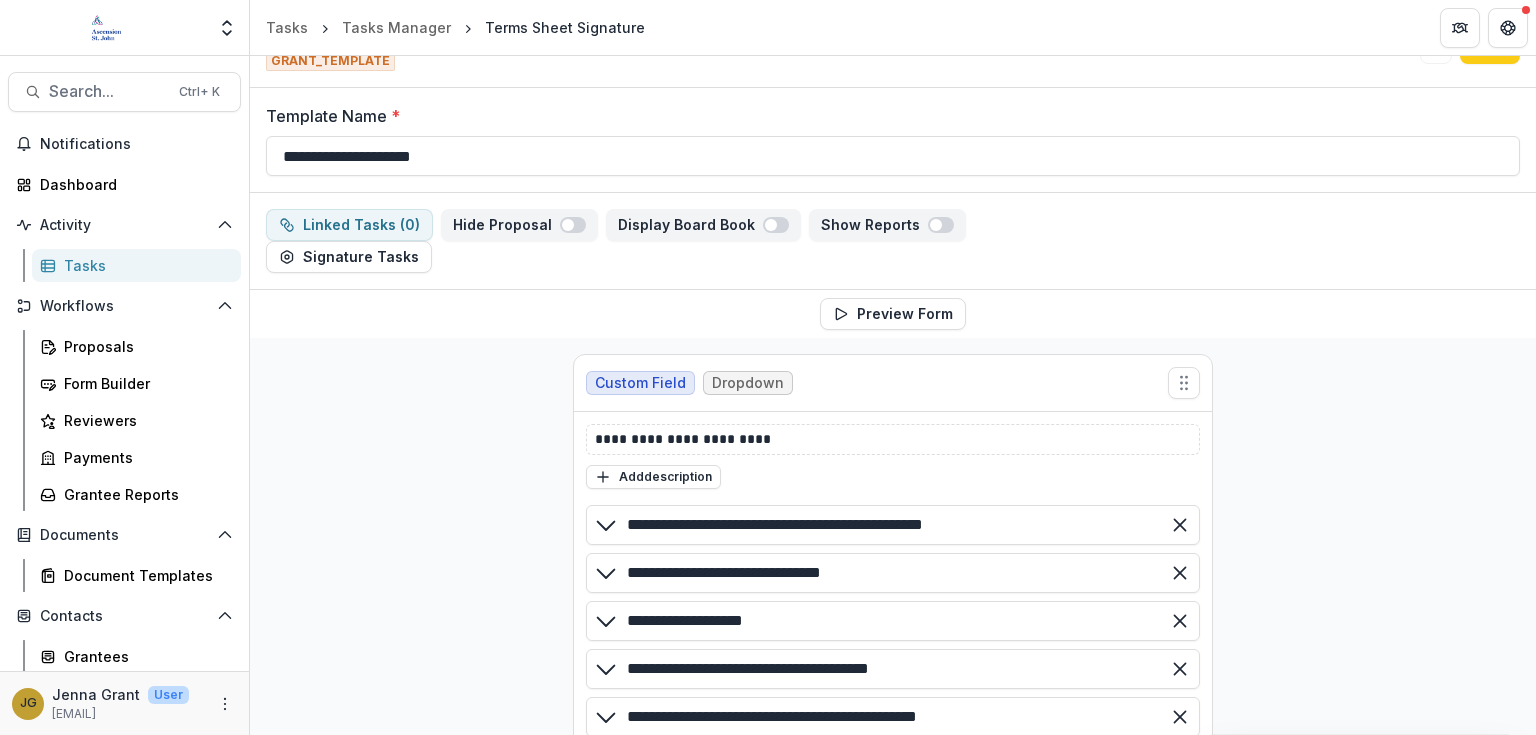 drag, startPoint x: 1535, startPoint y: 148, endPoint x: 1535, endPoint y: 120, distance: 28 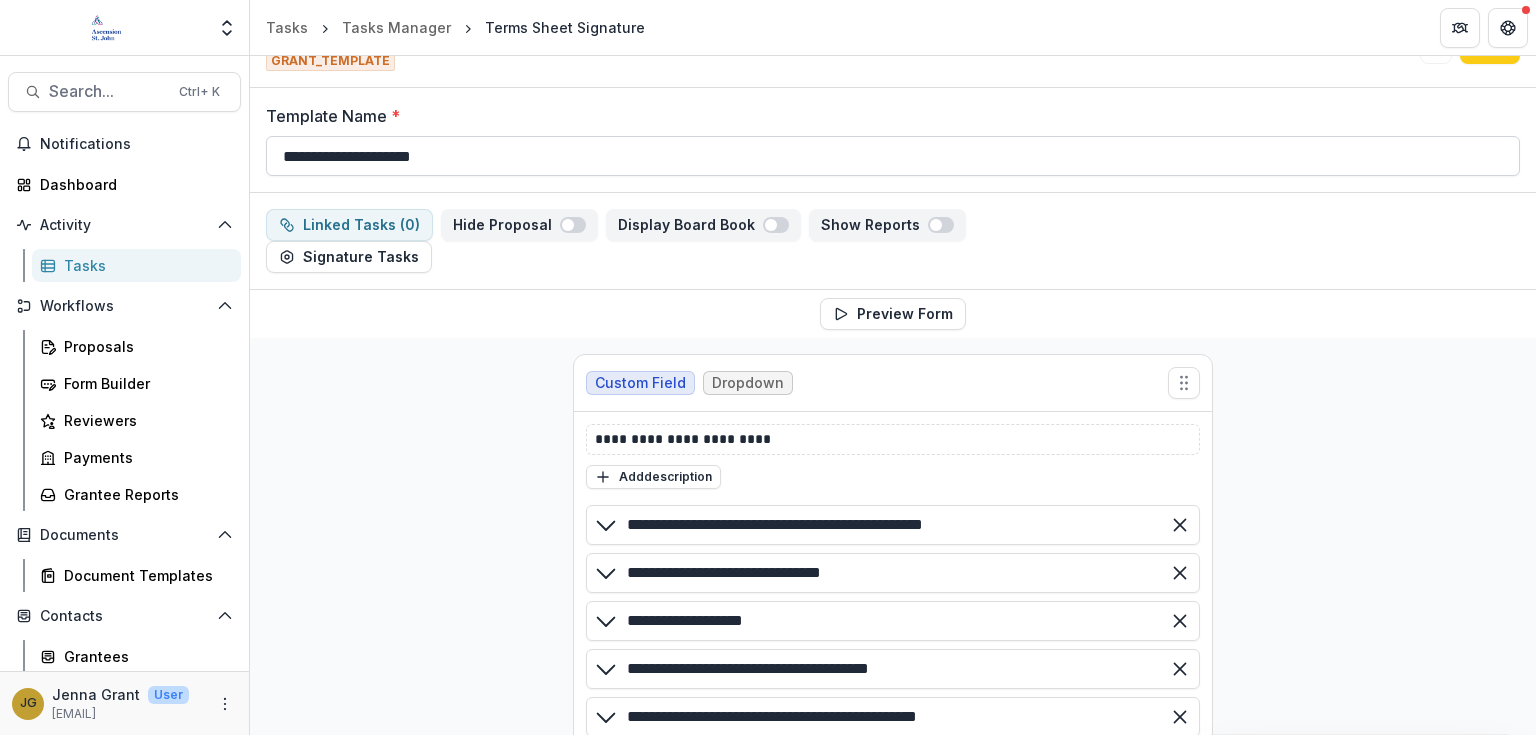 click on "**********" at bounding box center [893, 156] 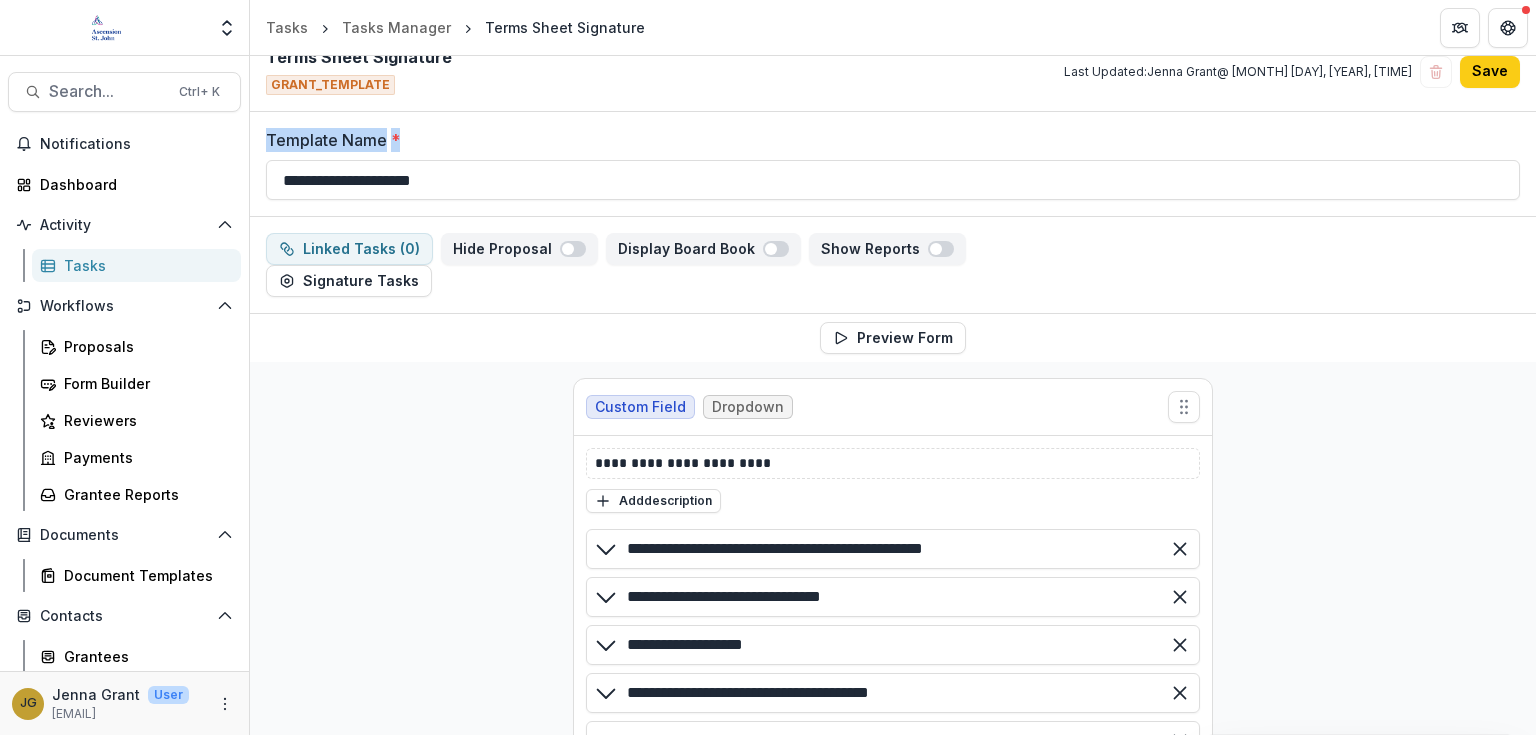 scroll, scrollTop: 0, scrollLeft: 0, axis: both 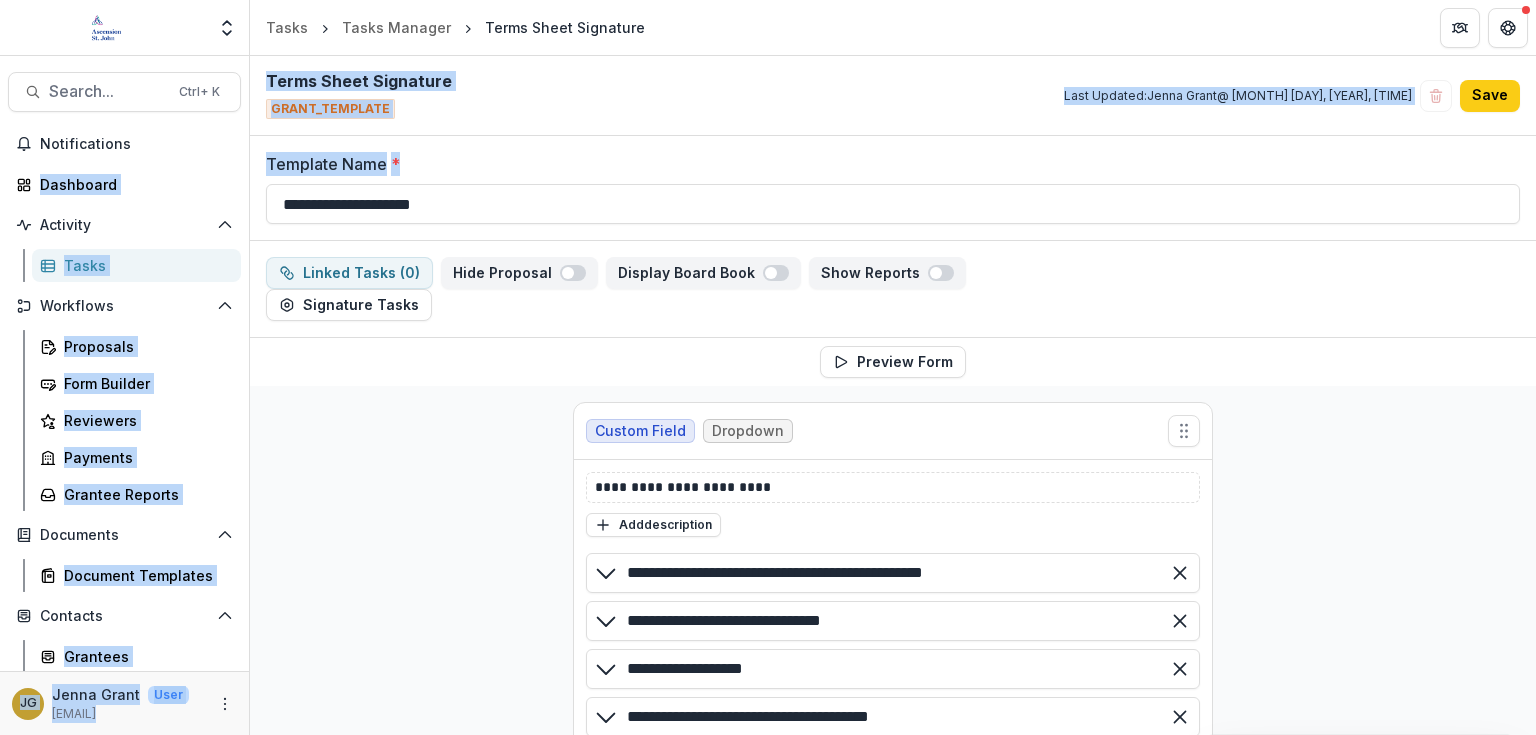 drag, startPoint x: 1535, startPoint y: 131, endPoint x: 1535, endPoint y: 36, distance: 95 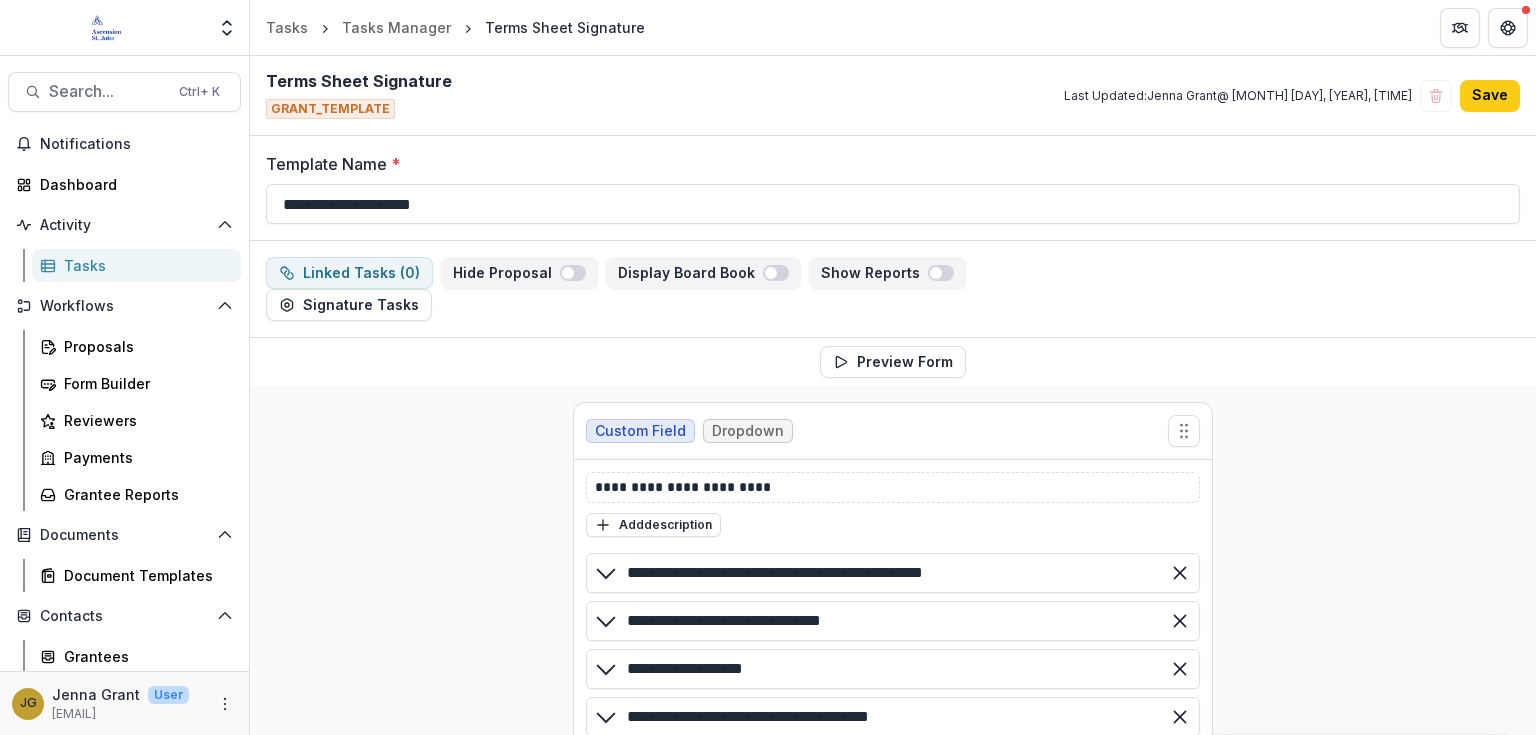 click on "Linked Tasks ( 0 ) Hide Proposal Display Board Book Show Reports" at bounding box center (893, 273) 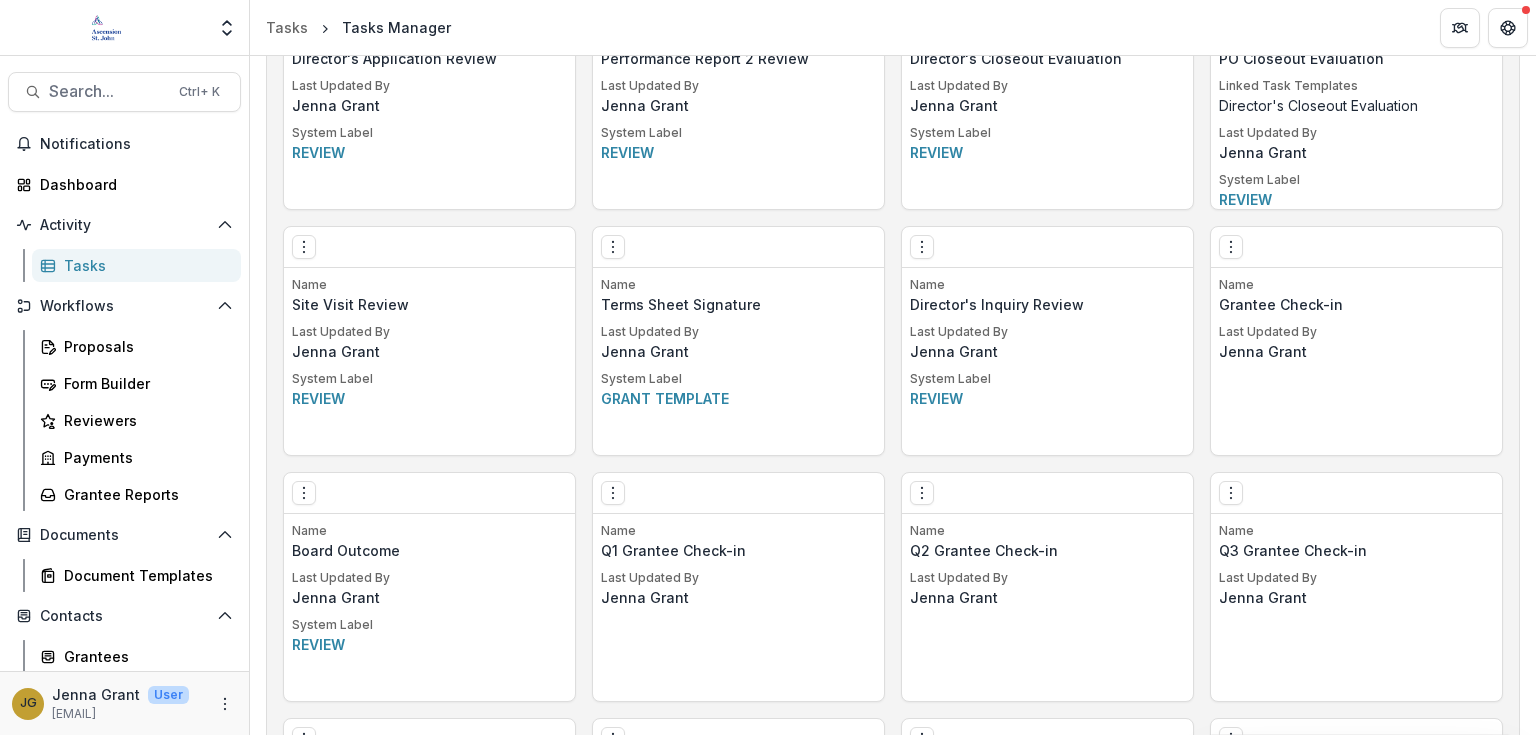 scroll, scrollTop: 1415, scrollLeft: 0, axis: vertical 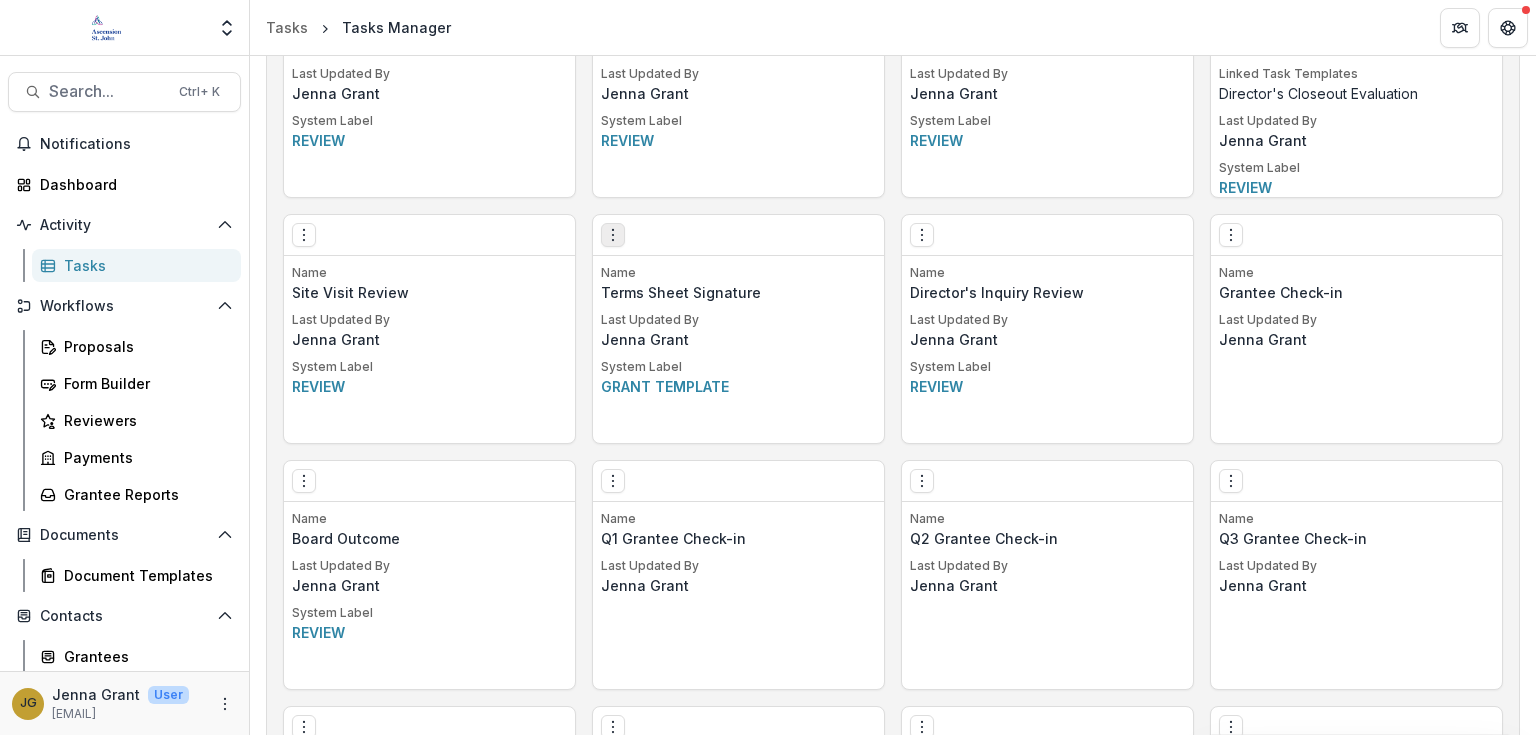 click 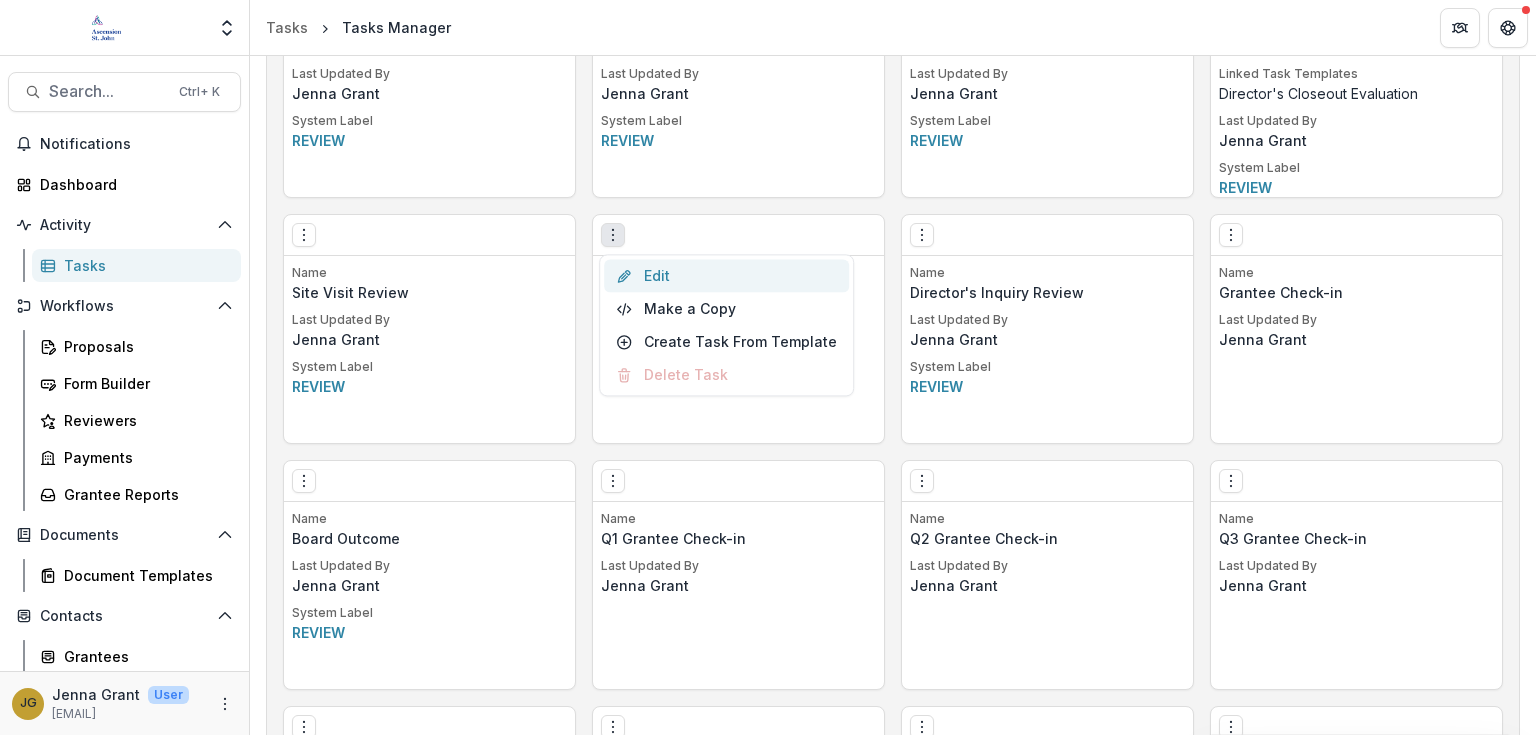 click on "Edit" at bounding box center (726, 275) 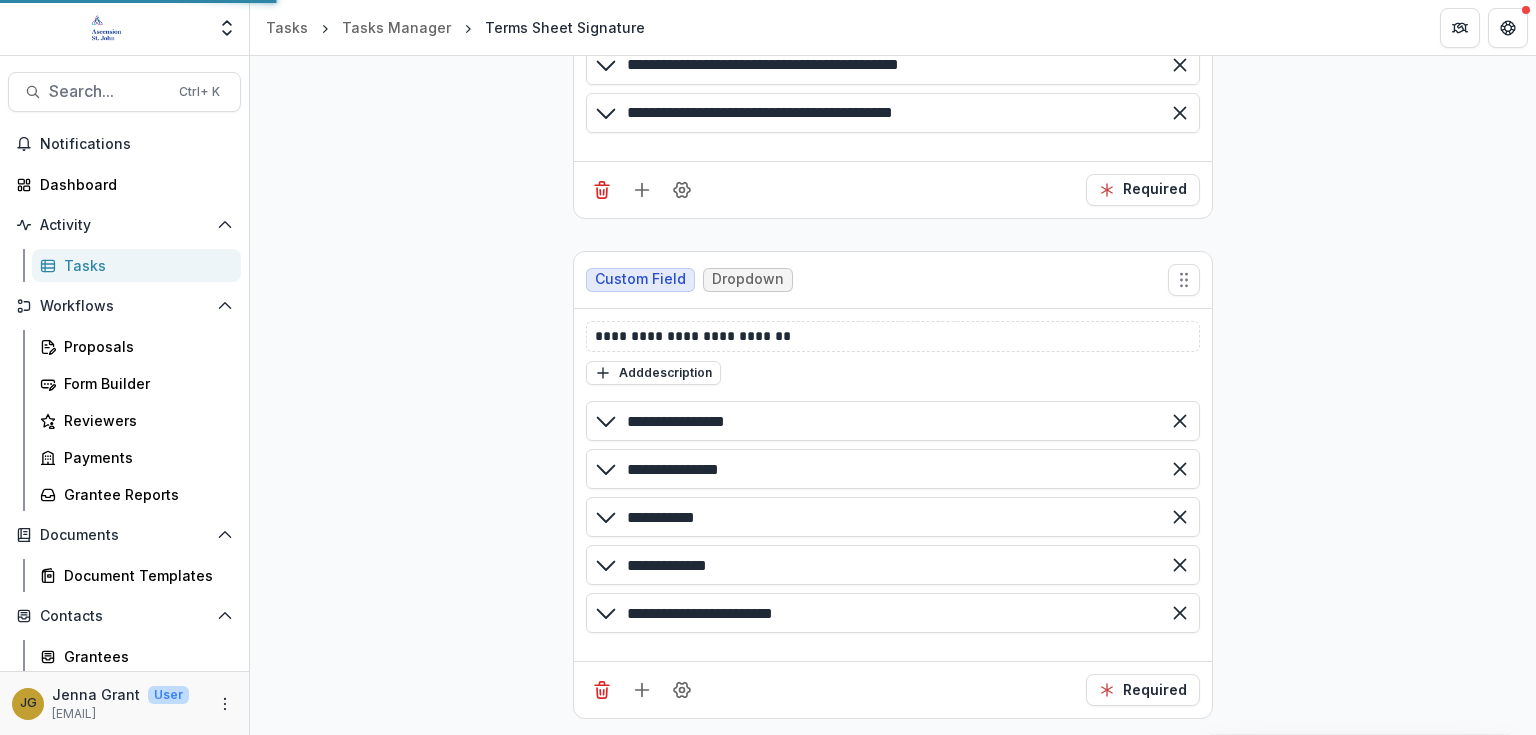 scroll, scrollTop: 0, scrollLeft: 0, axis: both 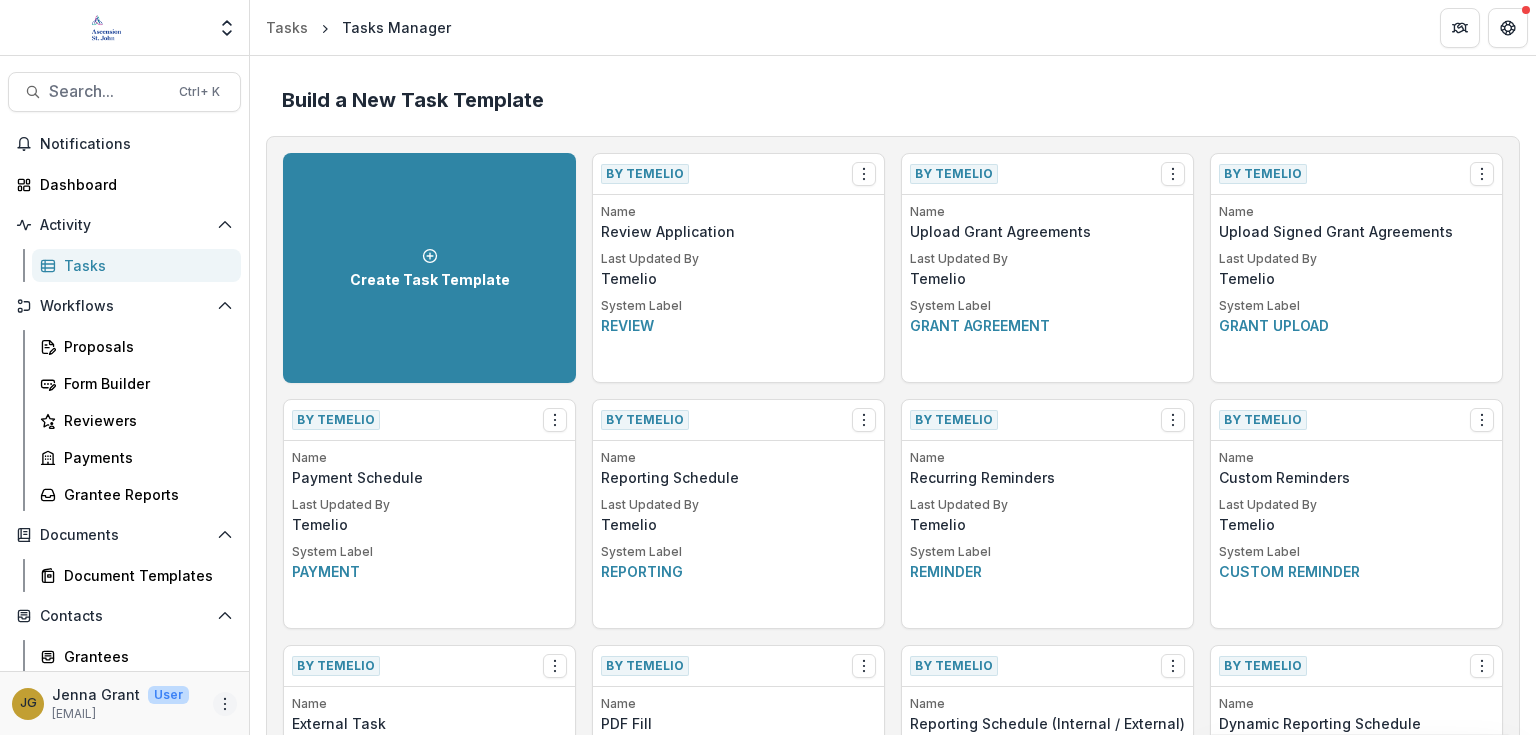 click 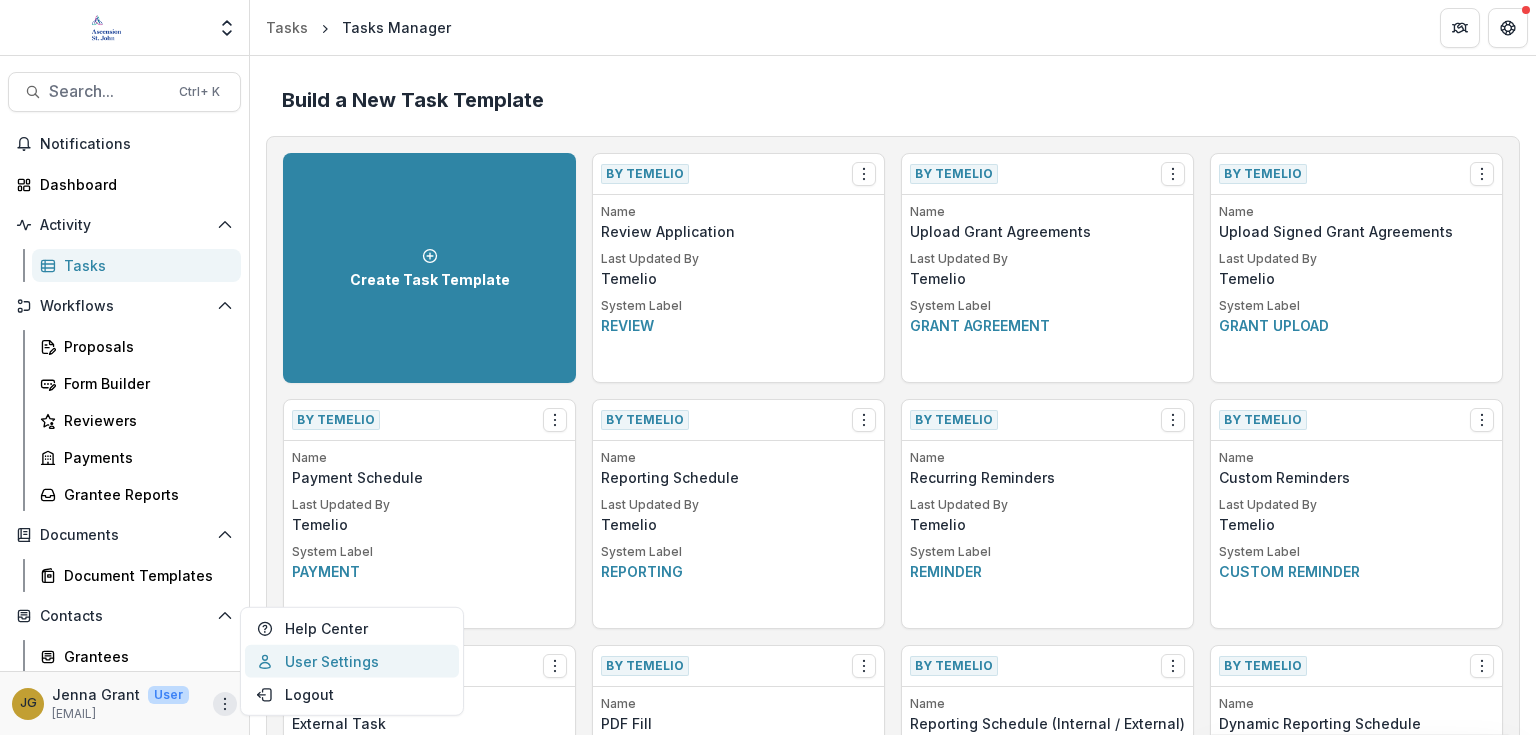 click on "User Settings" at bounding box center (352, 661) 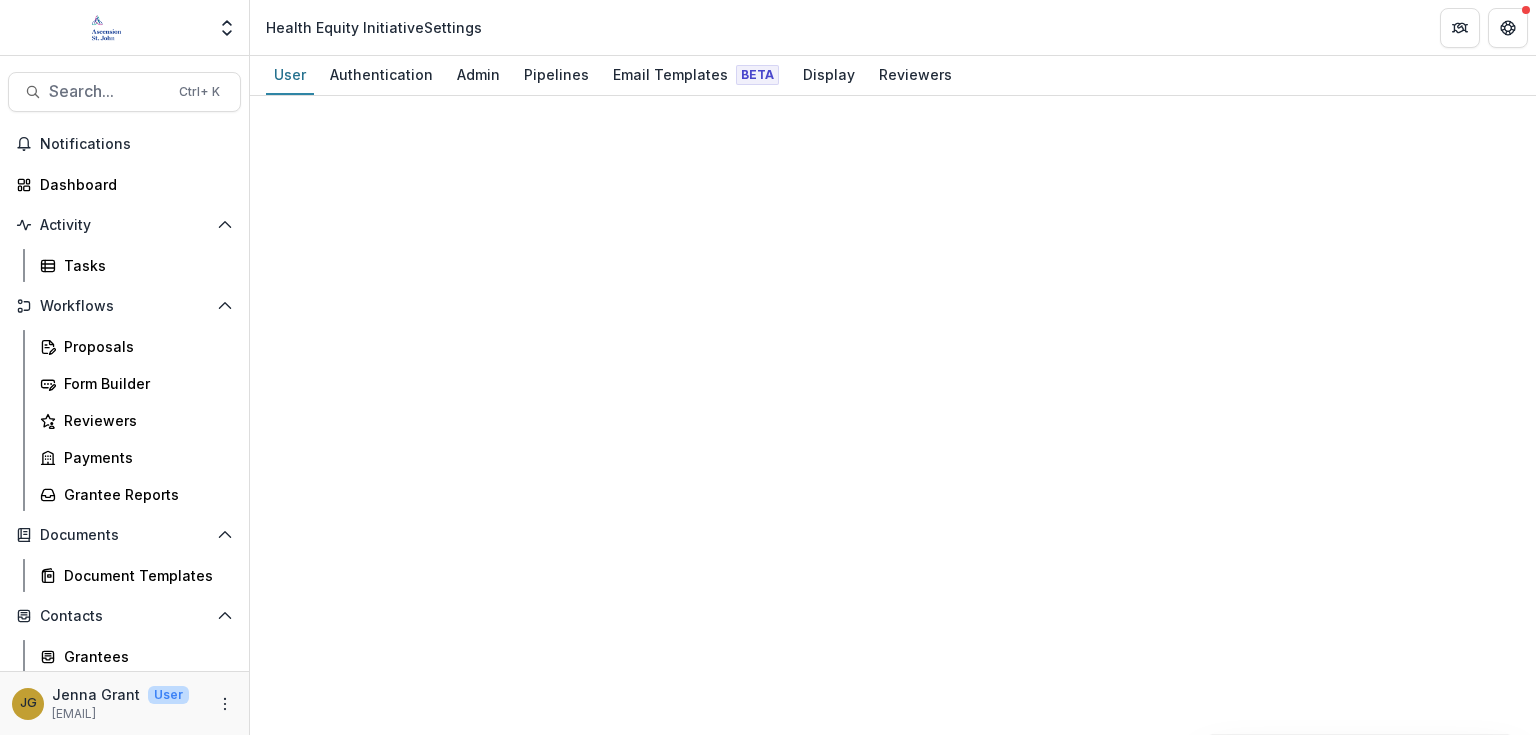 select on "****" 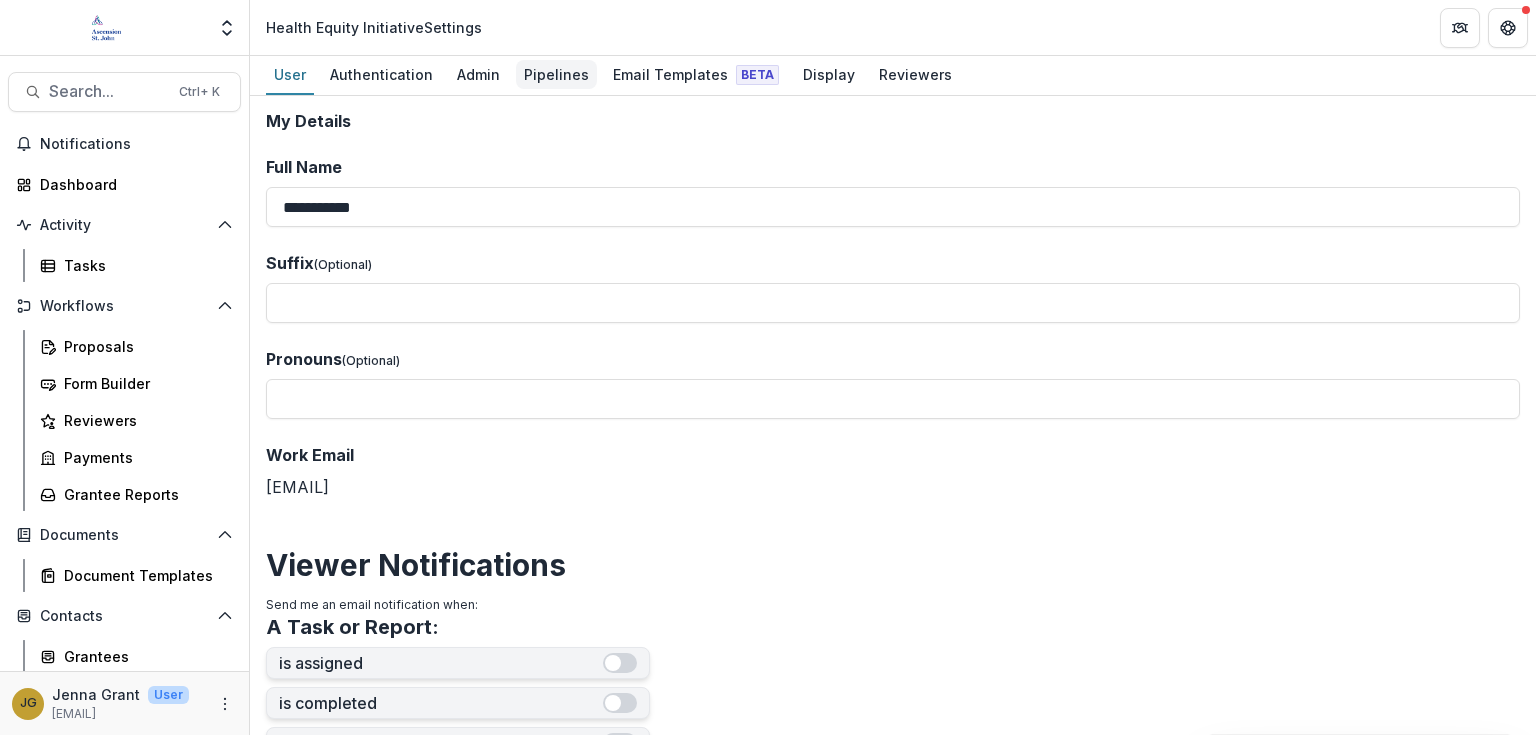 click on "Pipelines" at bounding box center (556, 74) 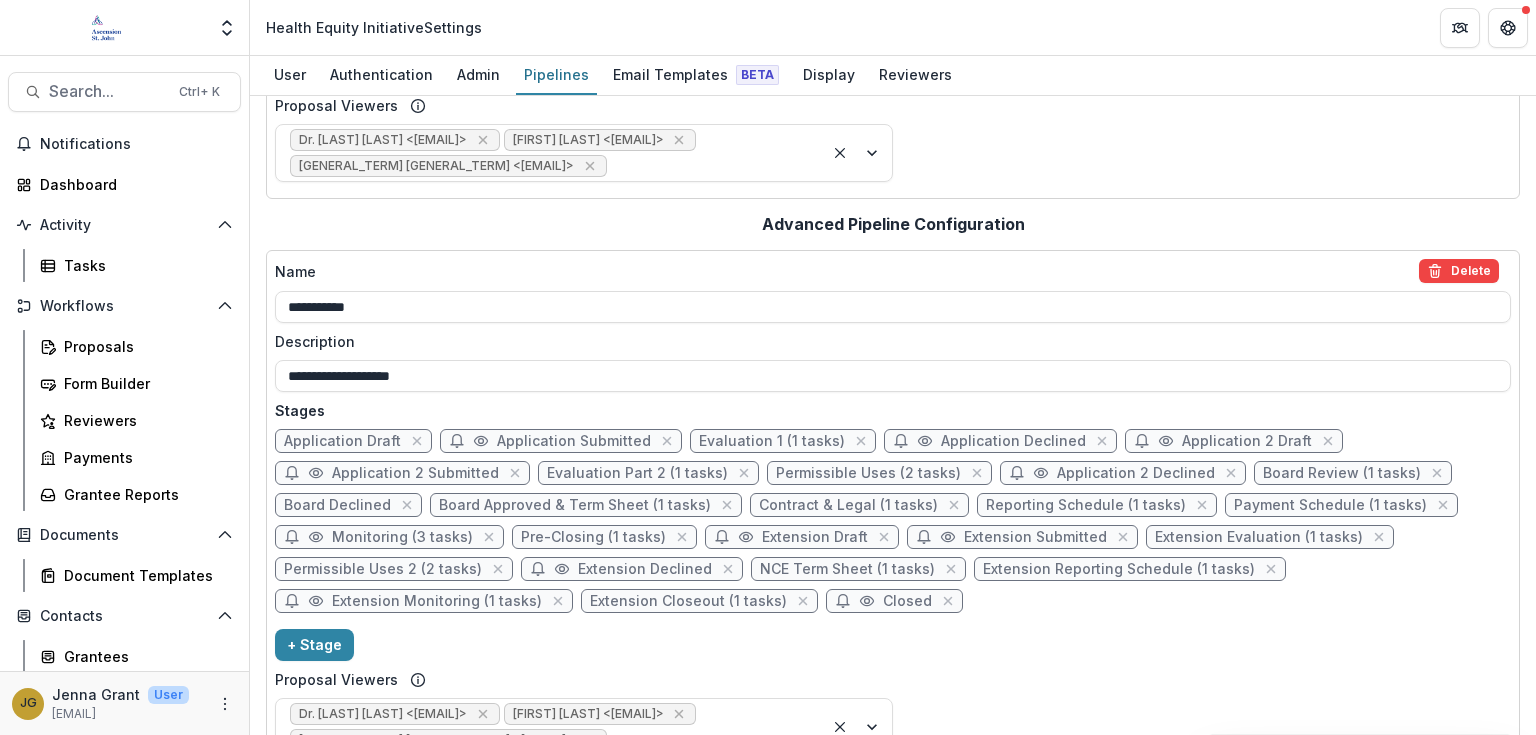 scroll, scrollTop: 408, scrollLeft: 0, axis: vertical 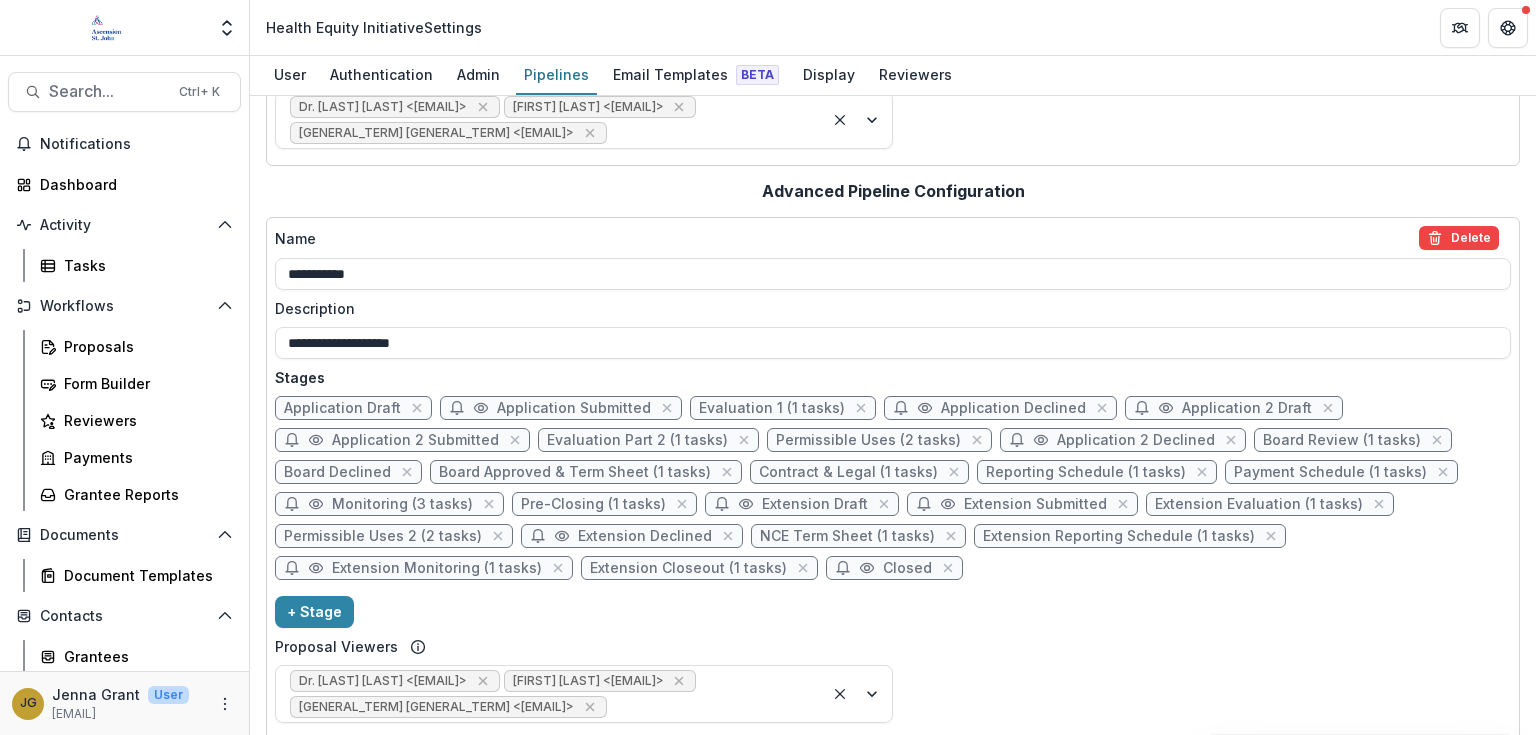 click on "Board Approved & Term Sheet (1 tasks)" at bounding box center (575, 472) 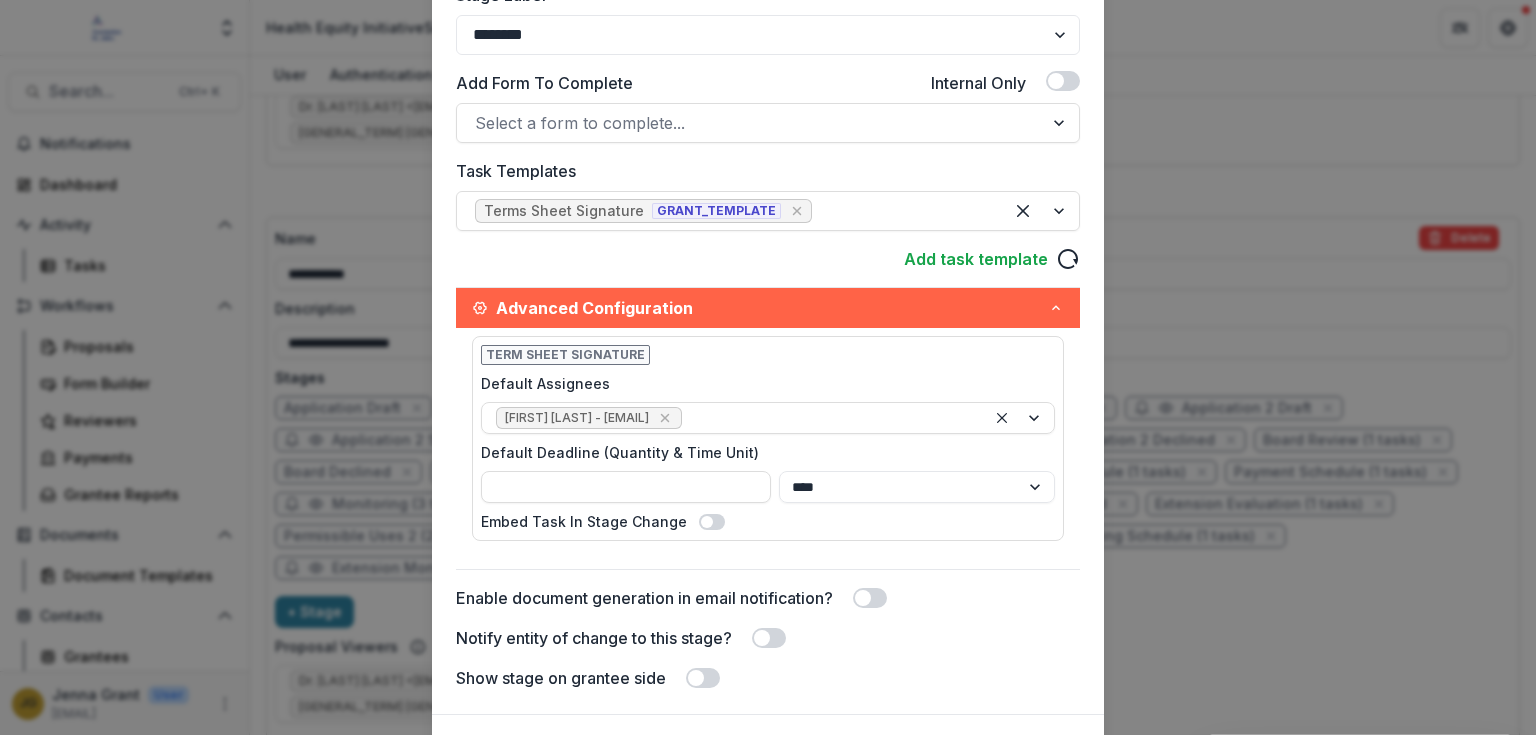 scroll, scrollTop: 460, scrollLeft: 0, axis: vertical 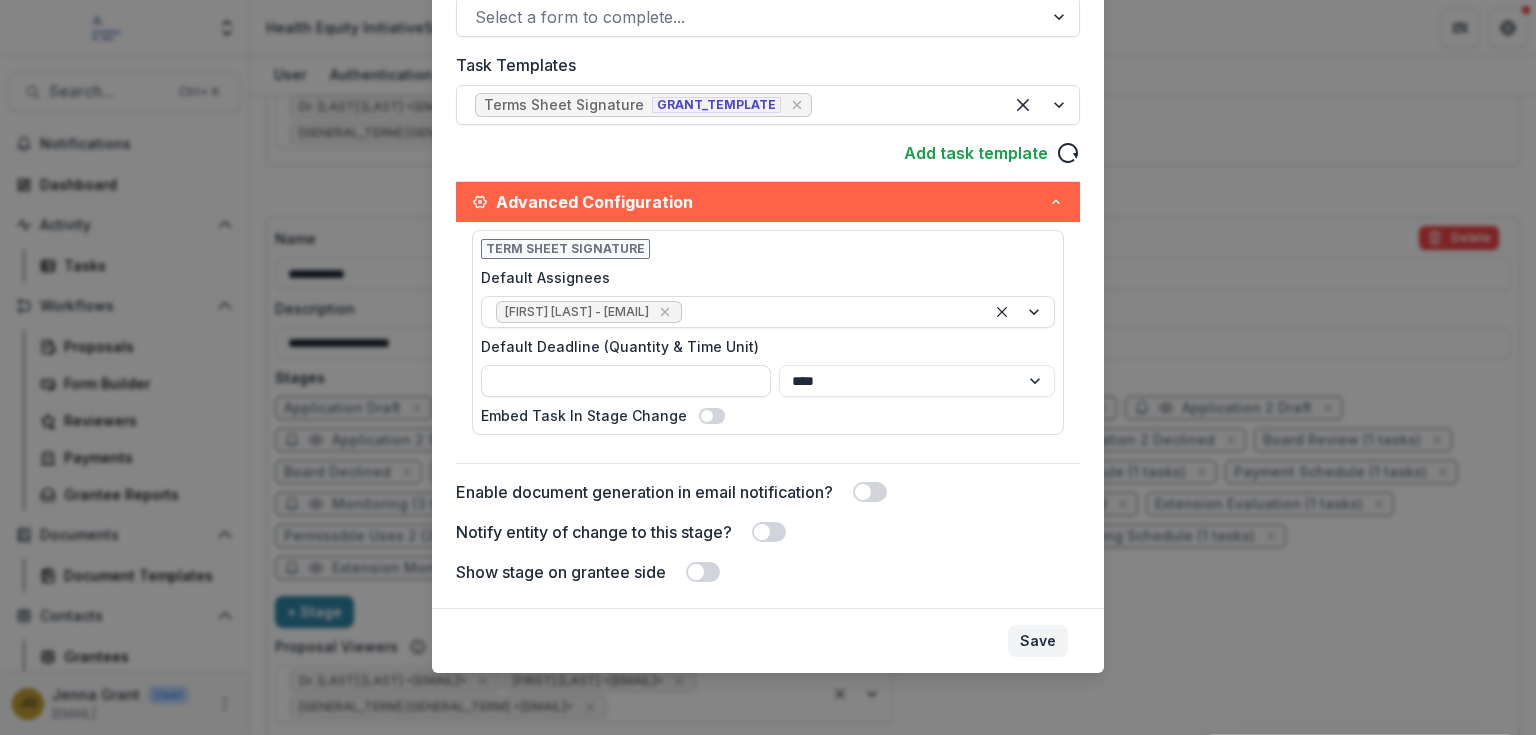 click on "Save" at bounding box center [1038, 641] 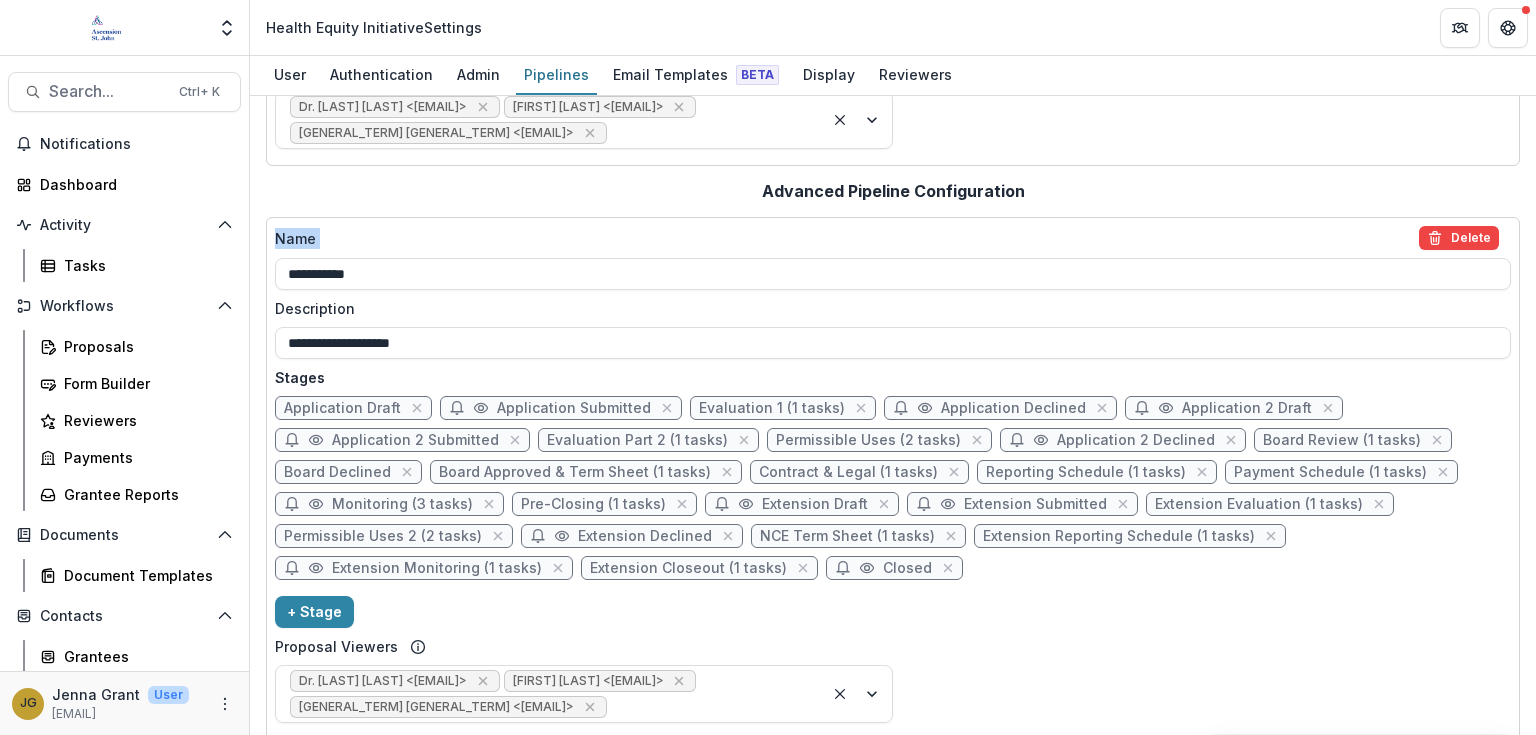 drag, startPoint x: 1535, startPoint y: 256, endPoint x: 1531, endPoint y: 292, distance: 36.221542 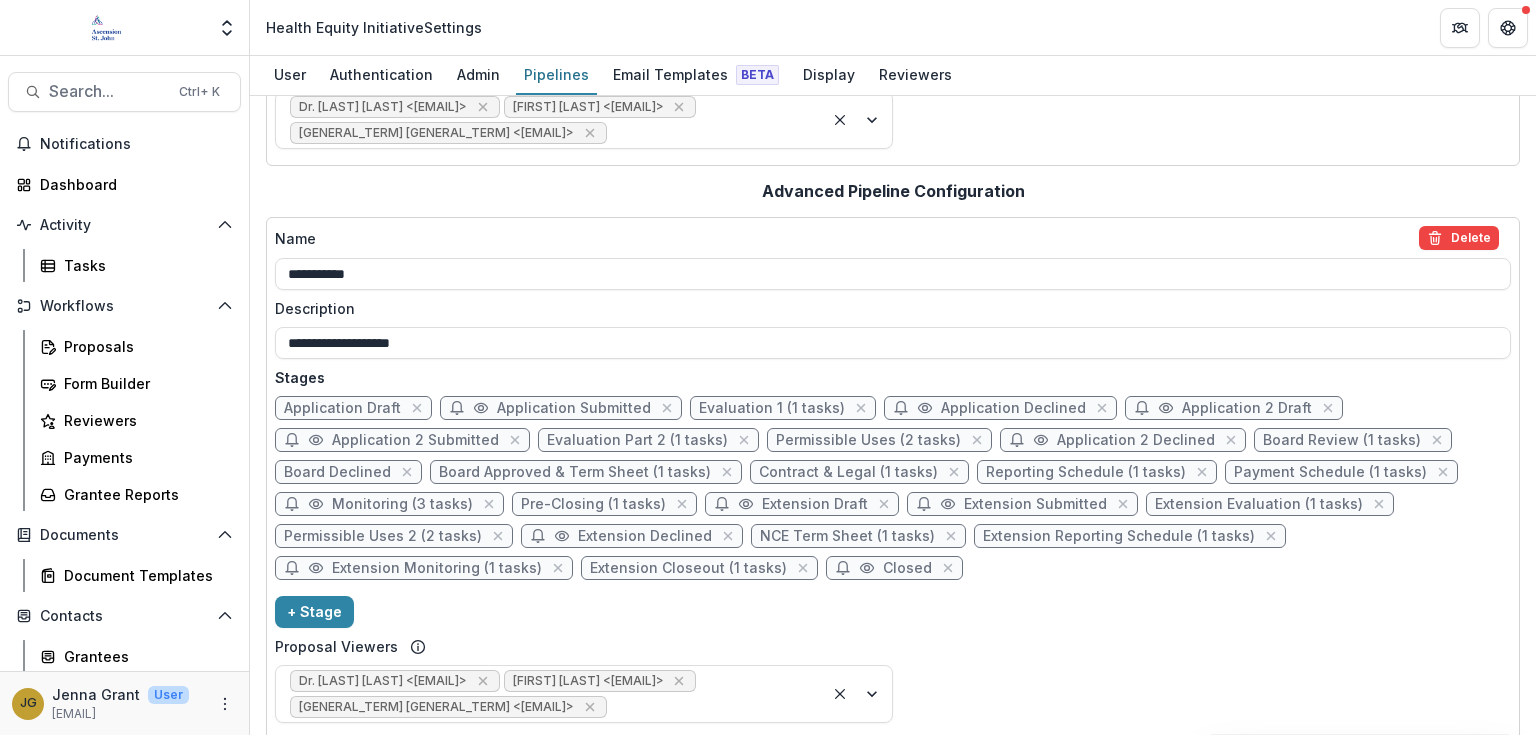 click on "**********" at bounding box center [893, 328] 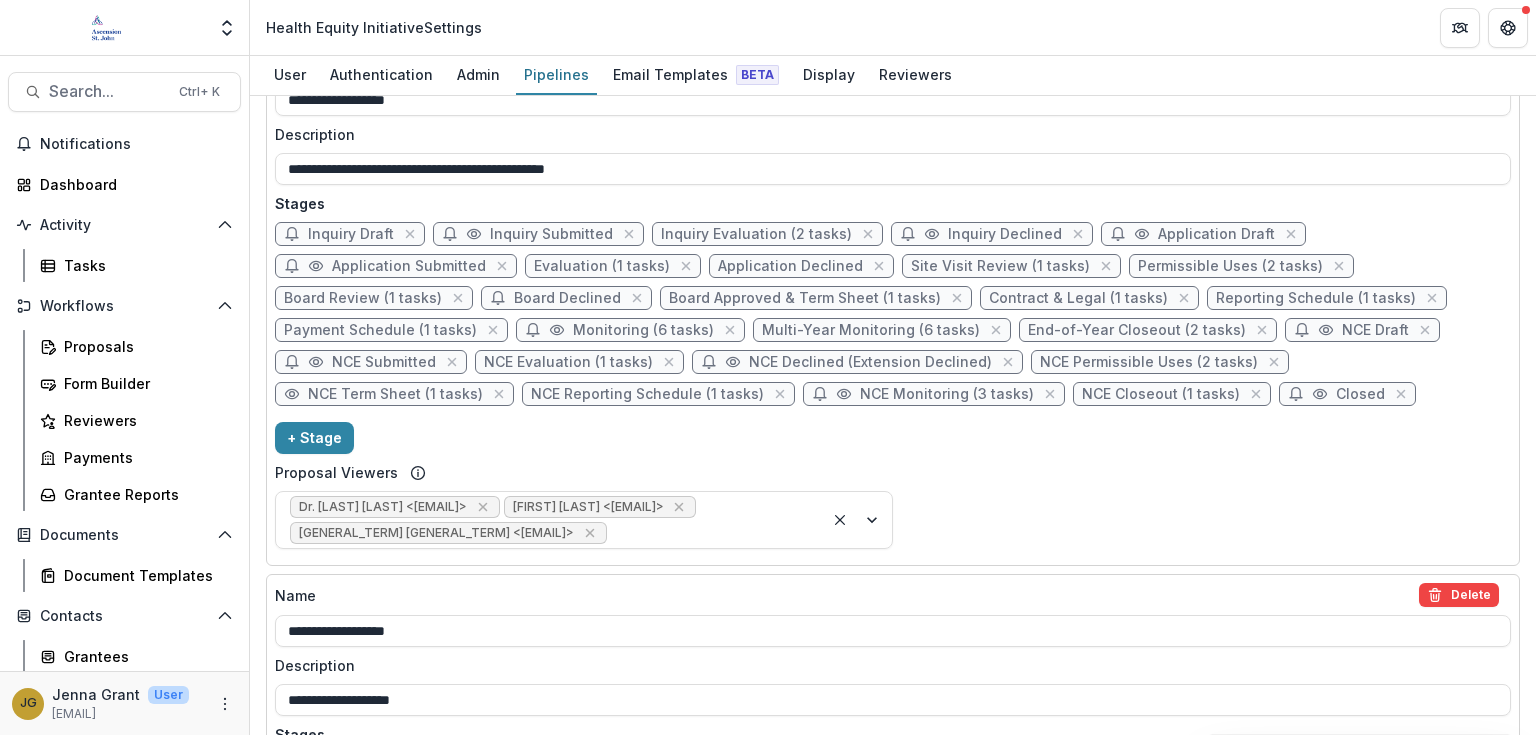 scroll, scrollTop: 1641, scrollLeft: 0, axis: vertical 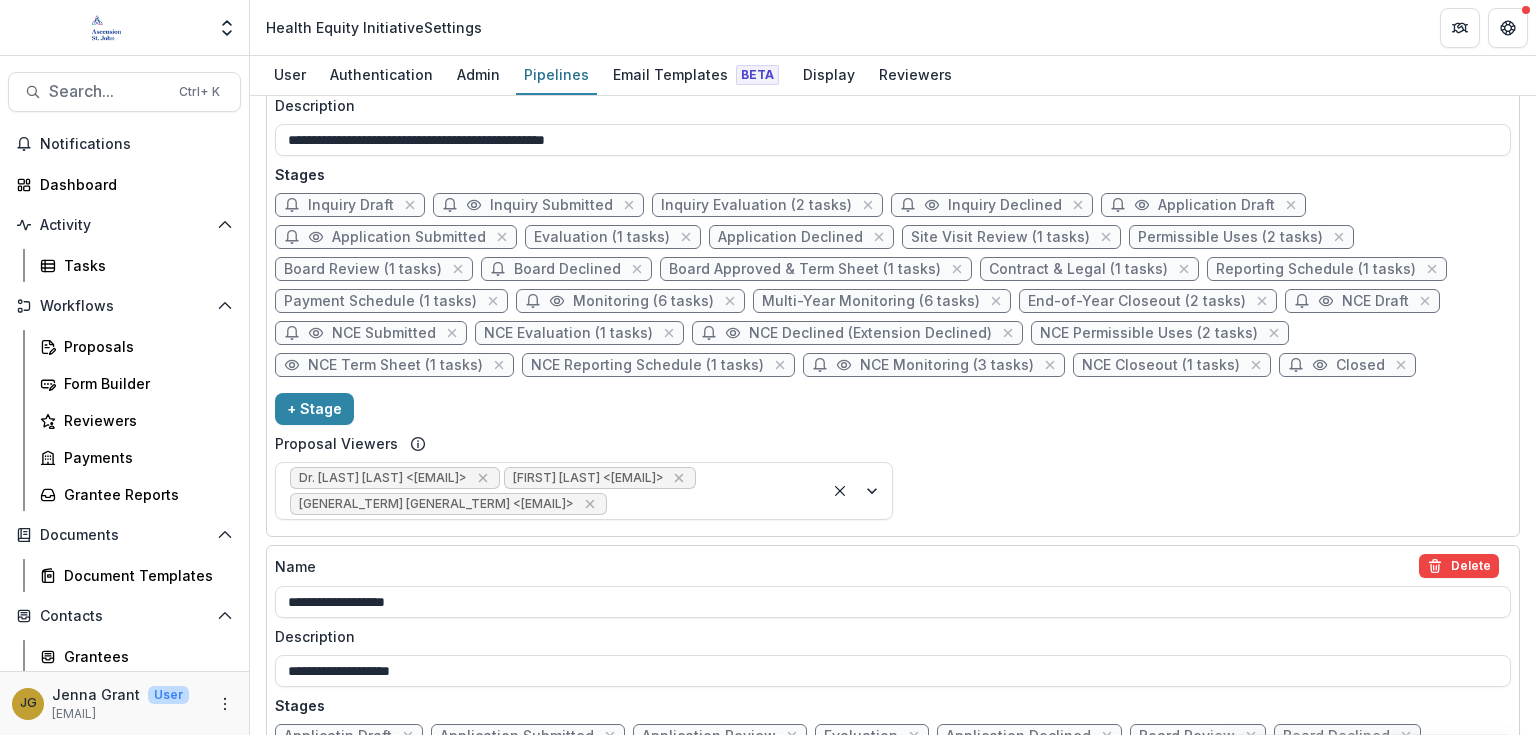 click on "Board Approved & Term Sheet (1 tasks)" at bounding box center (805, 269) 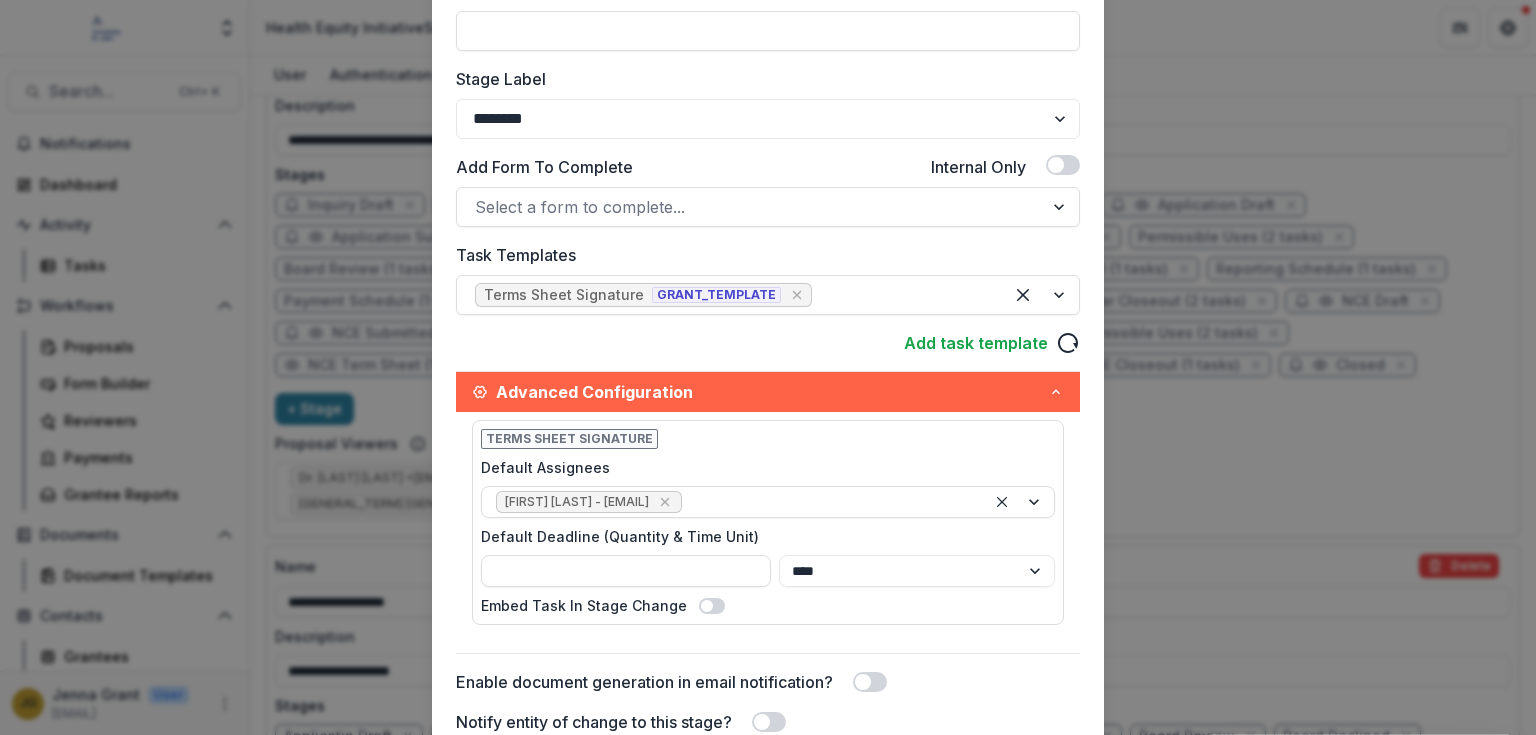 scroll, scrollTop: 349, scrollLeft: 0, axis: vertical 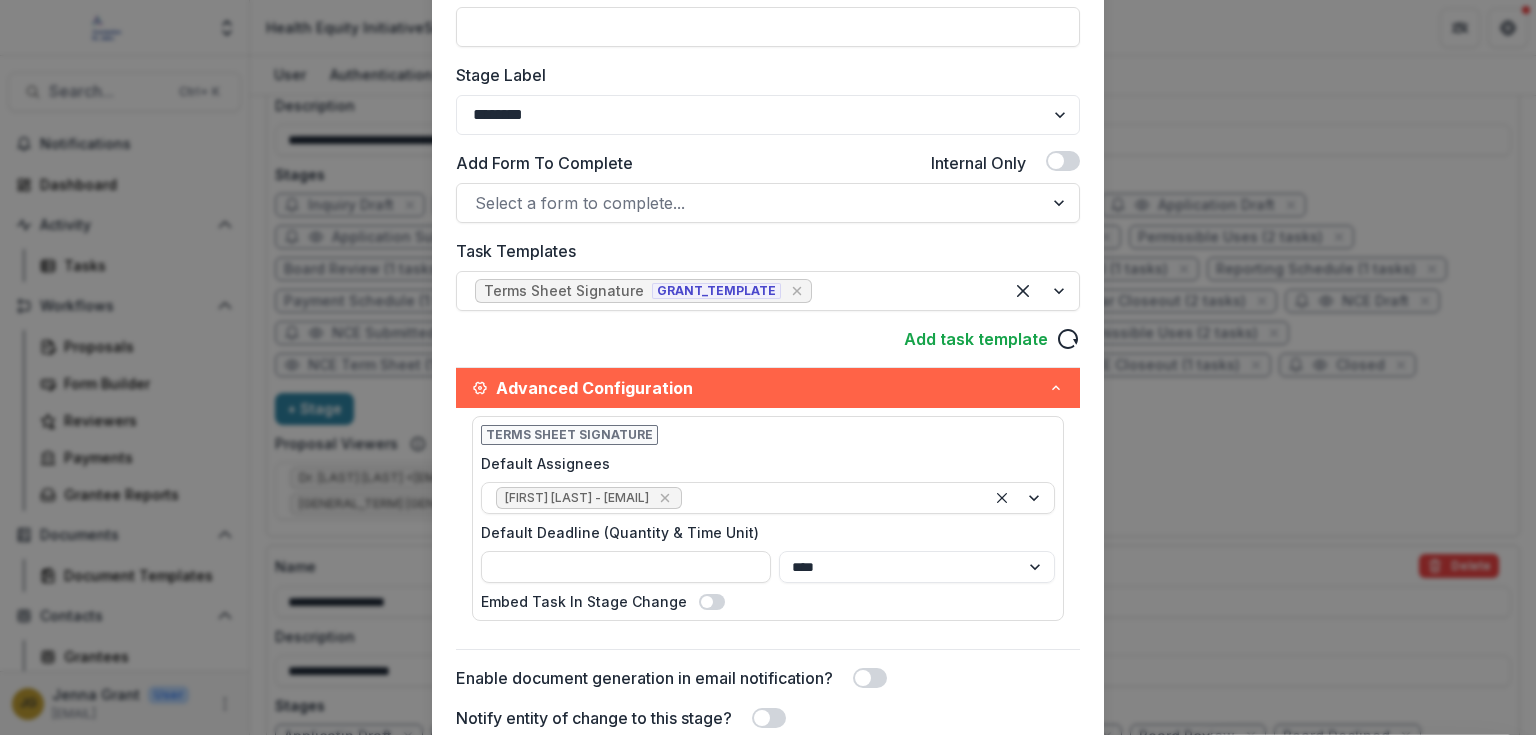 drag, startPoint x: 562, startPoint y: 573, endPoint x: 460, endPoint y: 578, distance: 102.122475 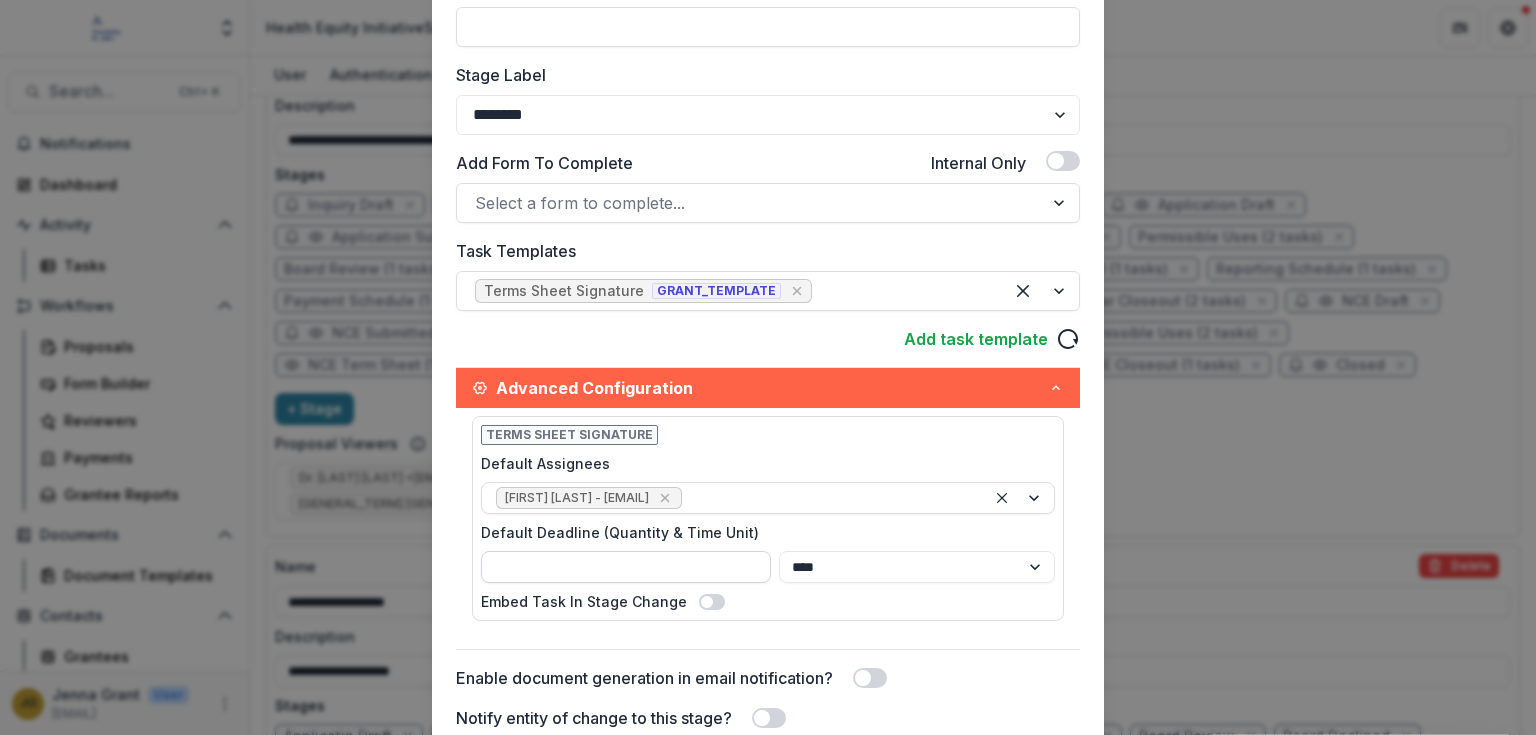 click on "**" at bounding box center (626, 567) 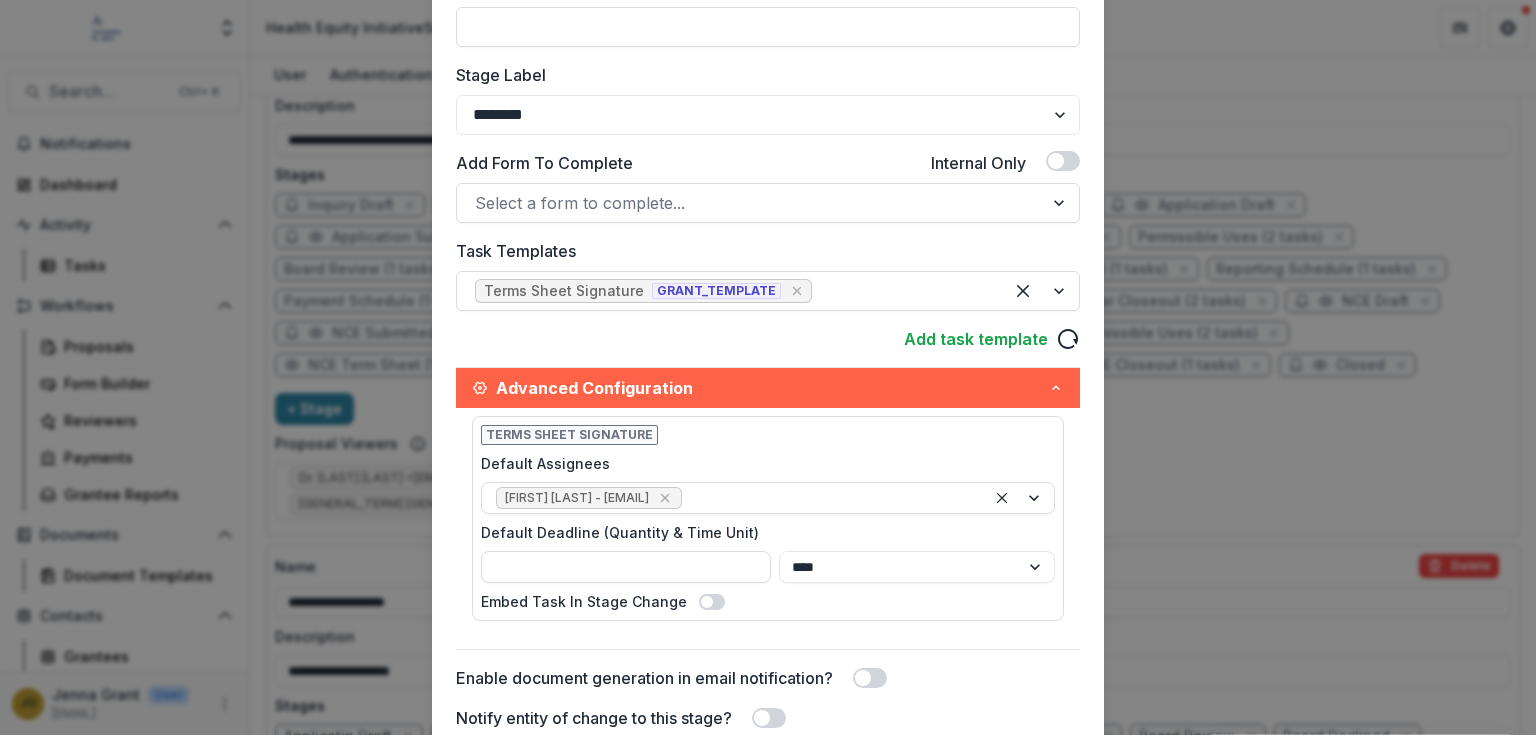 type on "**" 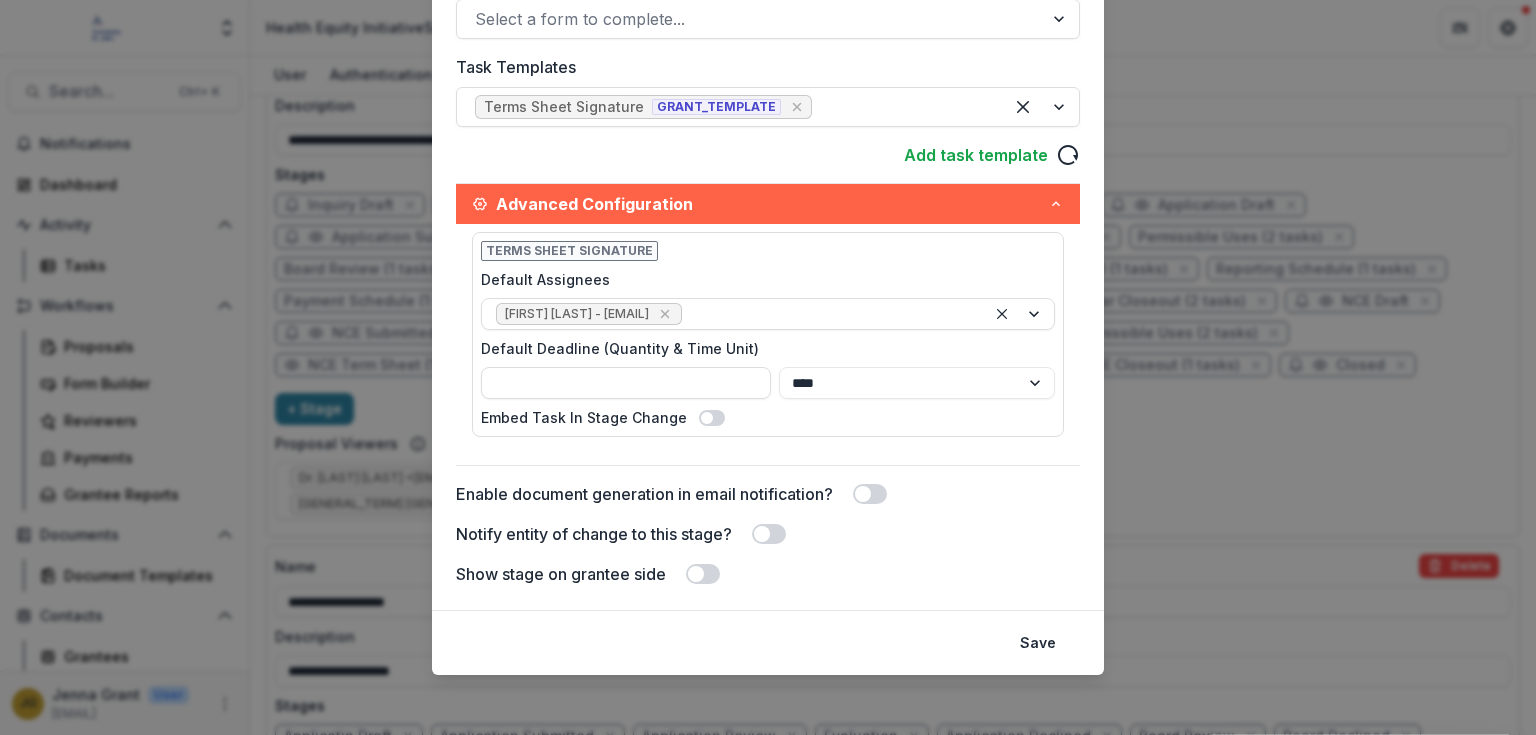 scroll, scrollTop: 535, scrollLeft: 0, axis: vertical 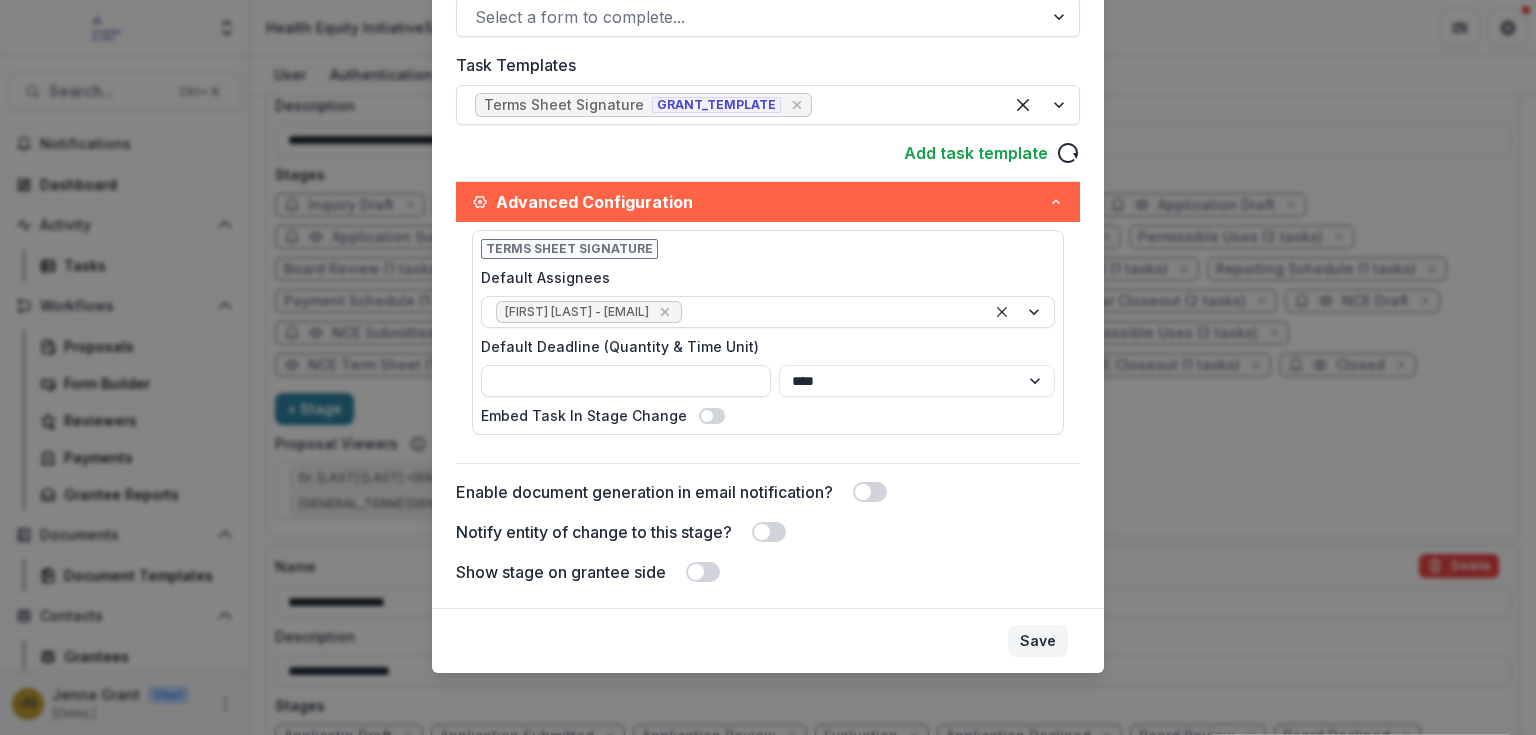 click on "Save" at bounding box center [1038, 641] 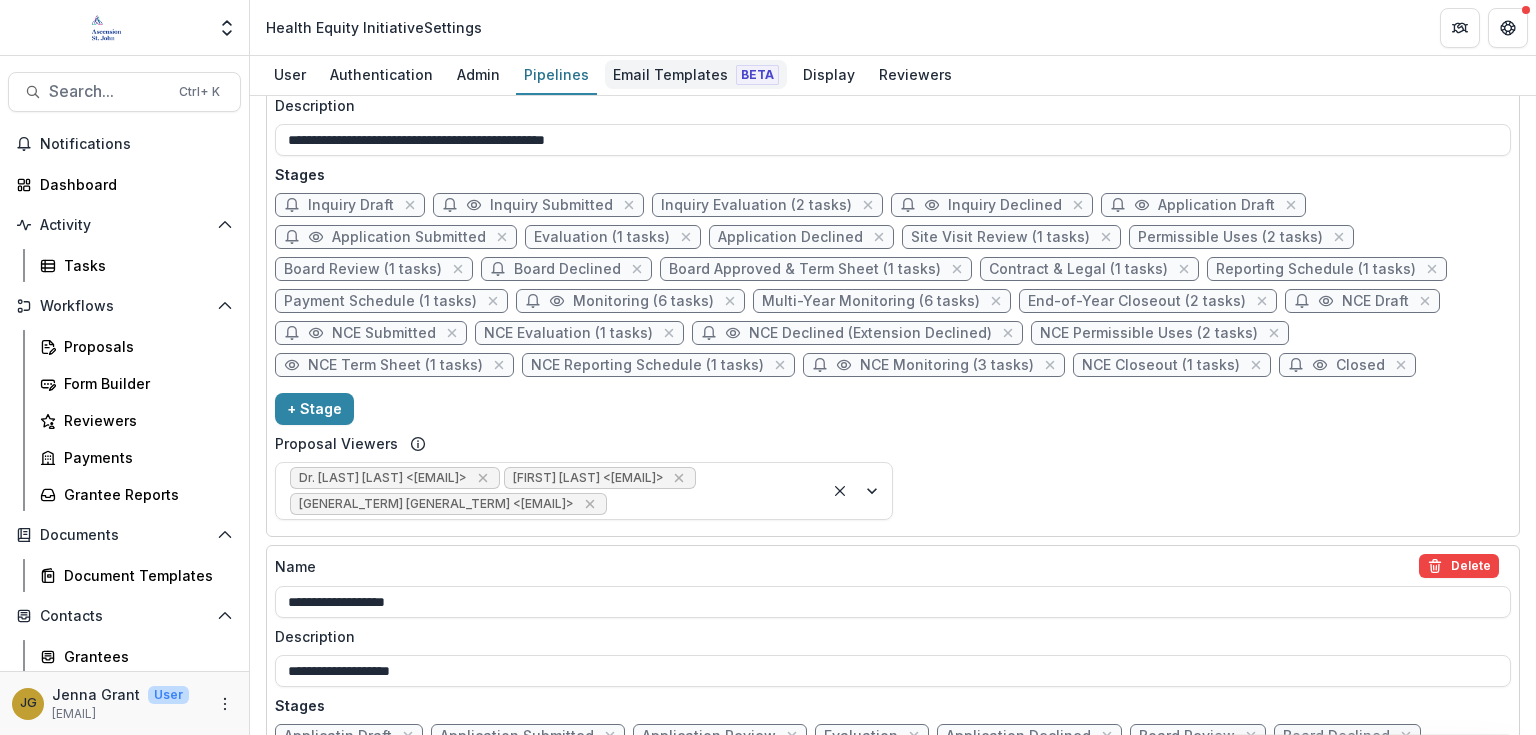 click on "Email Templates   Beta" at bounding box center (696, 74) 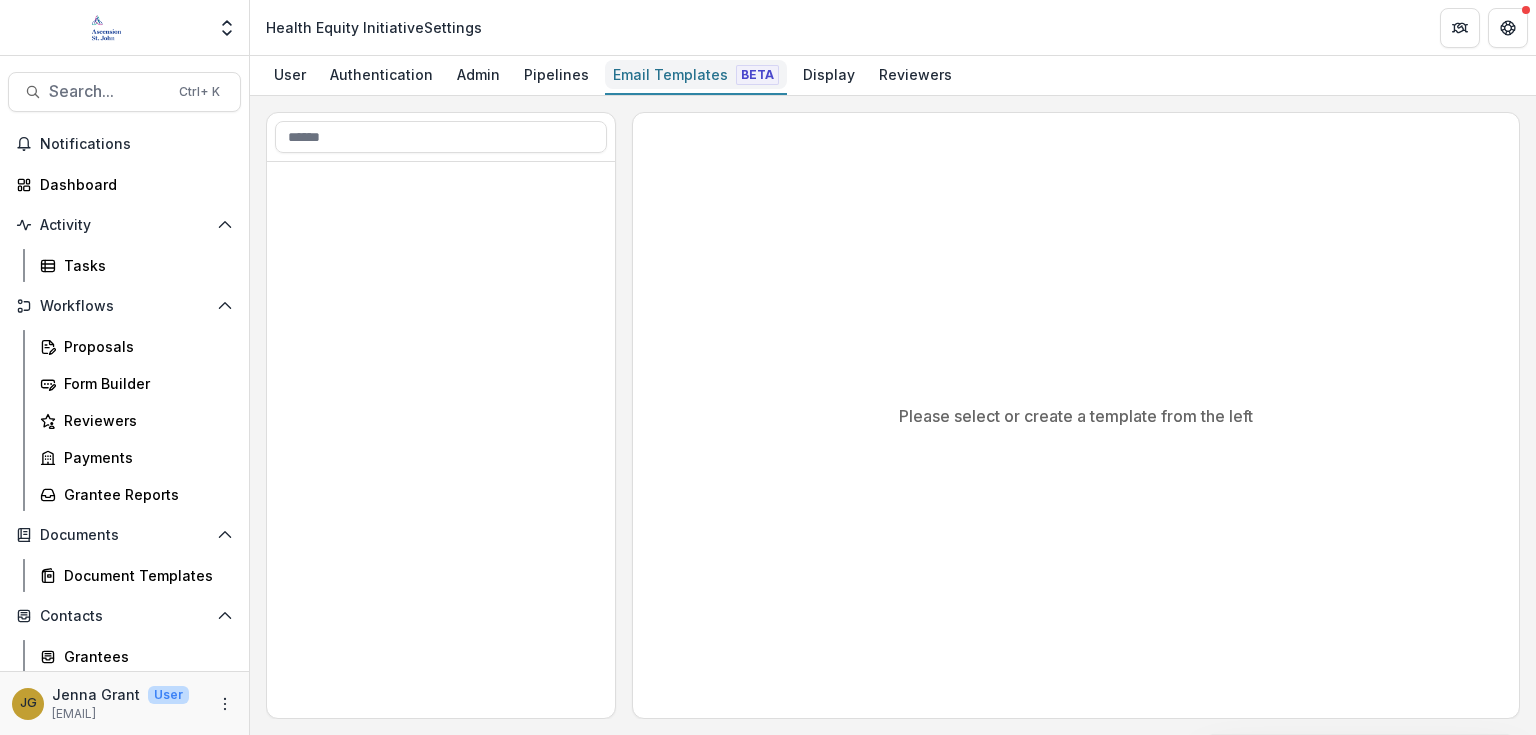 click on "Email Templates   Beta" at bounding box center (696, 74) 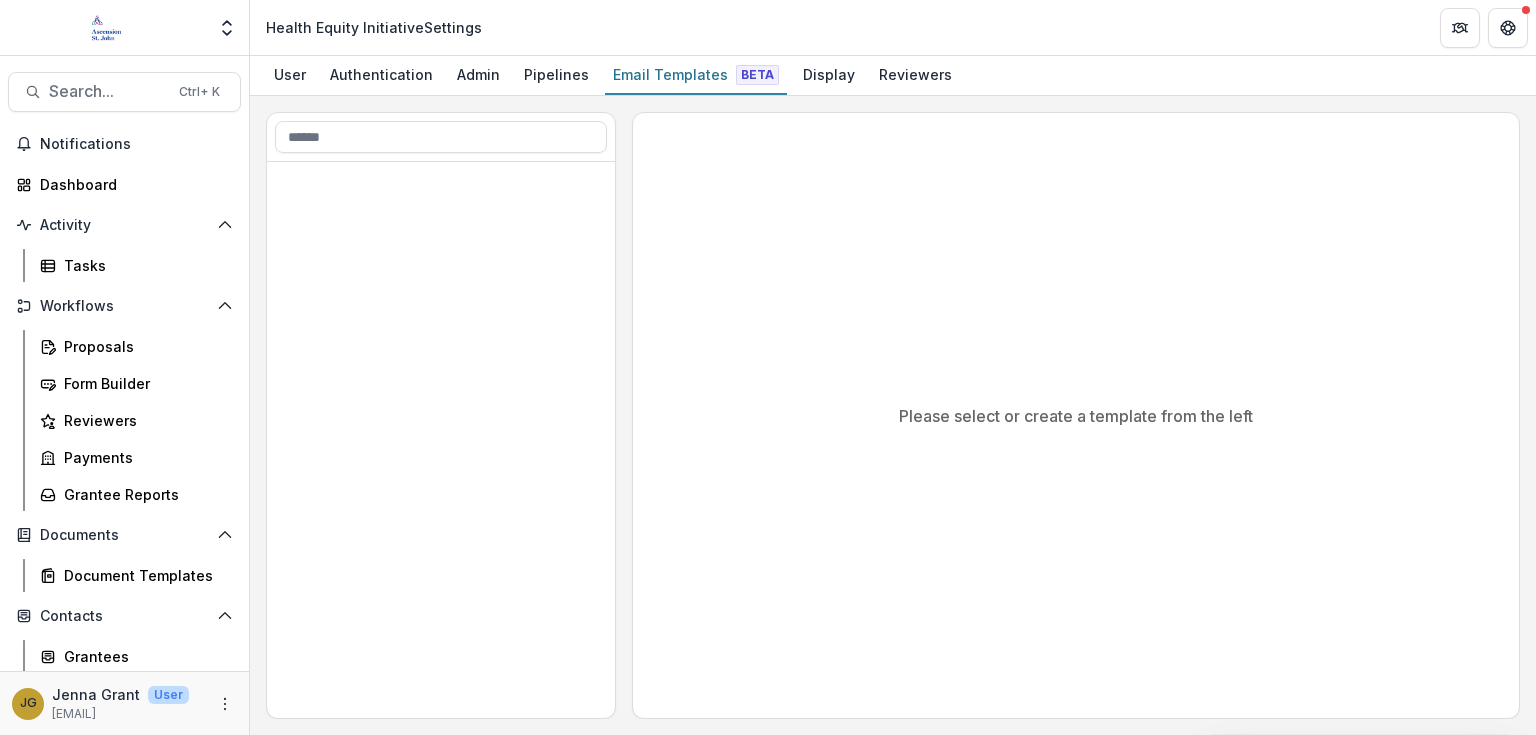 click at bounding box center [441, 441] 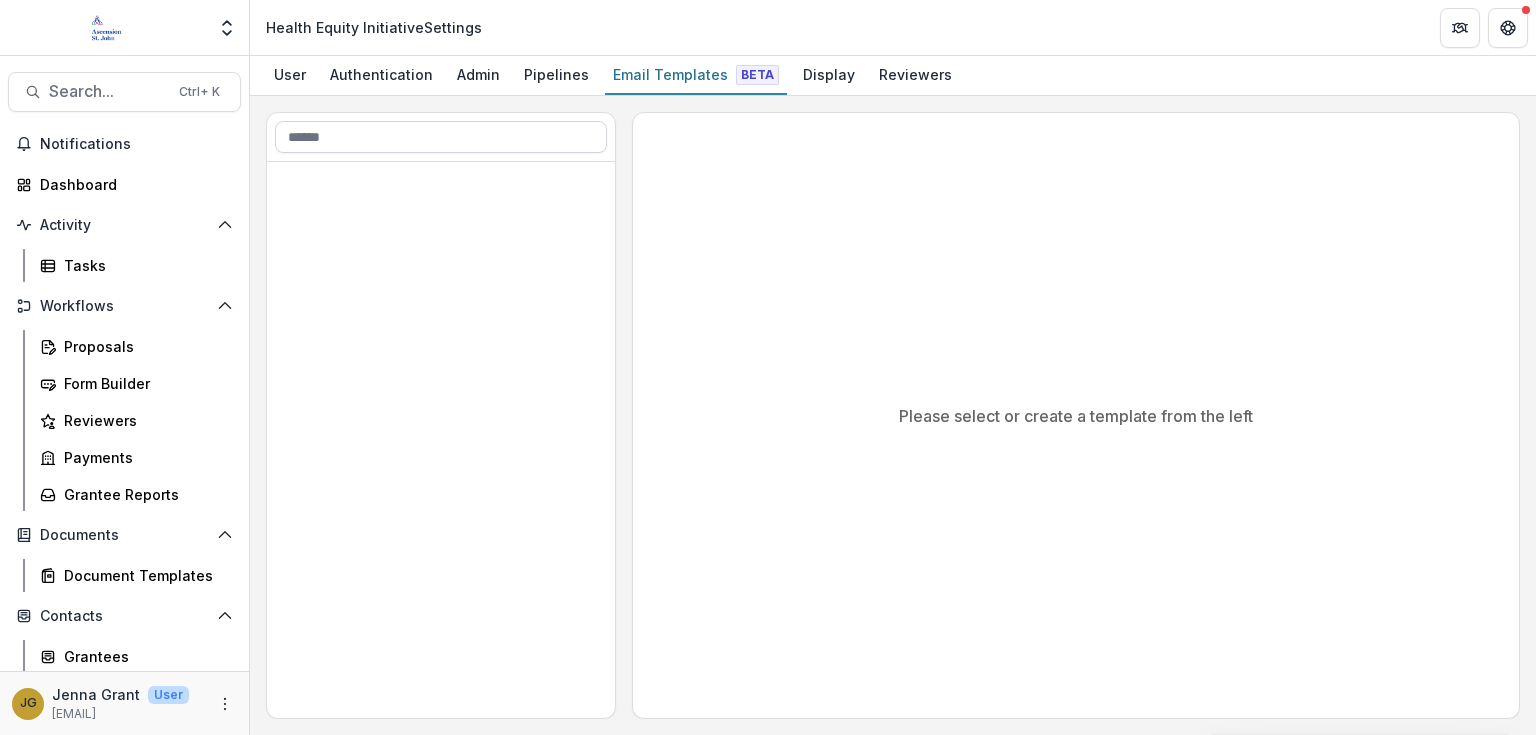 click at bounding box center (441, 137) 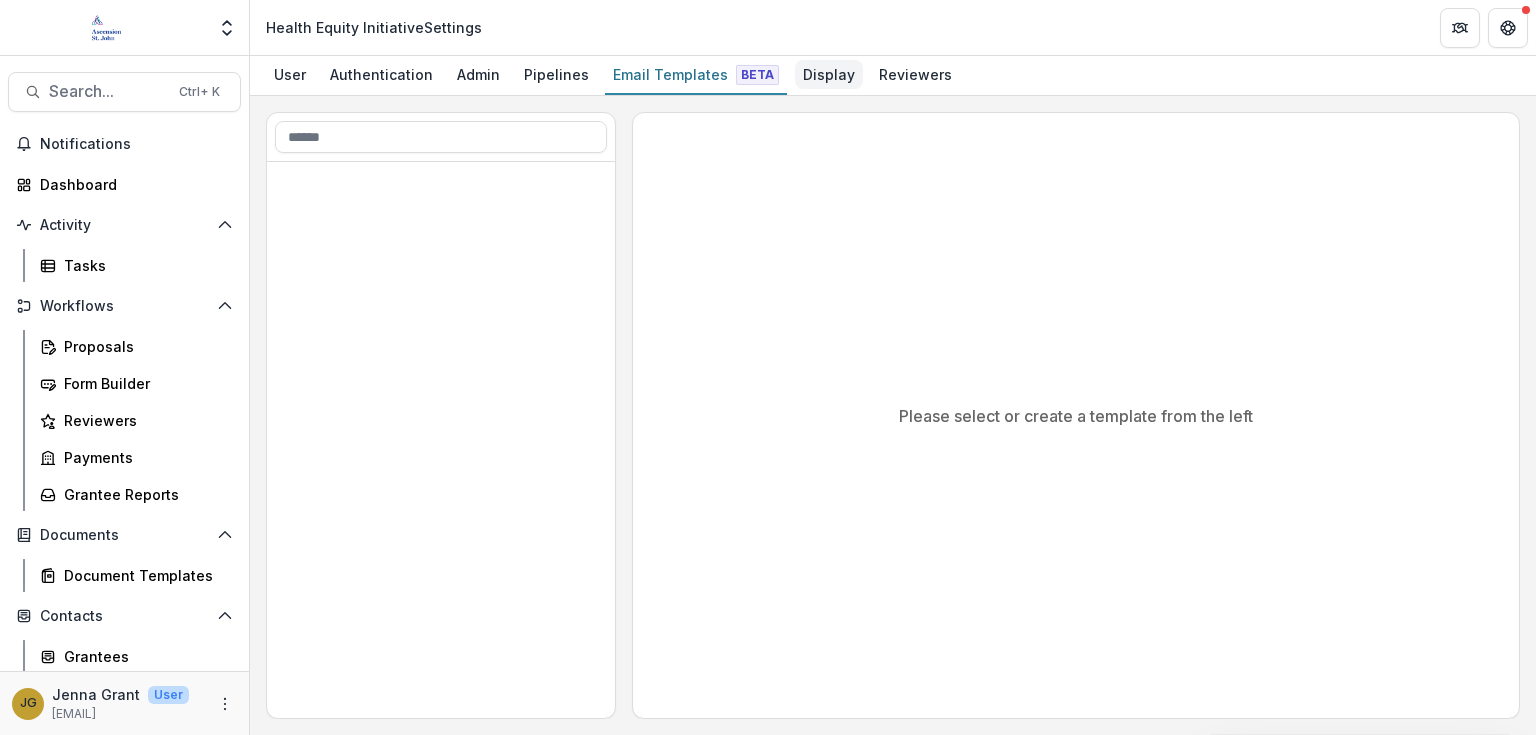 click on "Display" at bounding box center (829, 74) 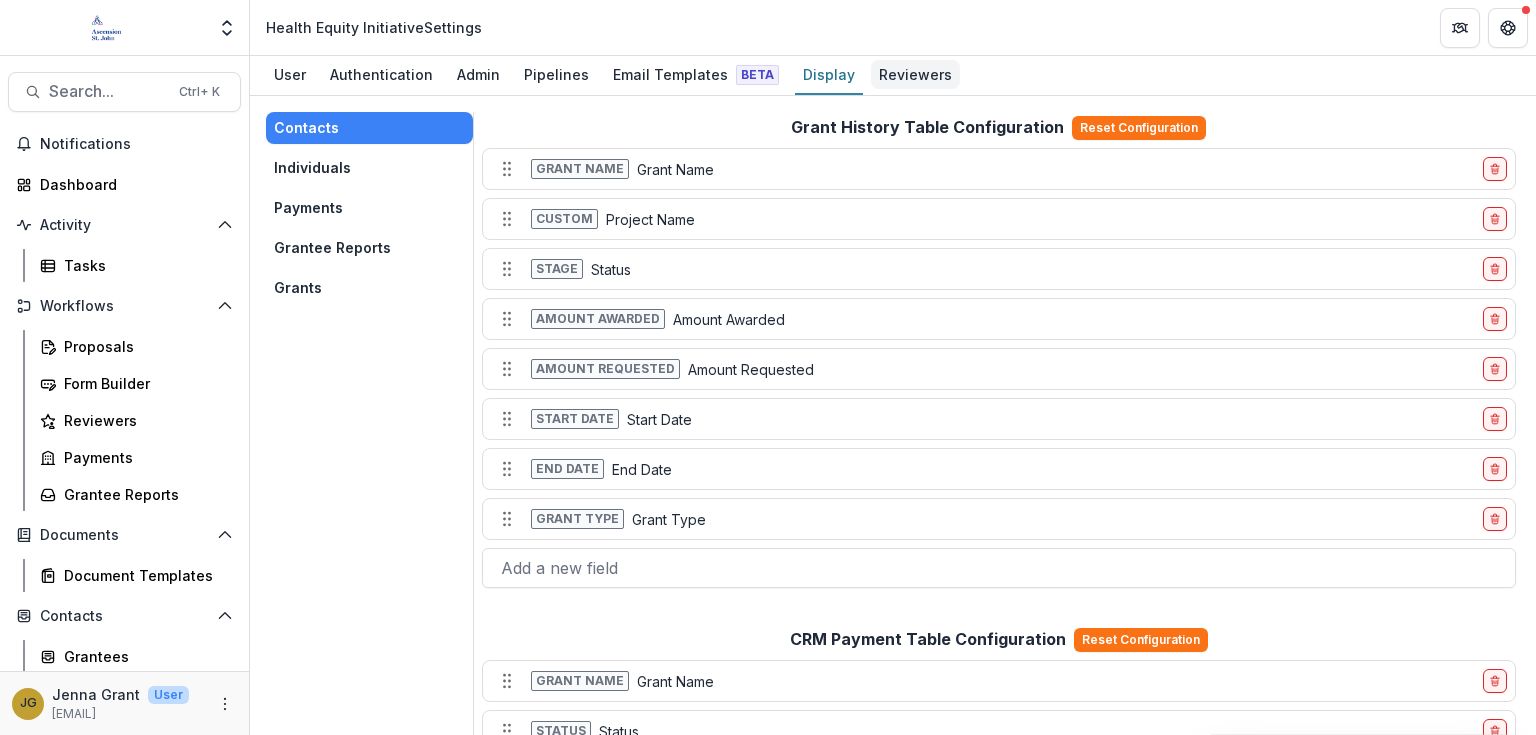 click on "Reviewers" at bounding box center (915, 74) 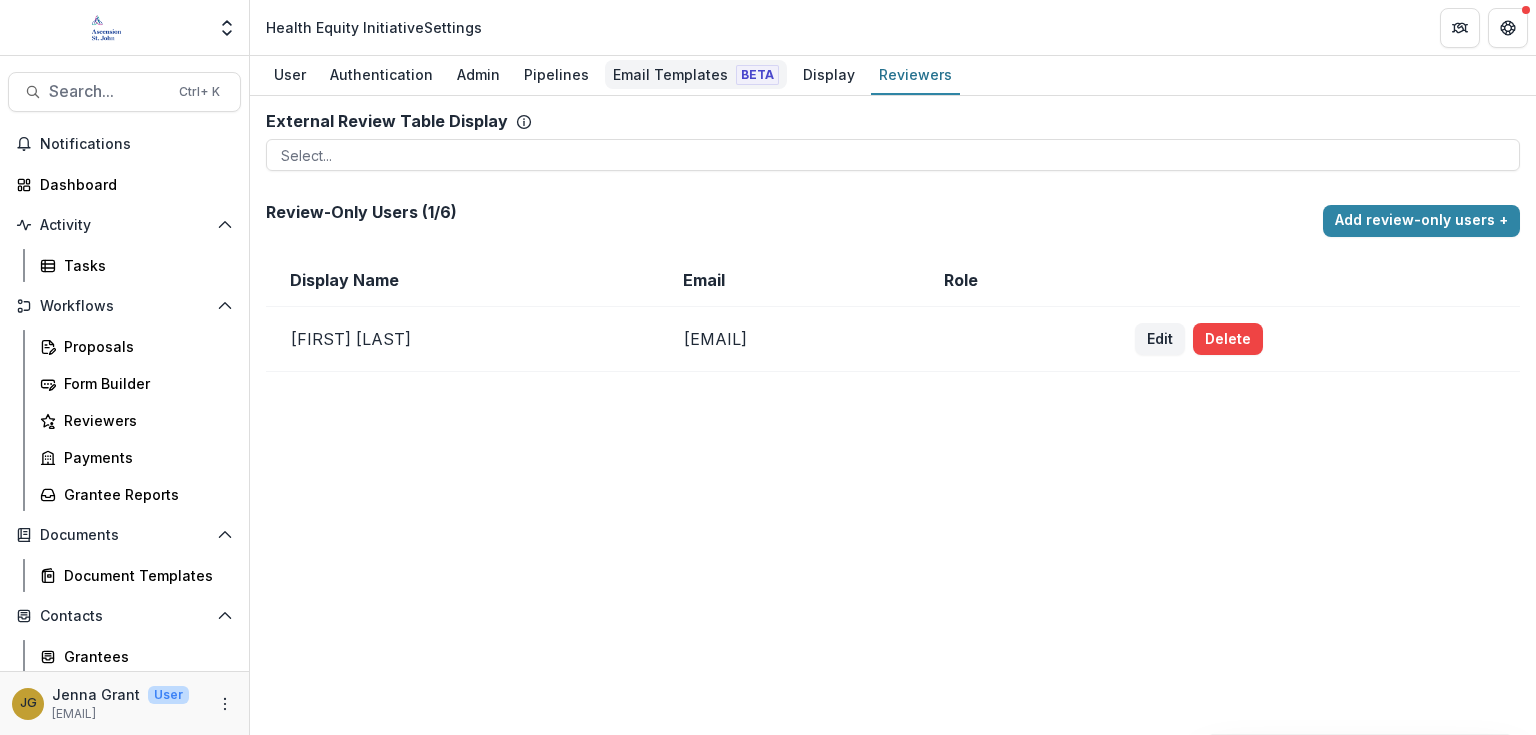 click on "Email Templates   Beta" at bounding box center (696, 74) 